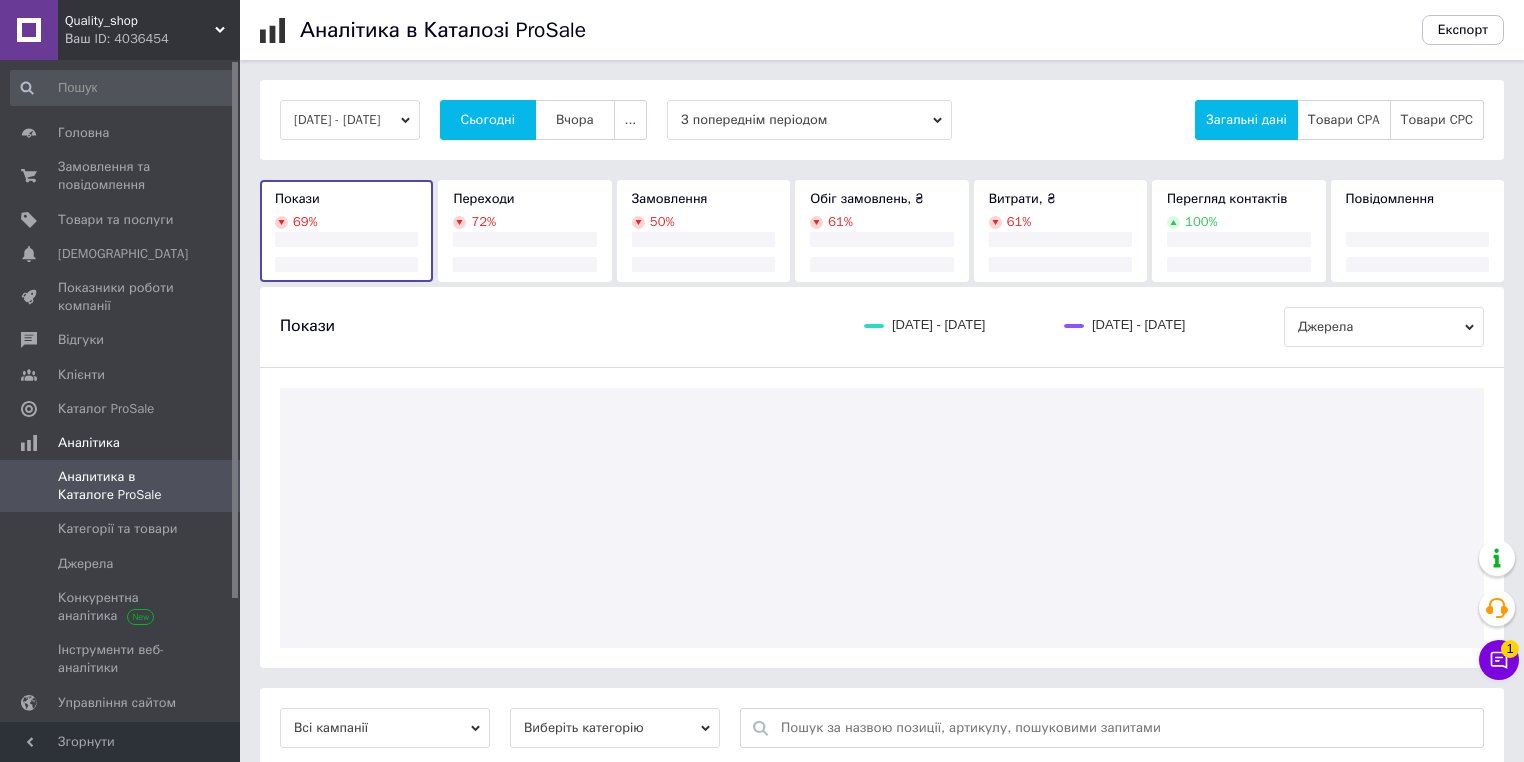 scroll, scrollTop: 0, scrollLeft: 0, axis: both 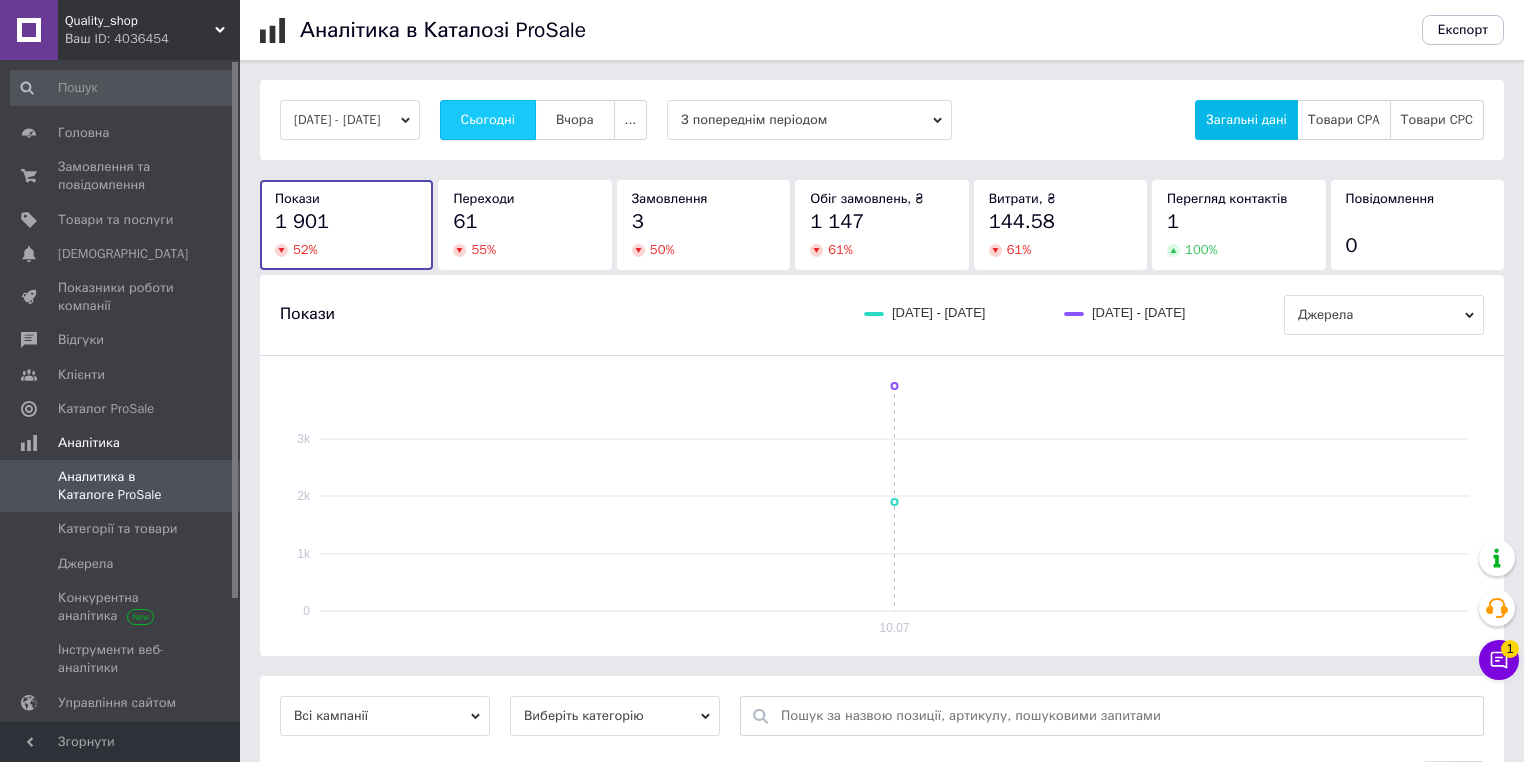 click on "Сьогодні" at bounding box center (488, 120) 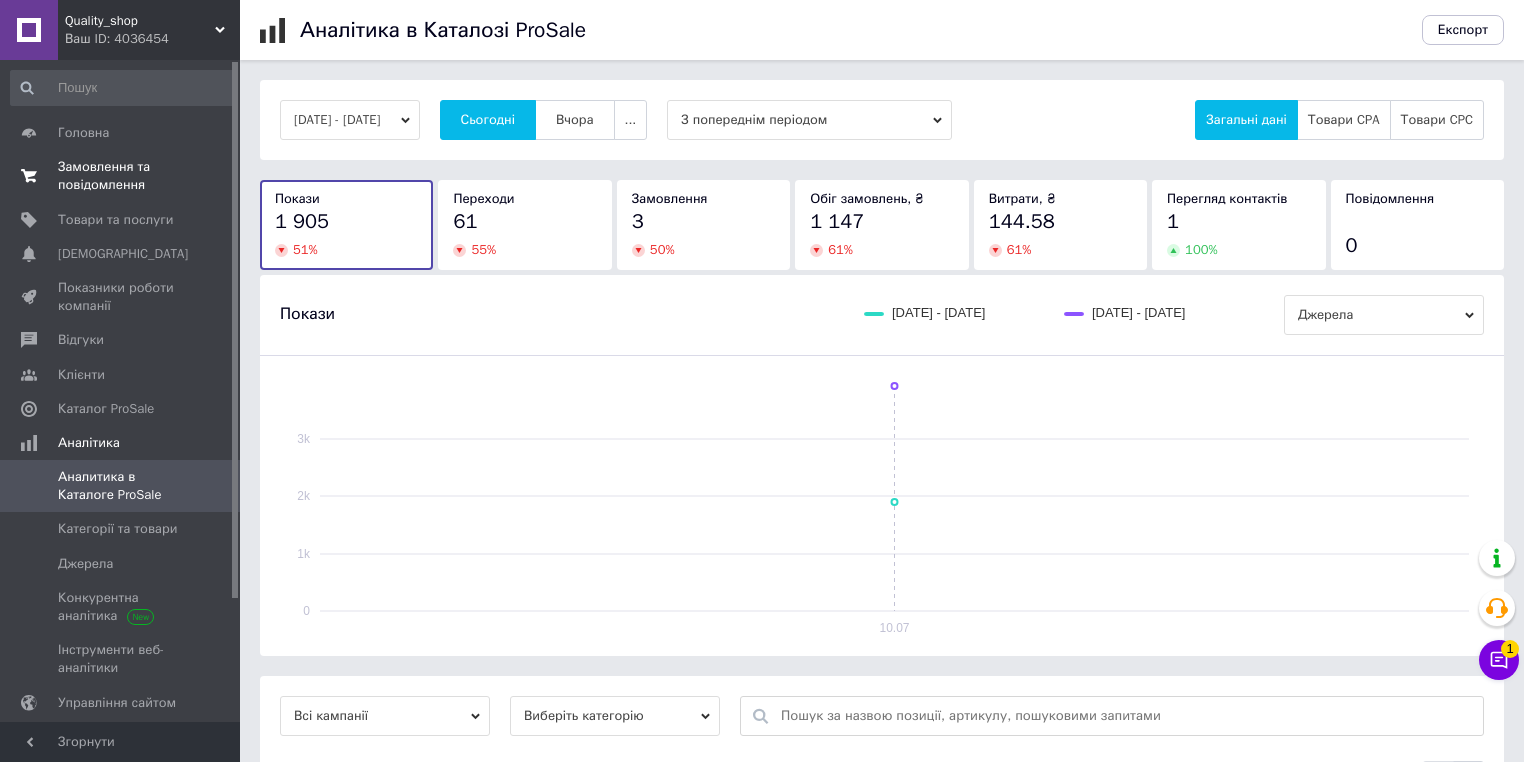 click on "0 0" at bounding box center (212, 176) 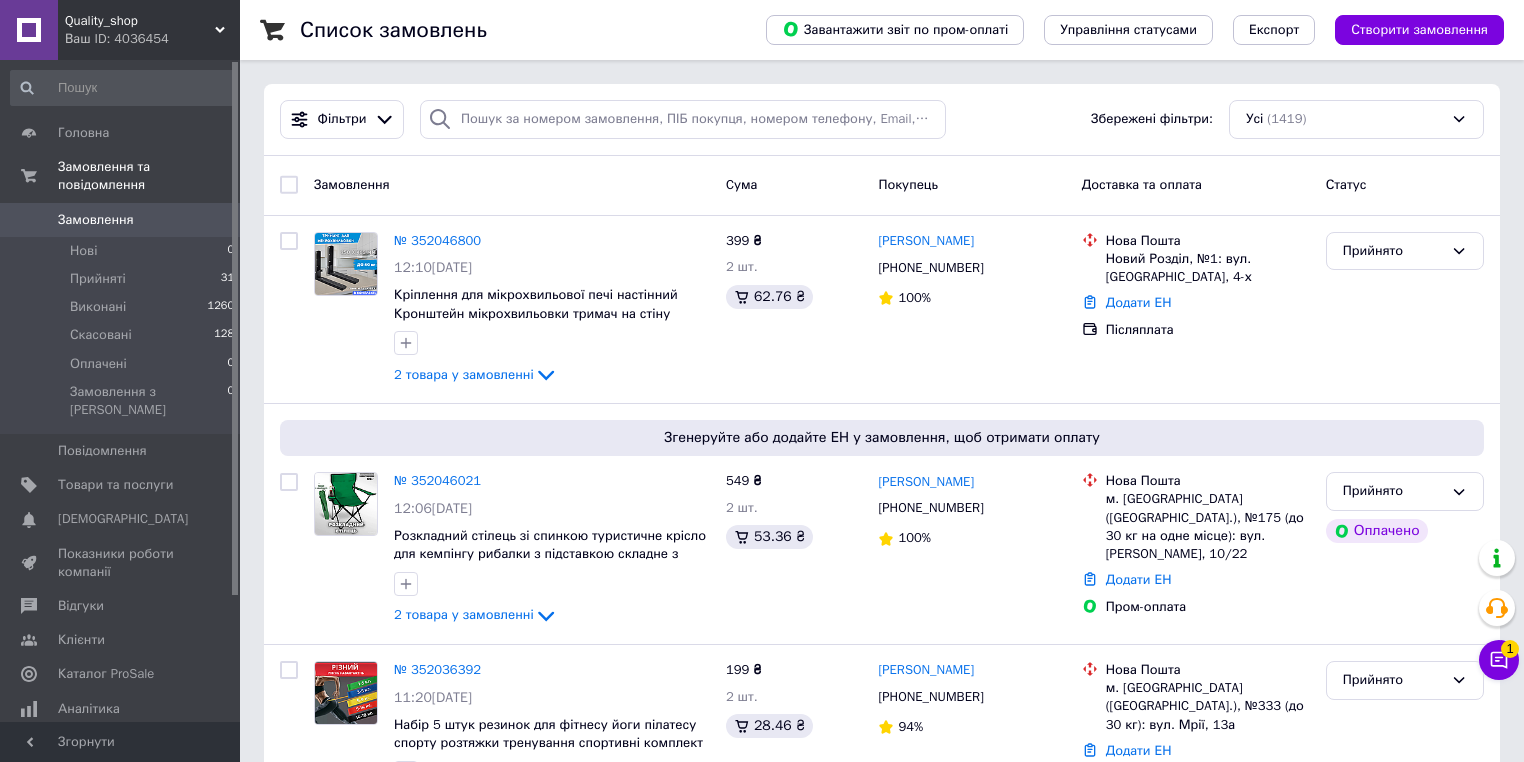 scroll, scrollTop: 156, scrollLeft: 0, axis: vertical 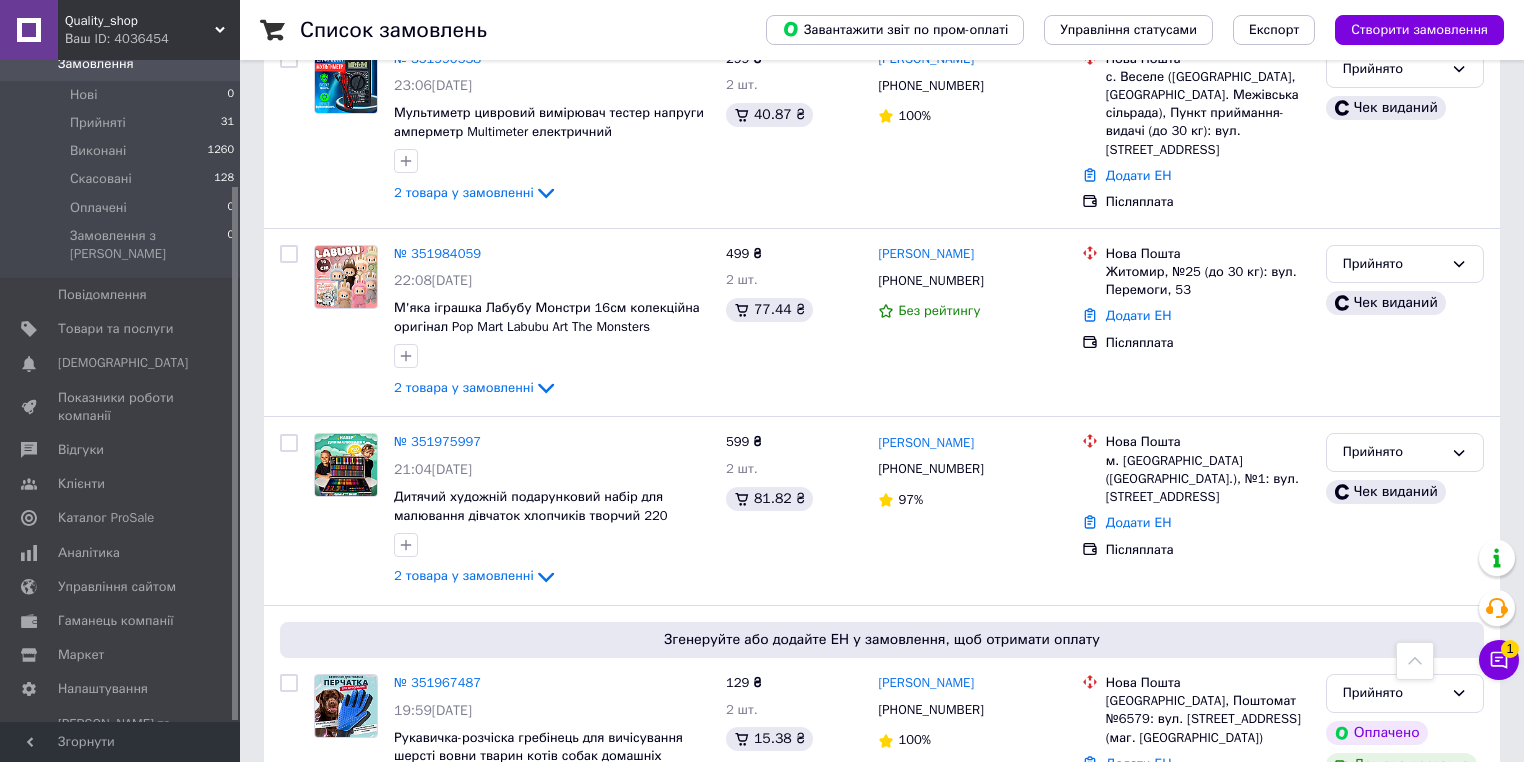 click on "Quality_shop" at bounding box center (140, 21) 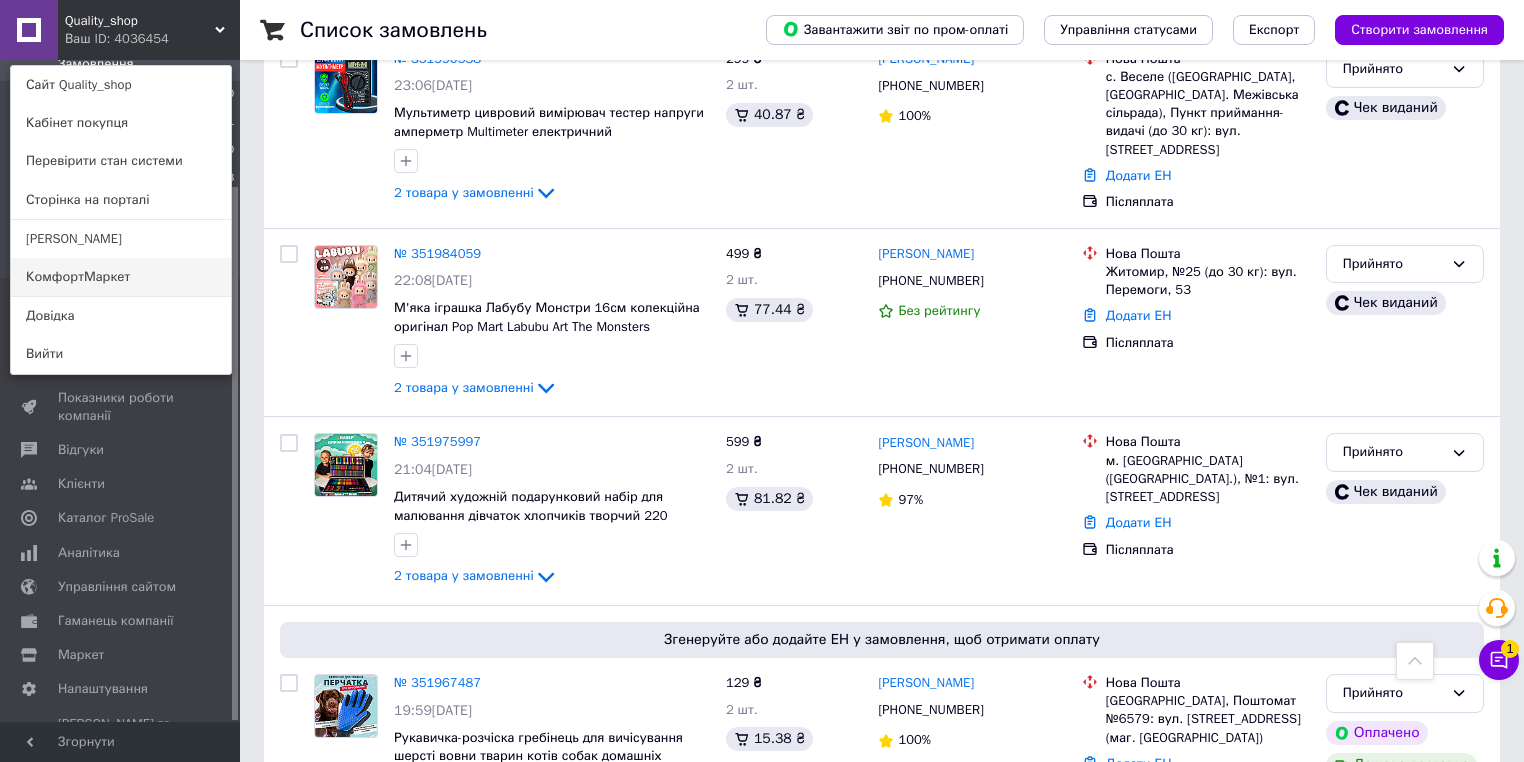 click on "КомфортМаркет" at bounding box center (121, 277) 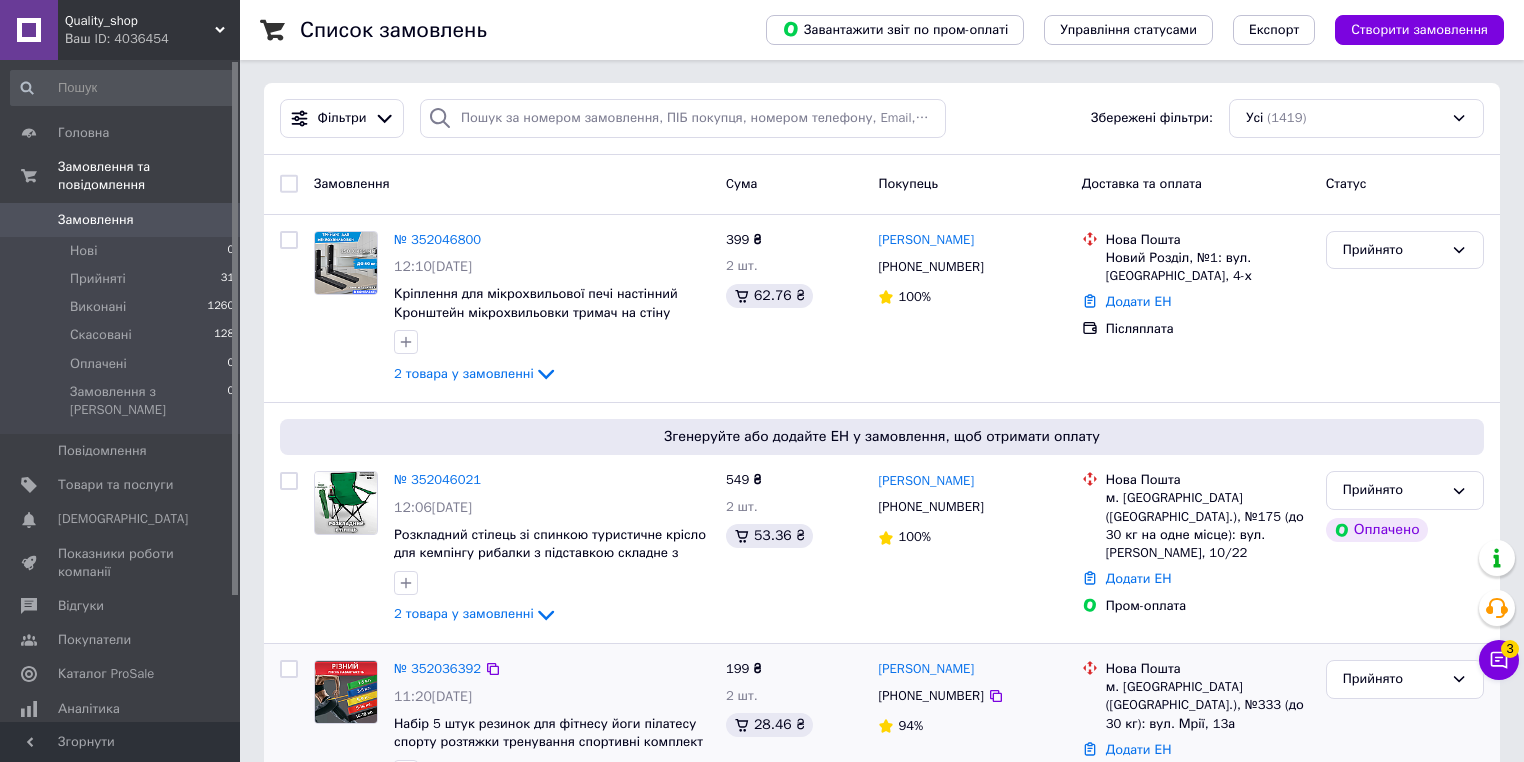 scroll, scrollTop: 80, scrollLeft: 0, axis: vertical 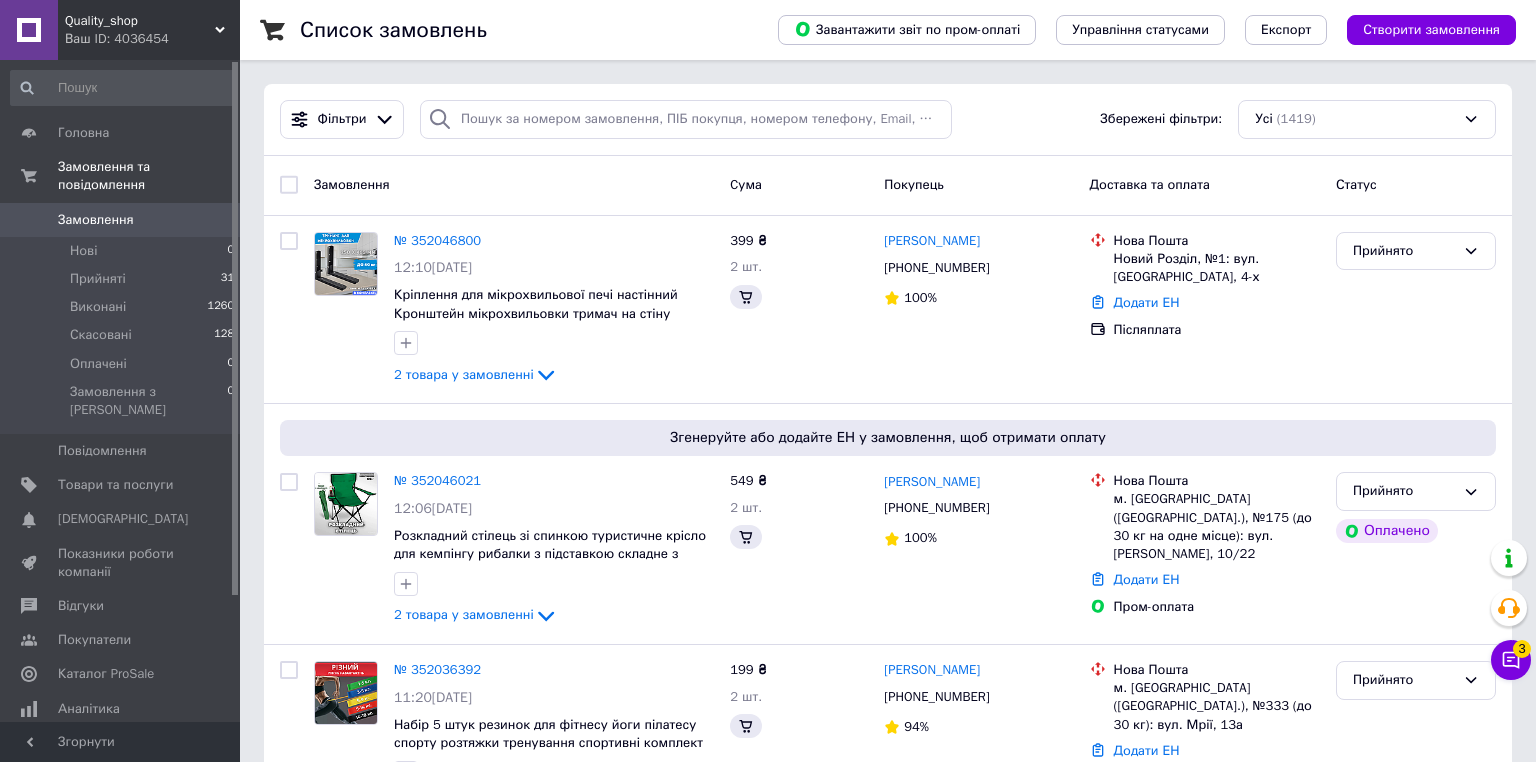 click 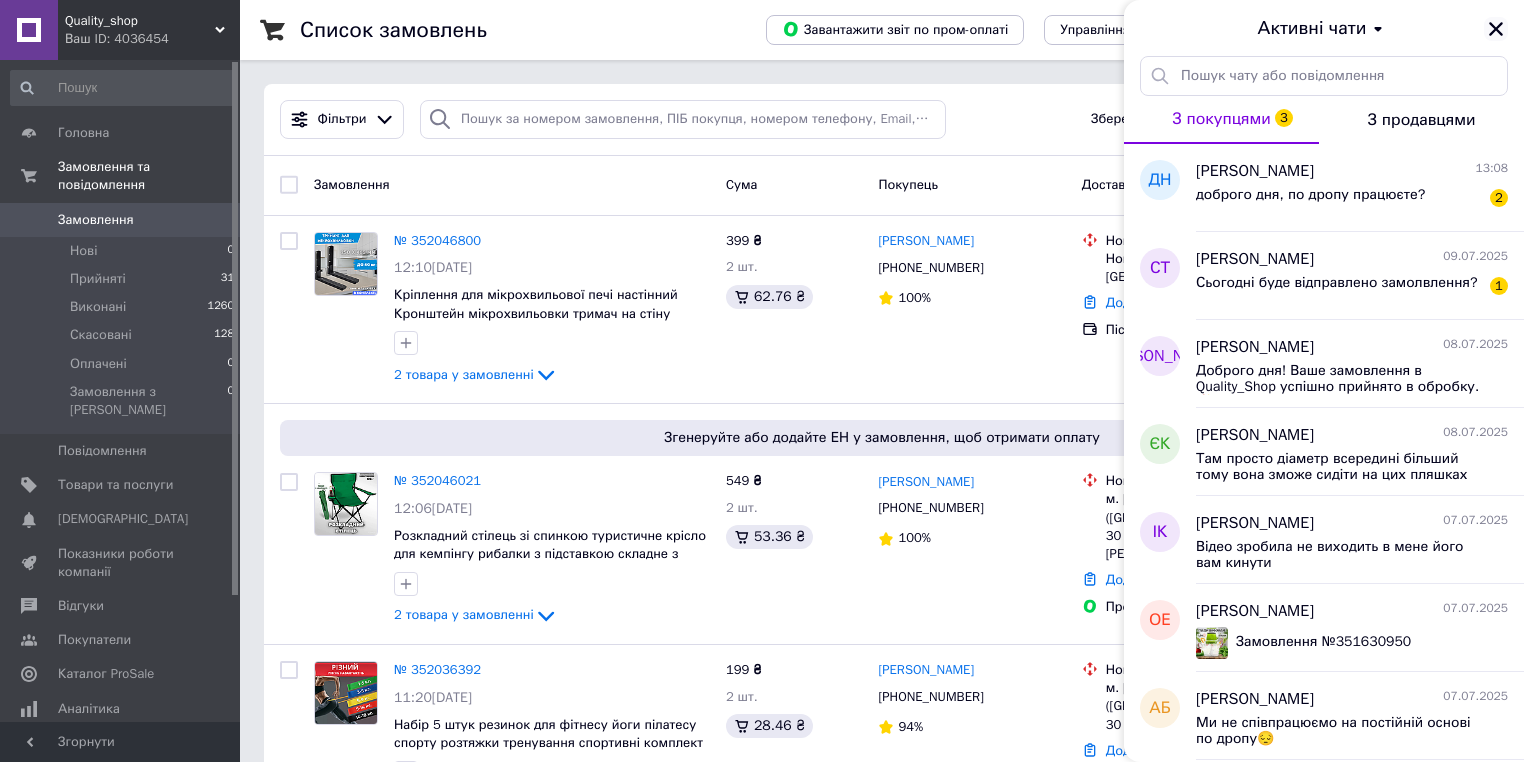 click 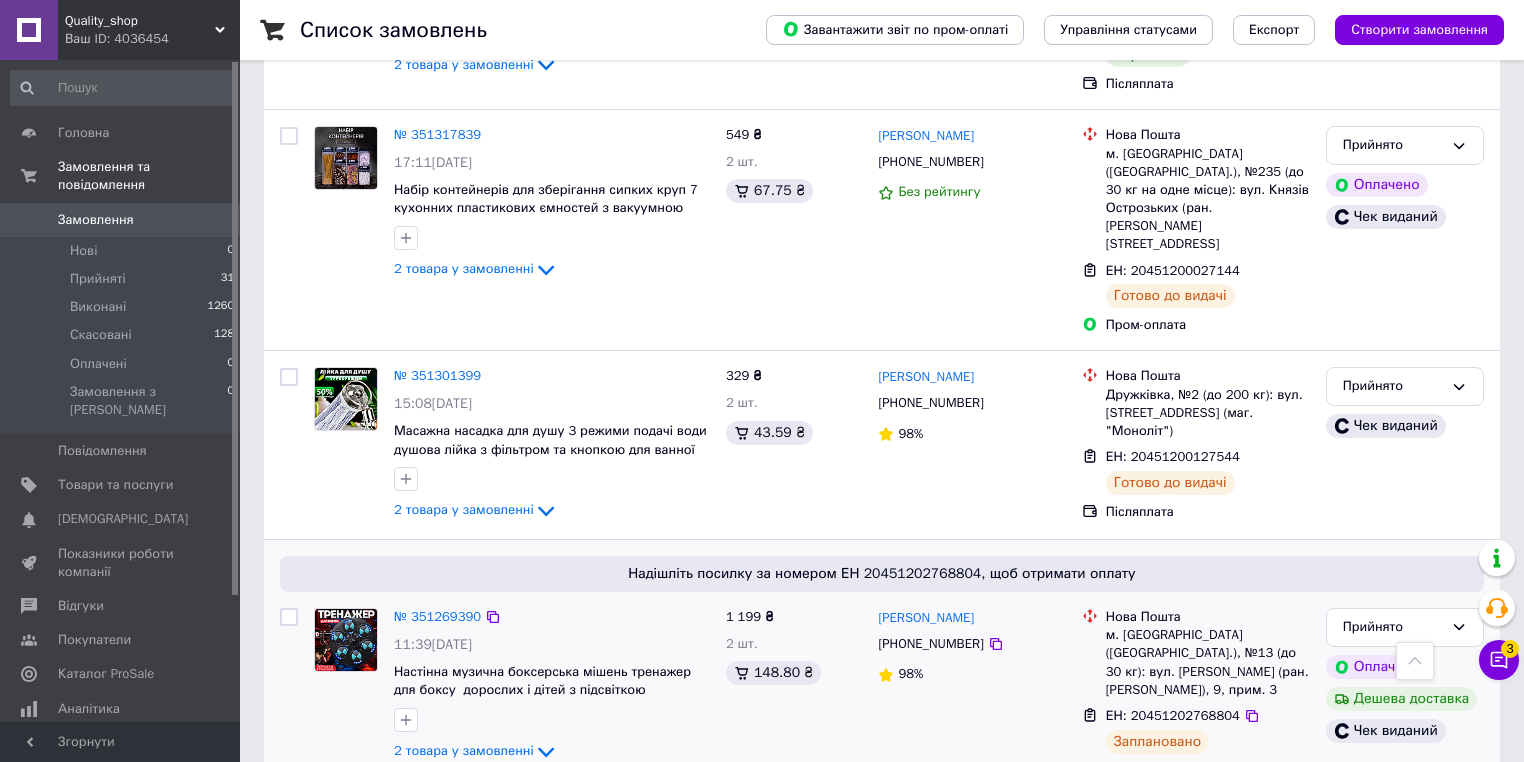 scroll, scrollTop: 6560, scrollLeft: 0, axis: vertical 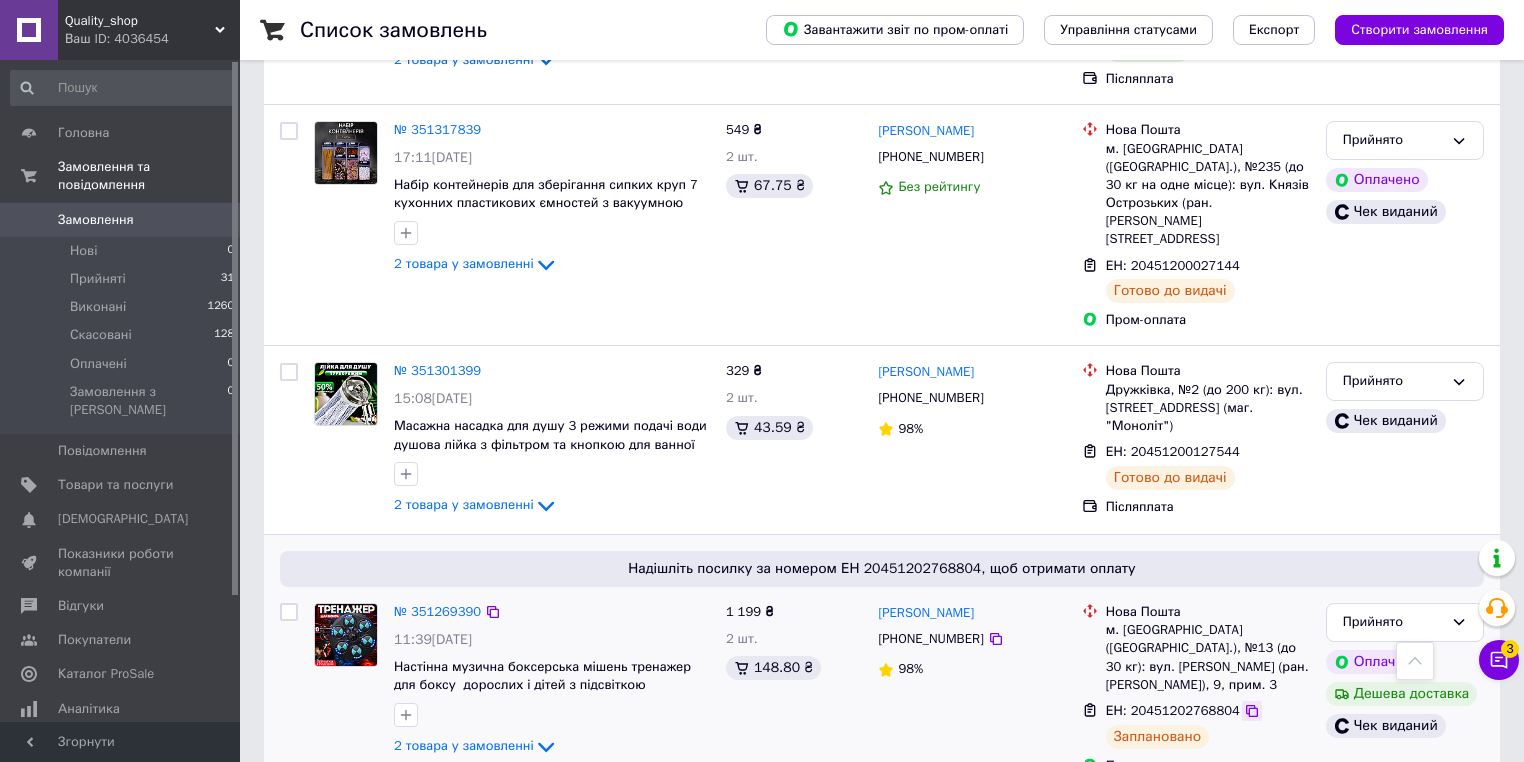 click 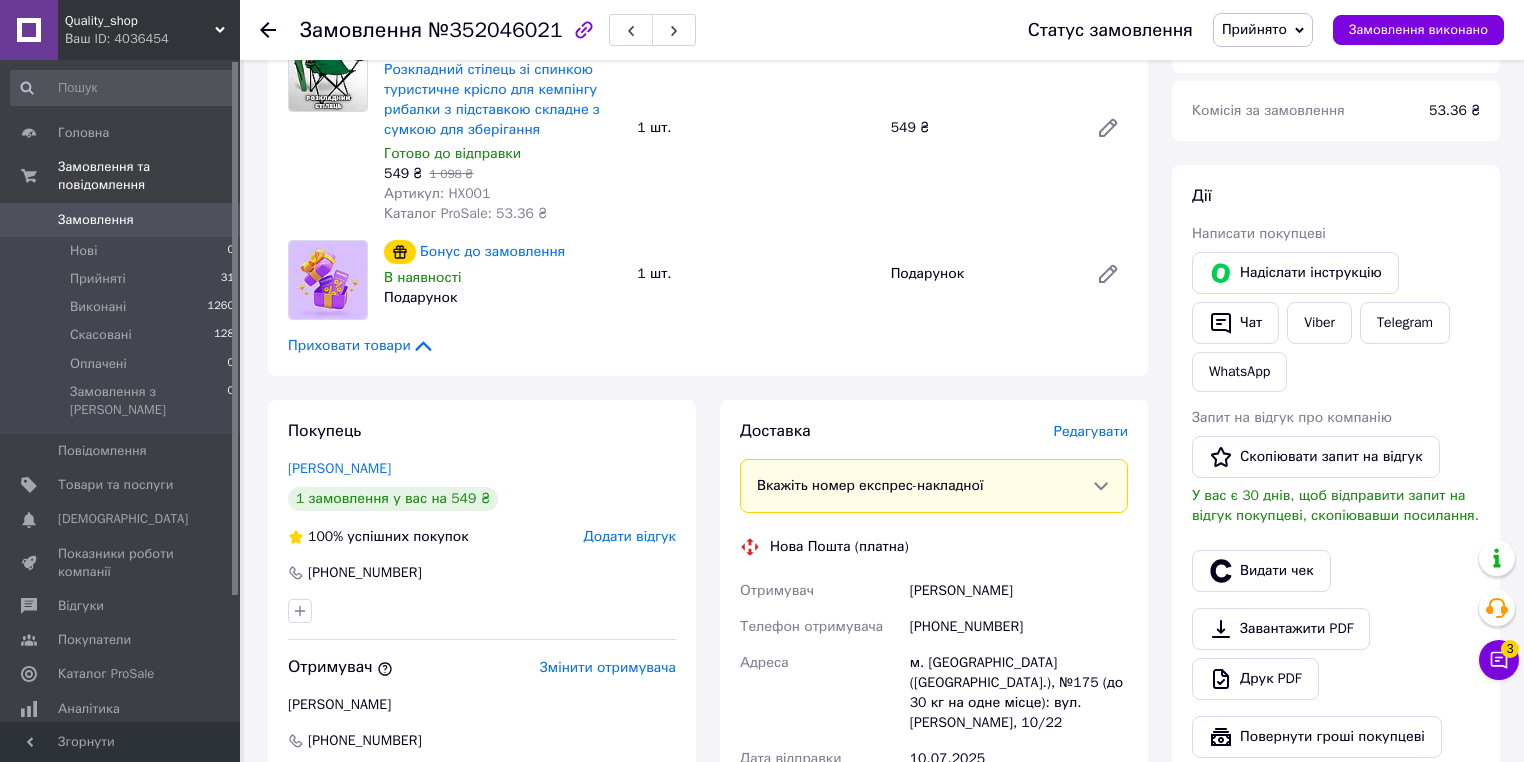 scroll, scrollTop: 320, scrollLeft: 0, axis: vertical 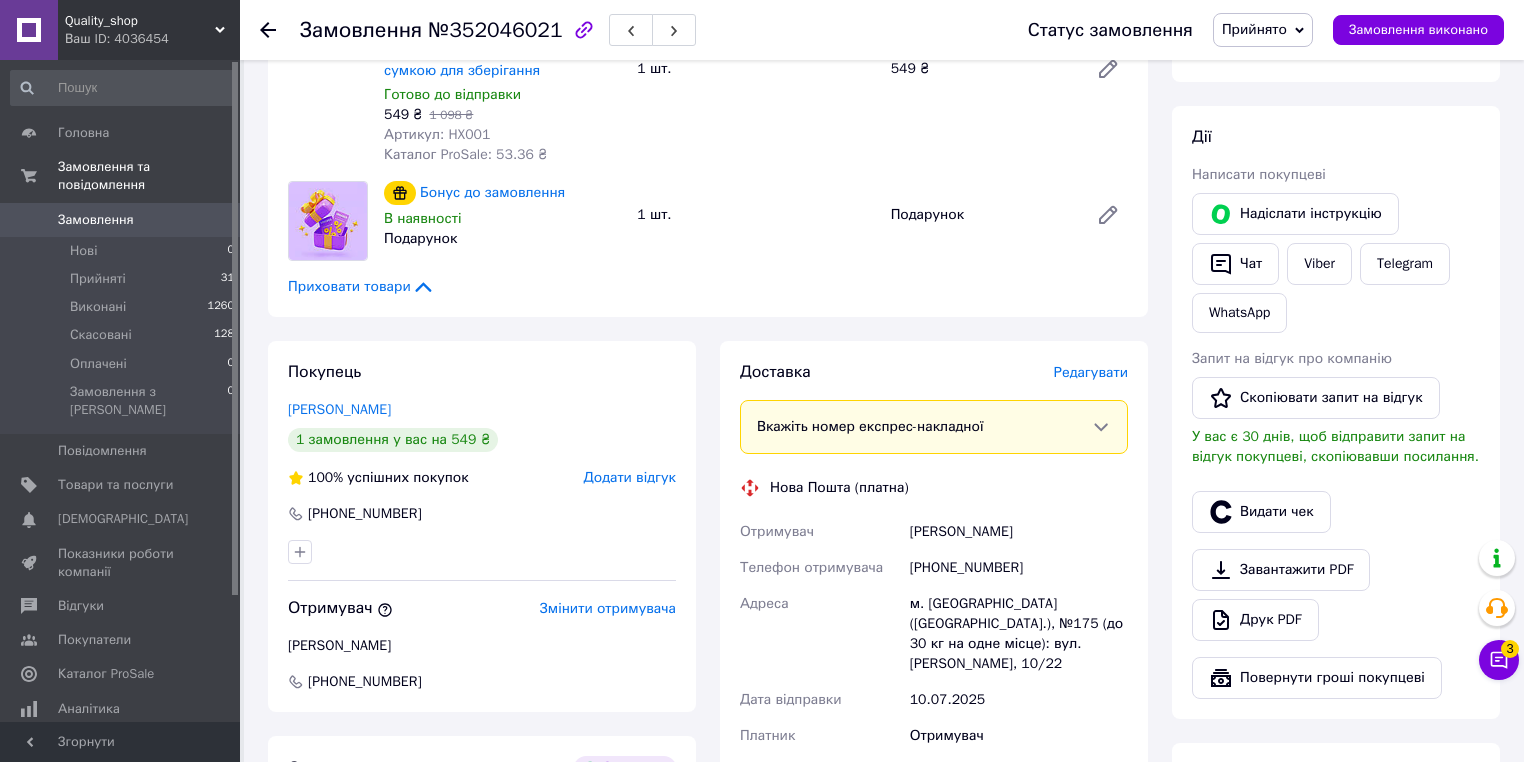 click on "Войницька Надія" at bounding box center (1019, 532) 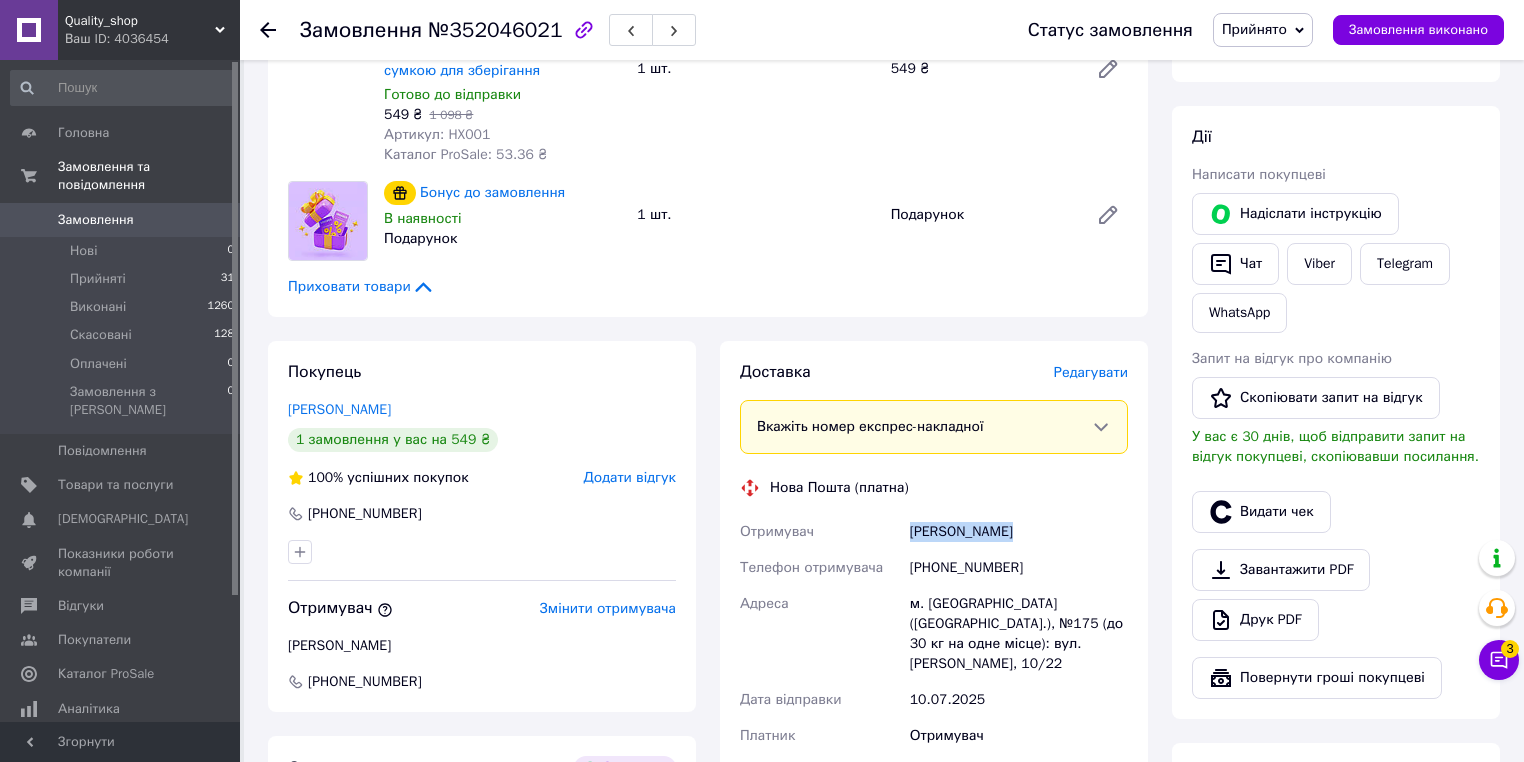 click on "Войницька Надія" at bounding box center (1019, 532) 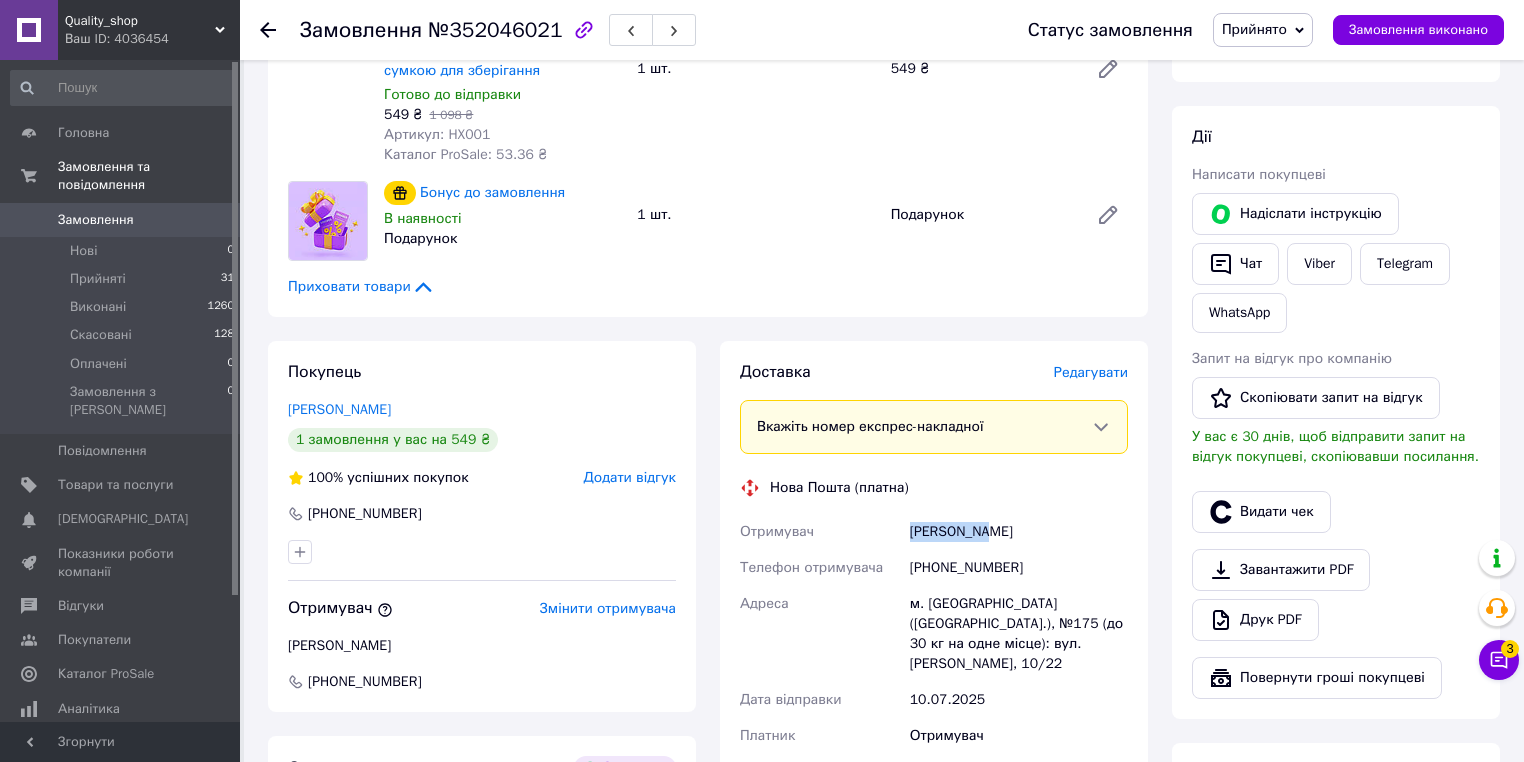 click on "Войницька Надія" at bounding box center [1019, 532] 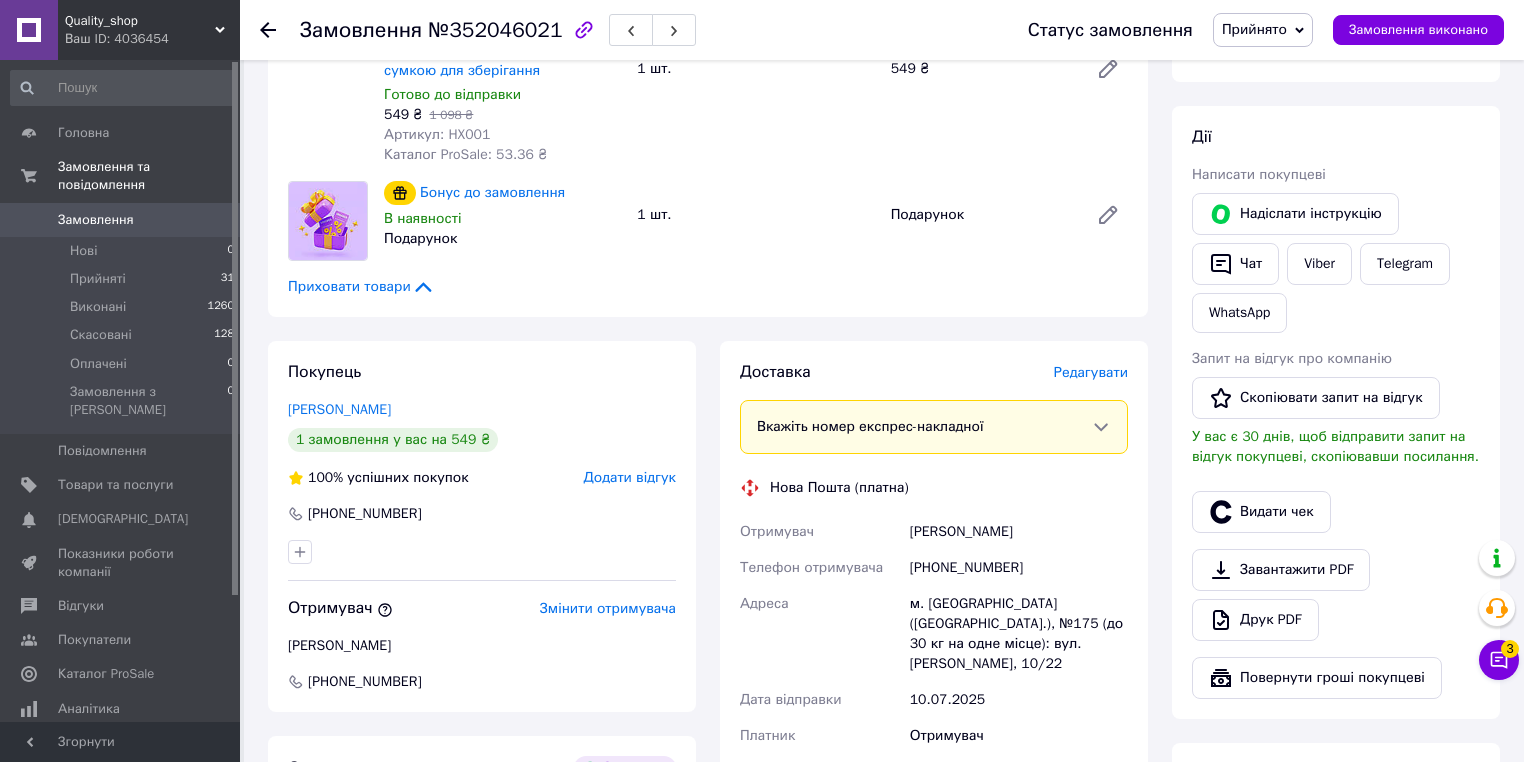click on "Войницька Надія" at bounding box center [1019, 532] 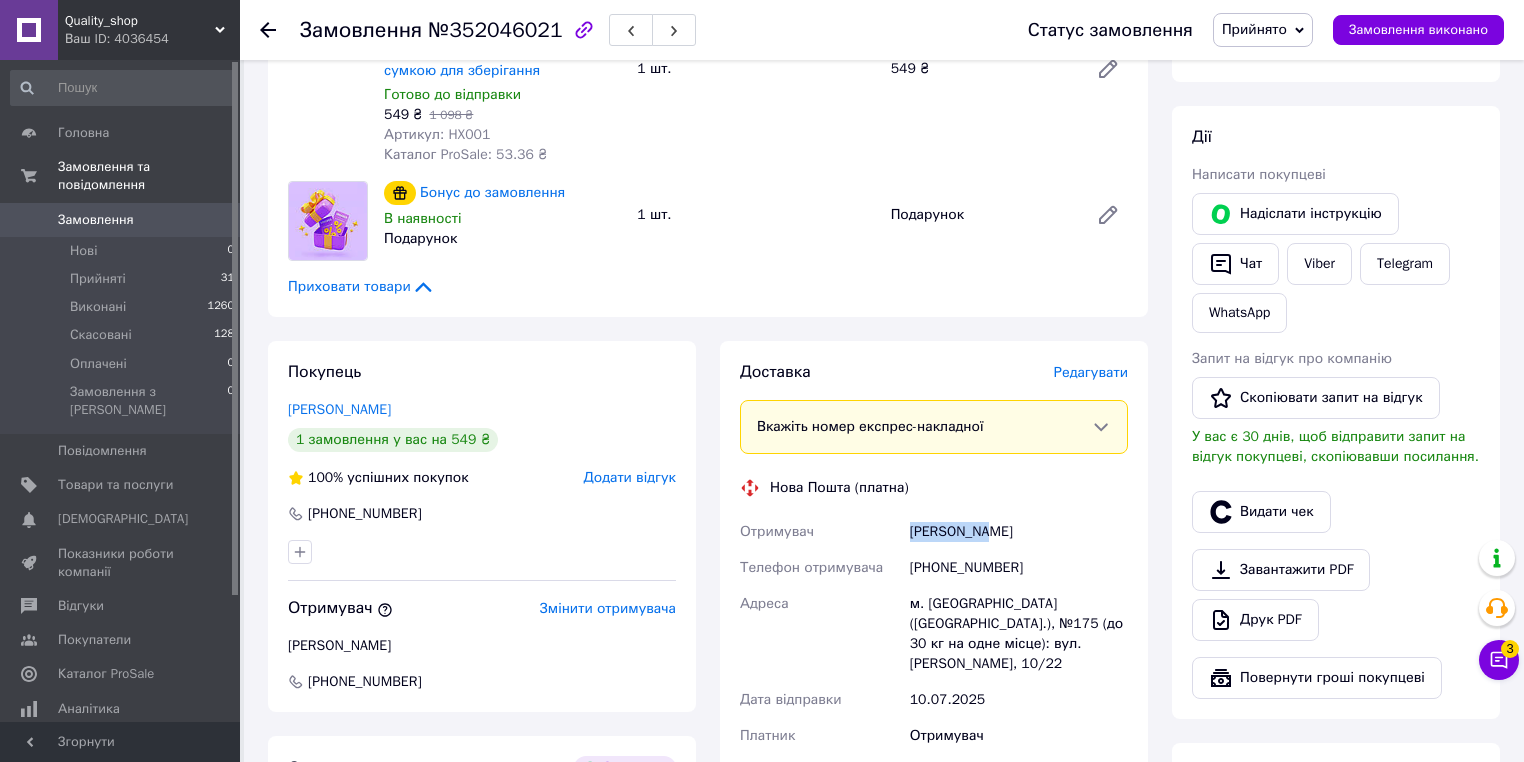 click on "Войницька Надія" at bounding box center [1019, 532] 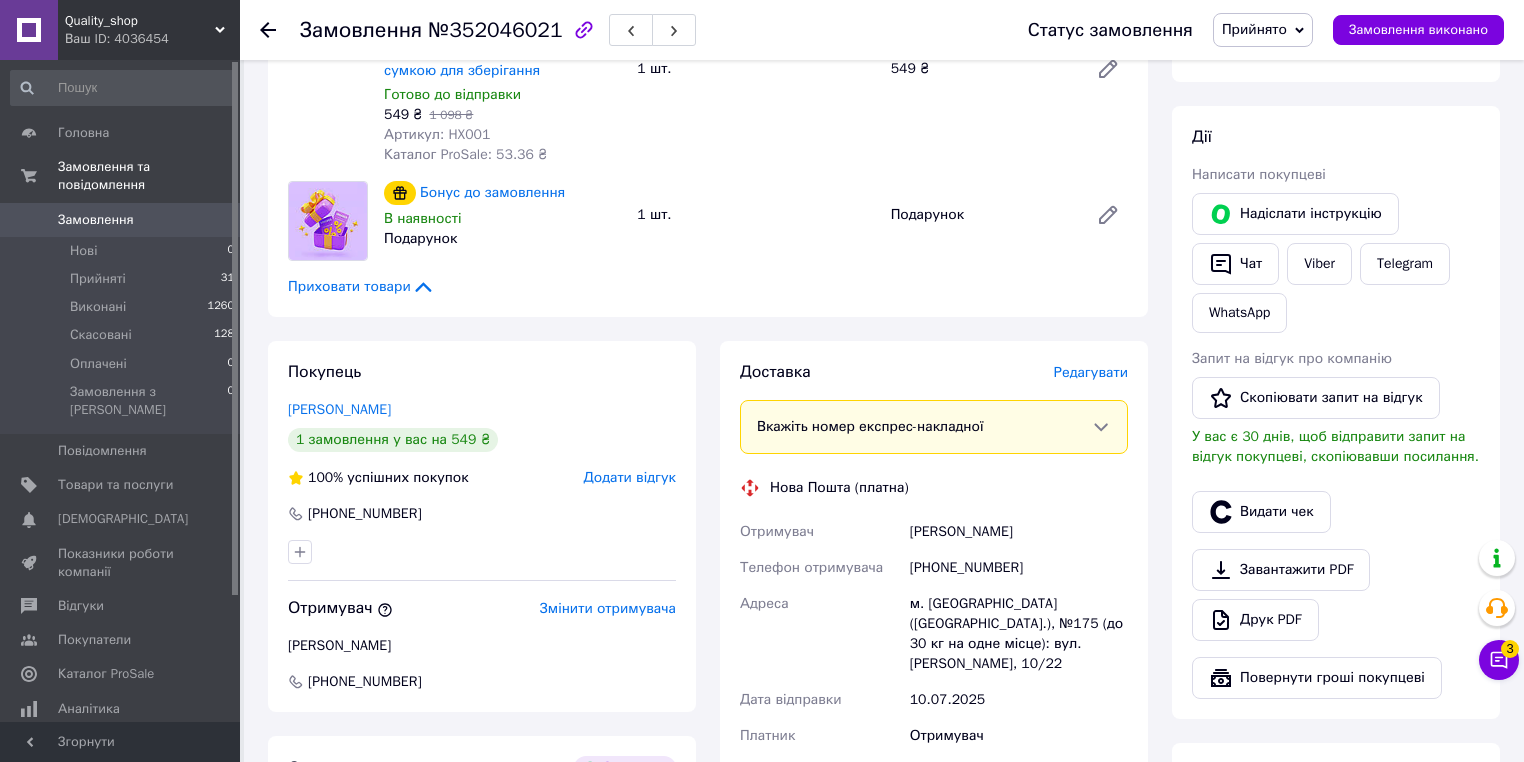click on "+380985825803" at bounding box center (1019, 568) 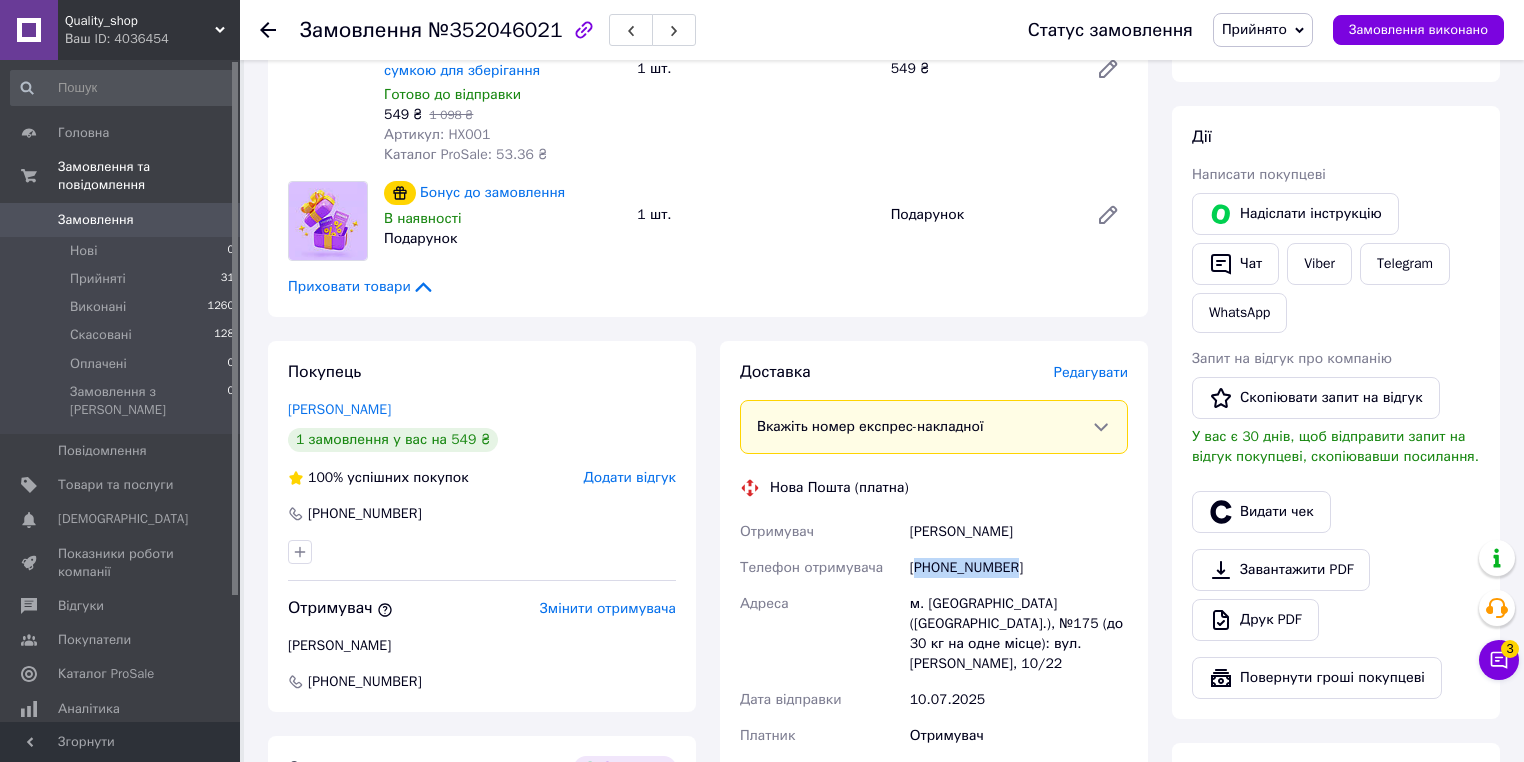 click on "+380985825803" at bounding box center (1019, 568) 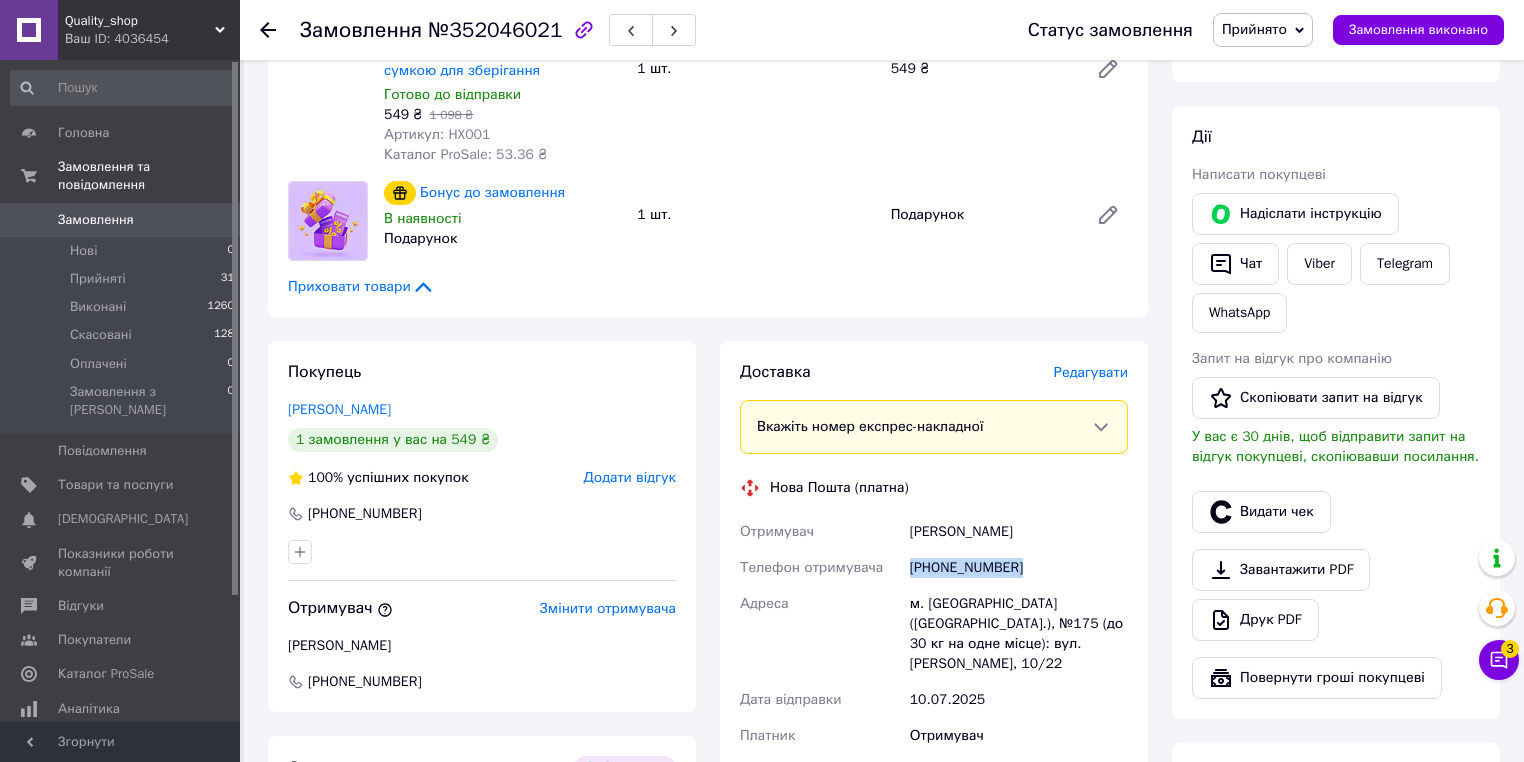 click on "+380985825803" at bounding box center (1019, 568) 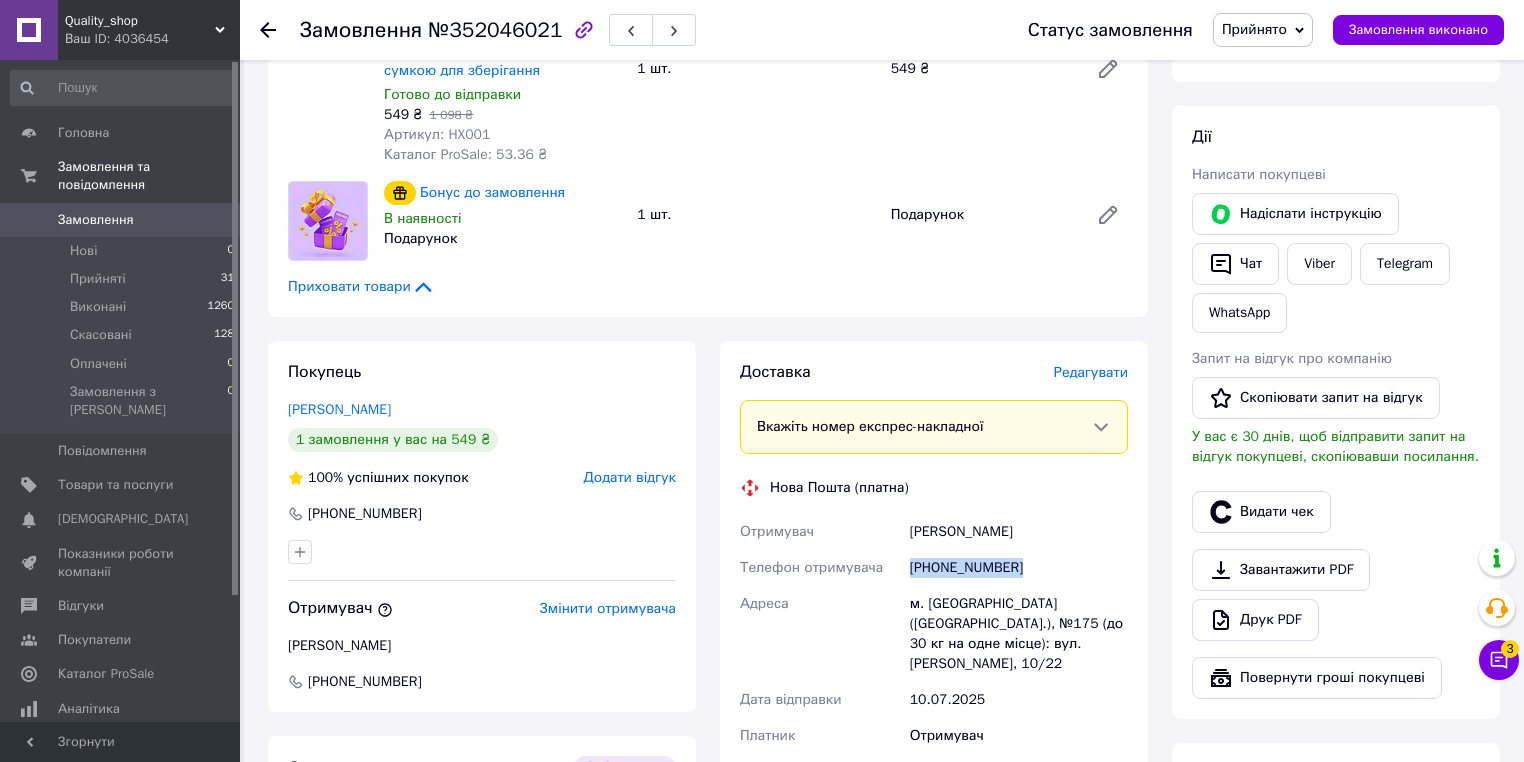 copy on "+380985825803" 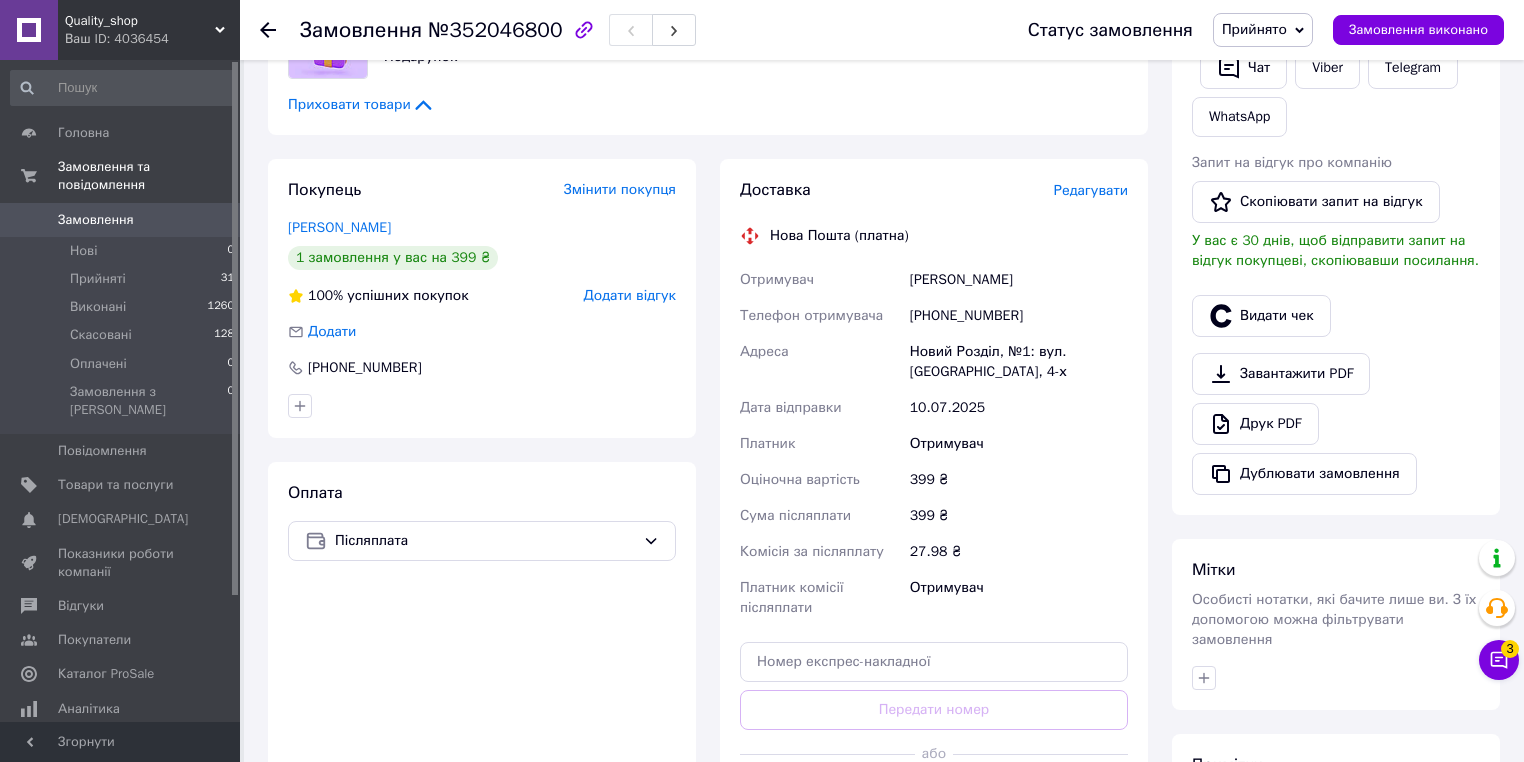 scroll, scrollTop: 400, scrollLeft: 0, axis: vertical 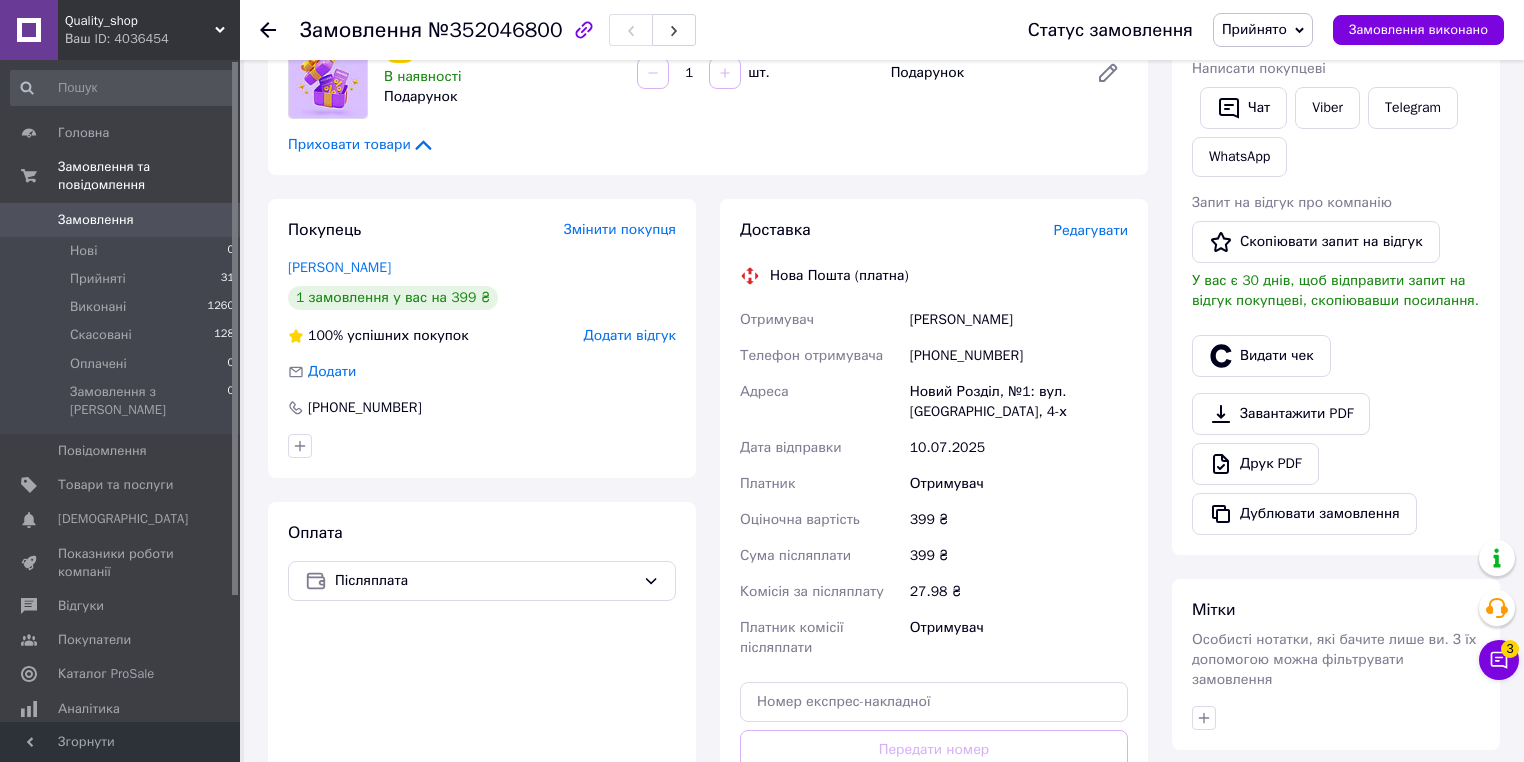 click on "Орисюк Ірина" at bounding box center [1019, 320] 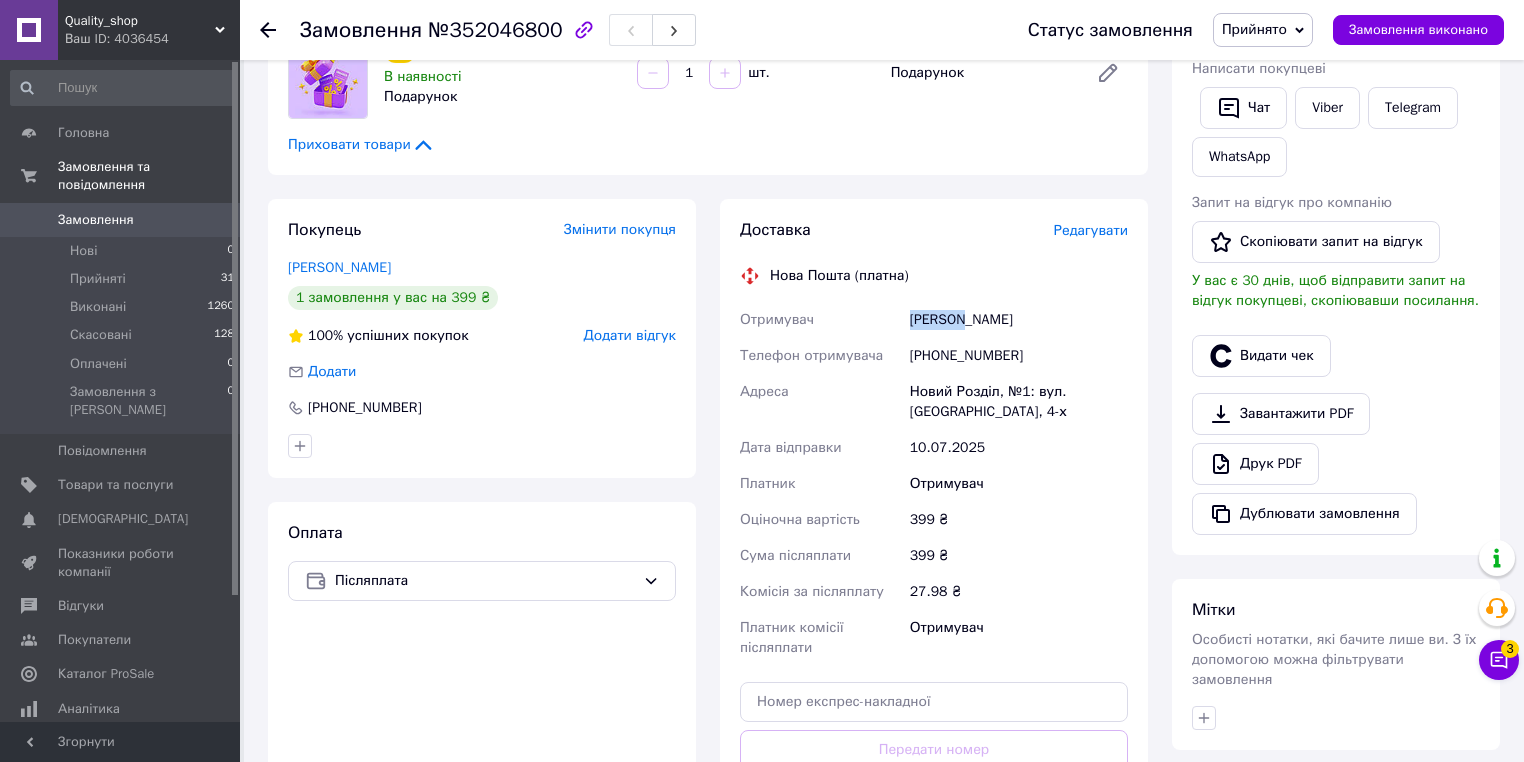 click on "Орисюк Ірина" at bounding box center [1019, 320] 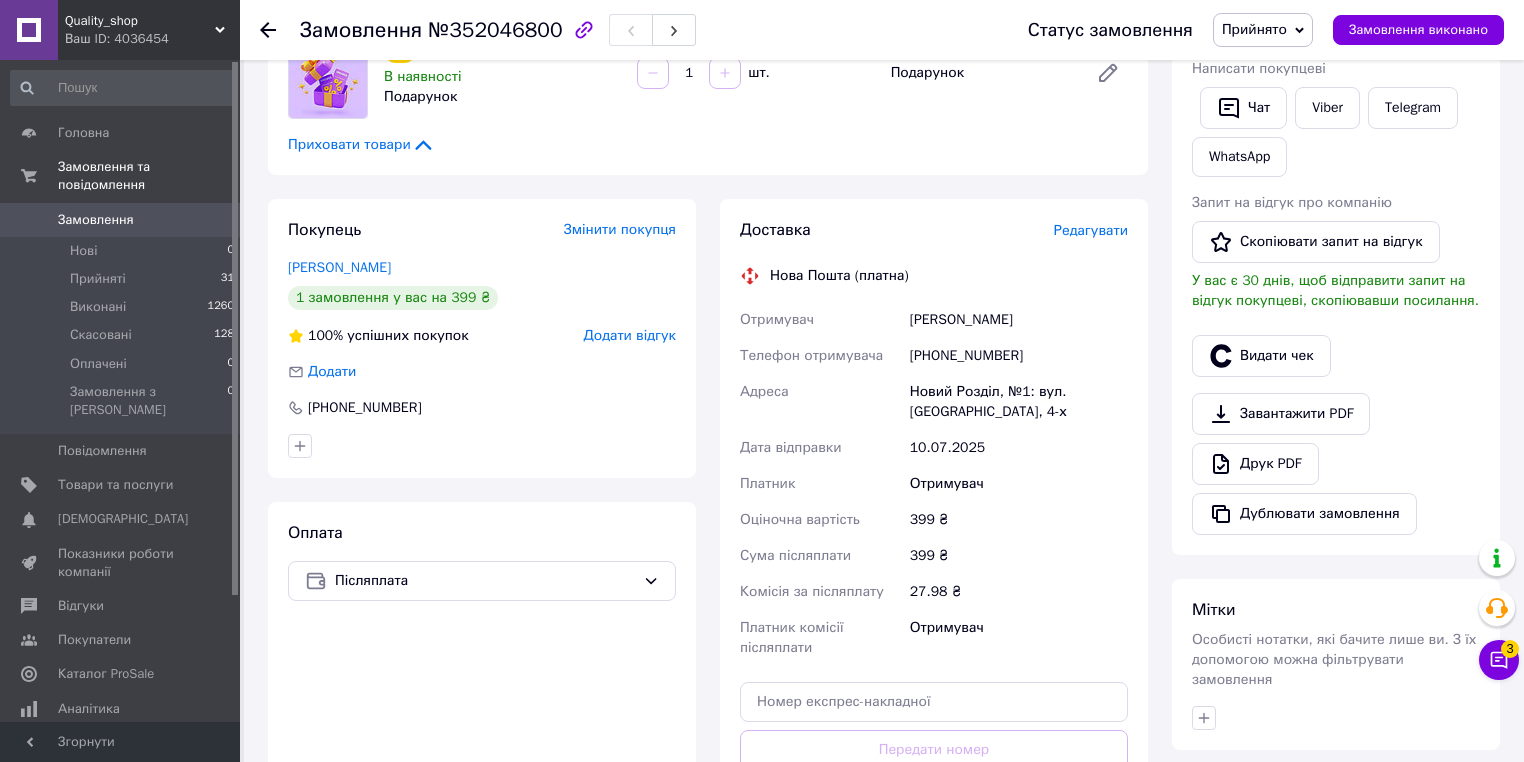 click on "Орисюк Ірина" at bounding box center (1019, 320) 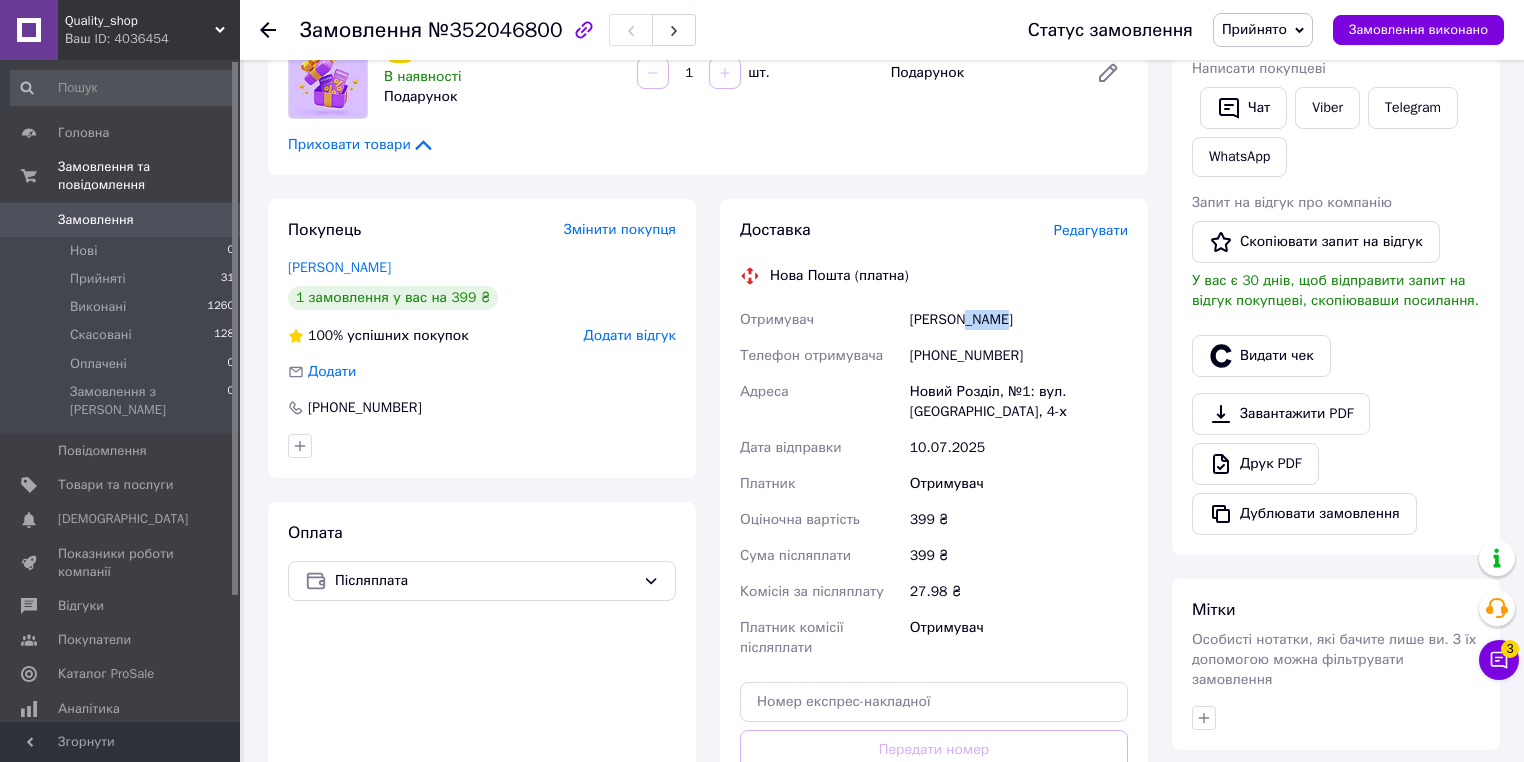 click on "Орисюк Ірина" at bounding box center [1019, 320] 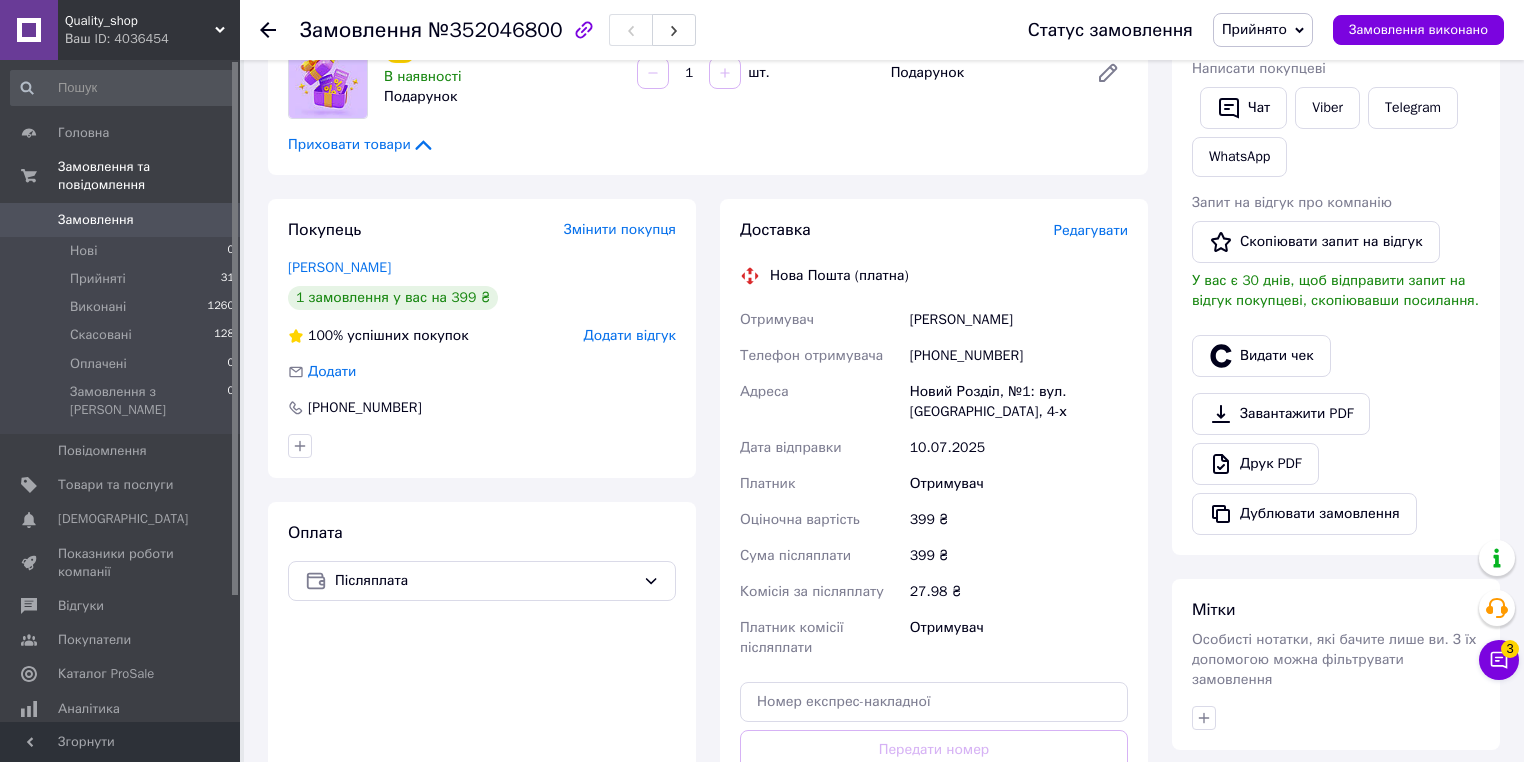 click on "+380934002237" at bounding box center (1019, 356) 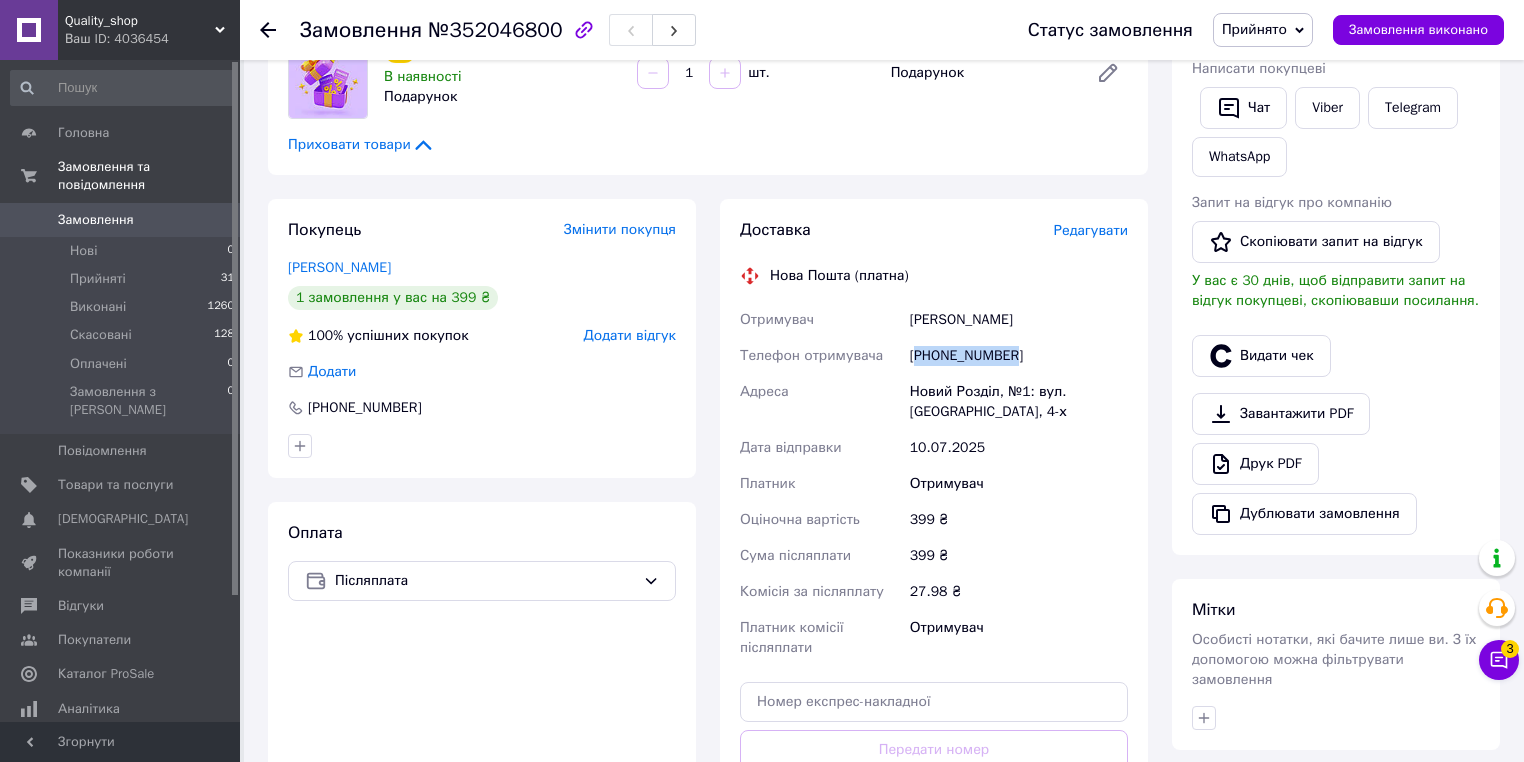 click on "+380934002237" at bounding box center (1019, 356) 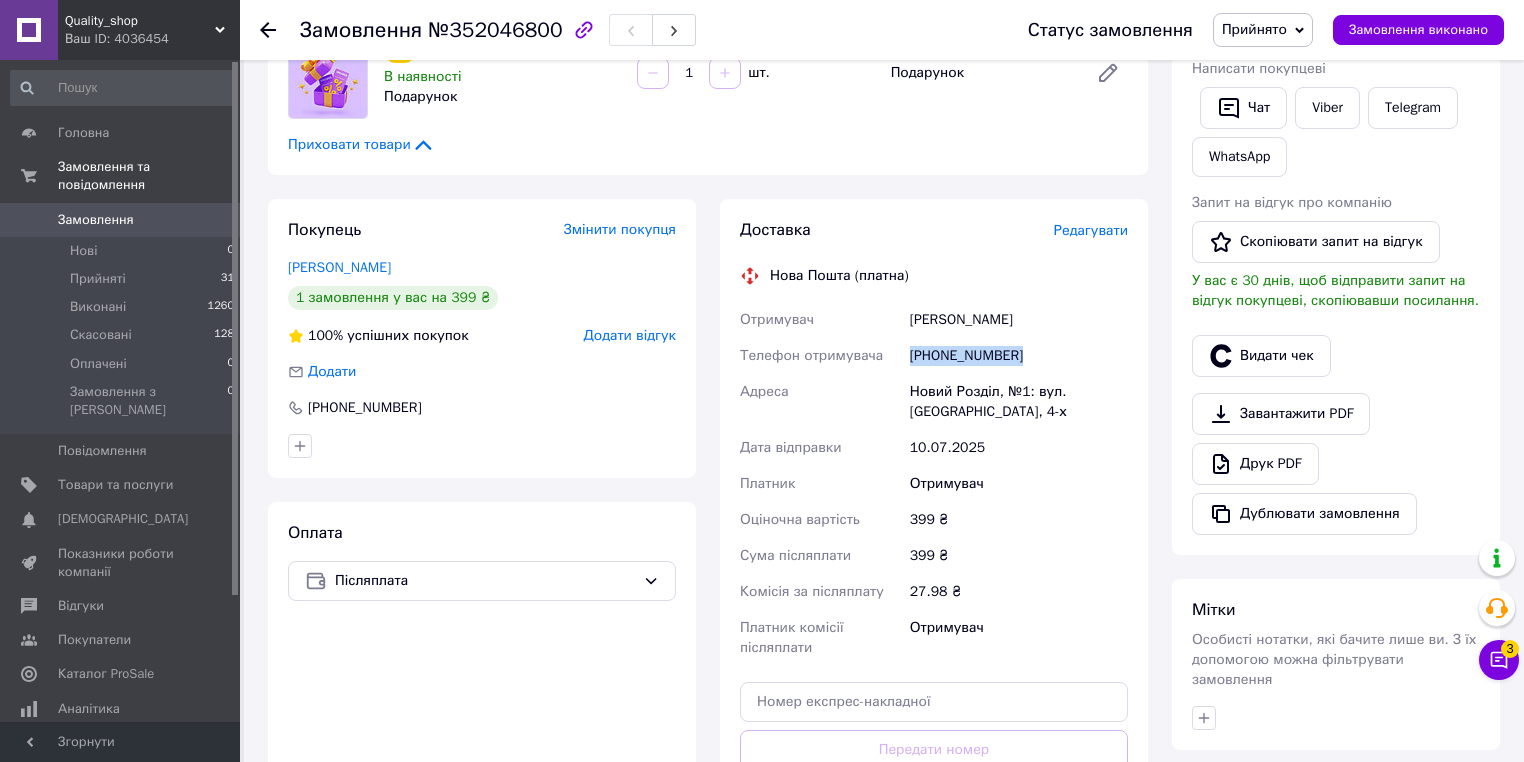 click on "+380934002237" at bounding box center (1019, 356) 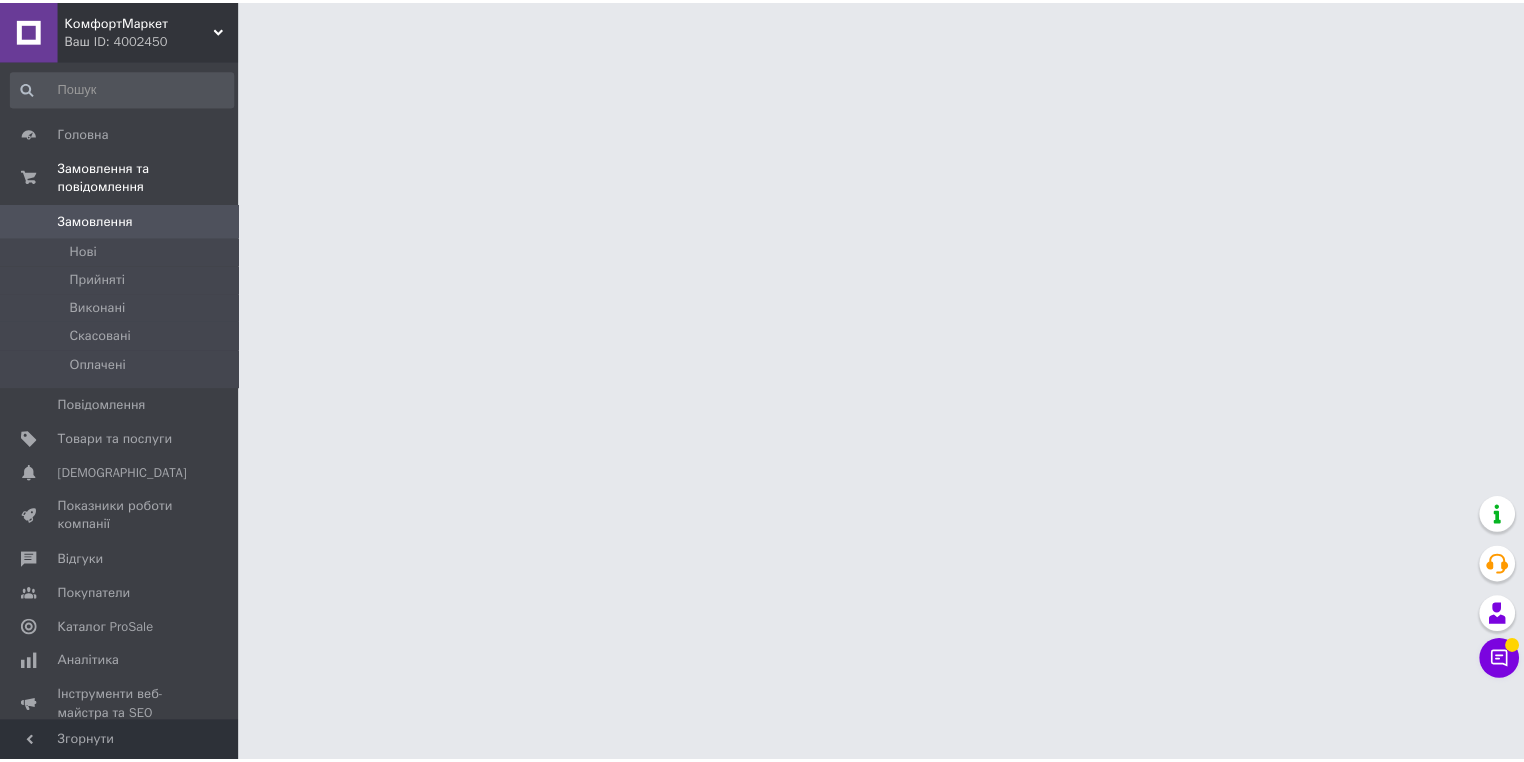 scroll, scrollTop: 0, scrollLeft: 0, axis: both 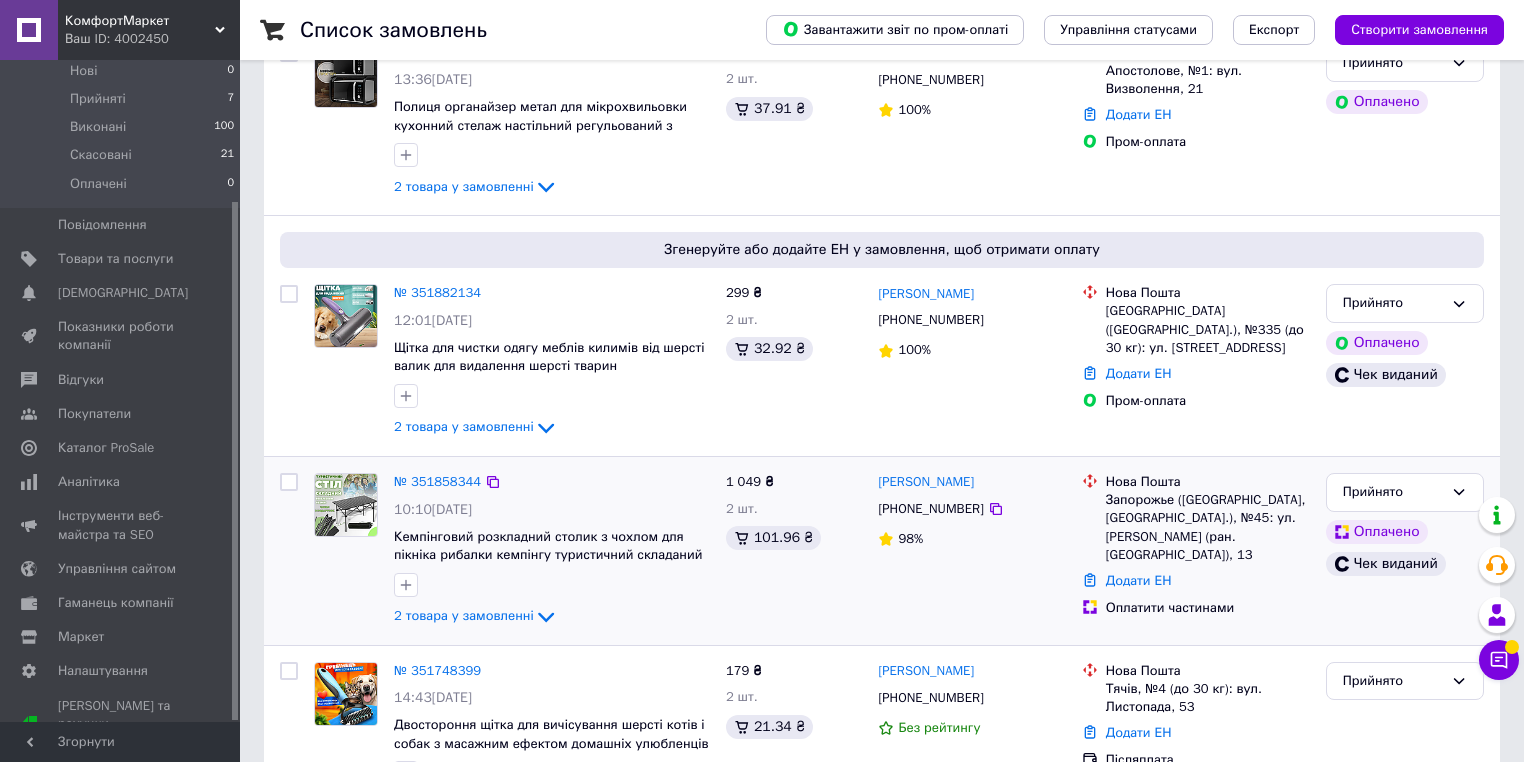 click on "Додати ЕН" at bounding box center (1208, 581) 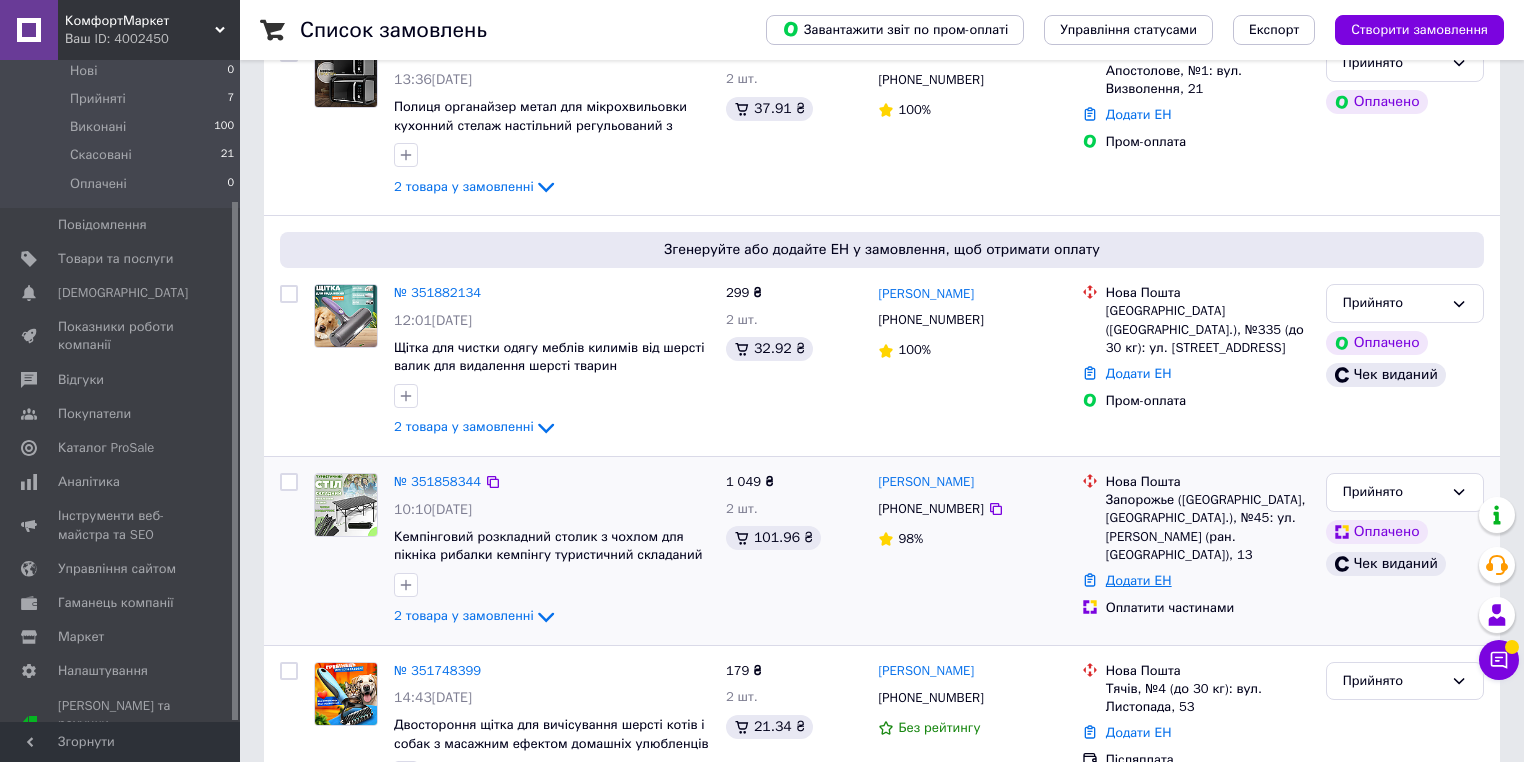 click on "Додати ЕН" at bounding box center (1139, 580) 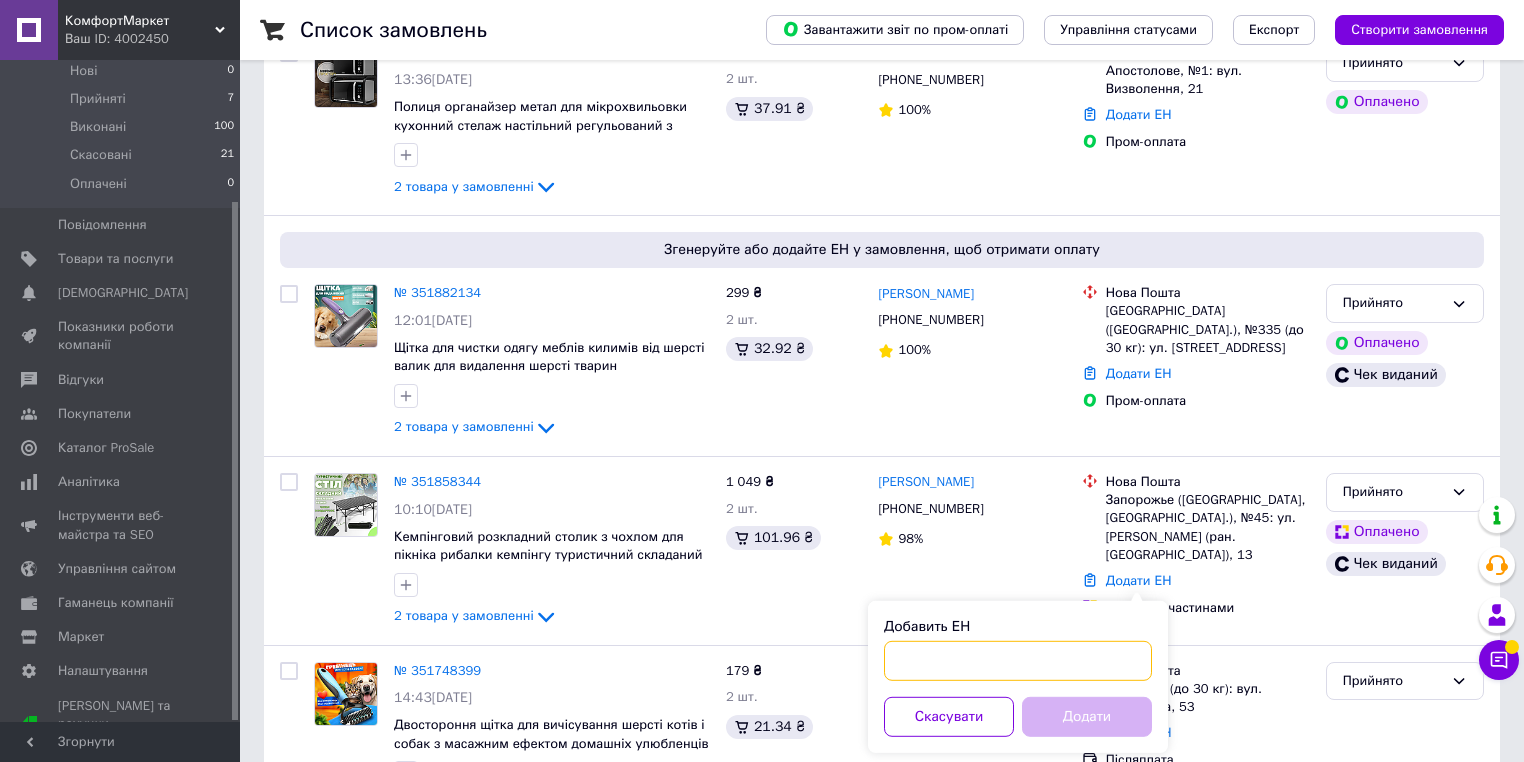 click on "Добавить ЕН" at bounding box center [1018, 661] 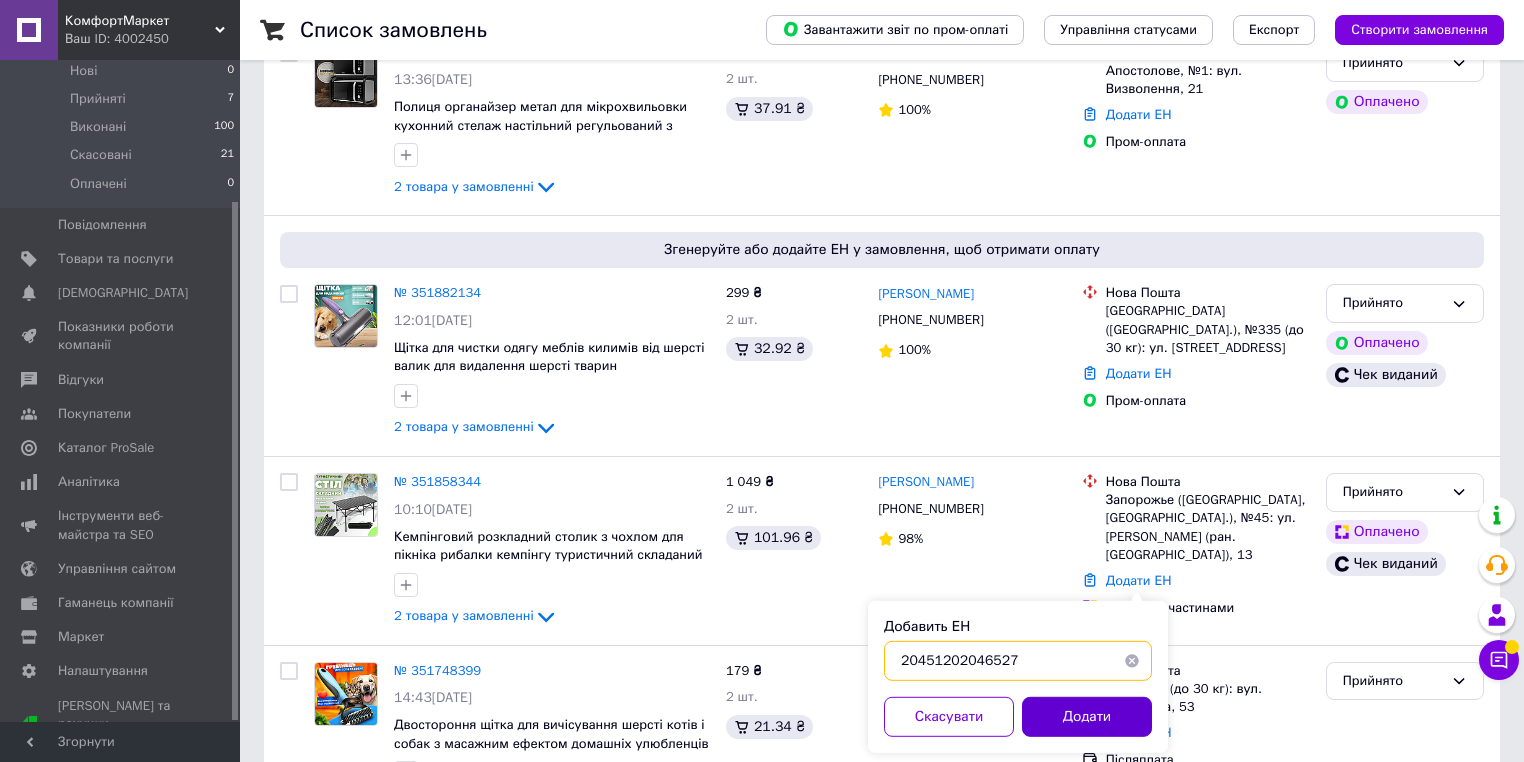 type on "20451202046527" 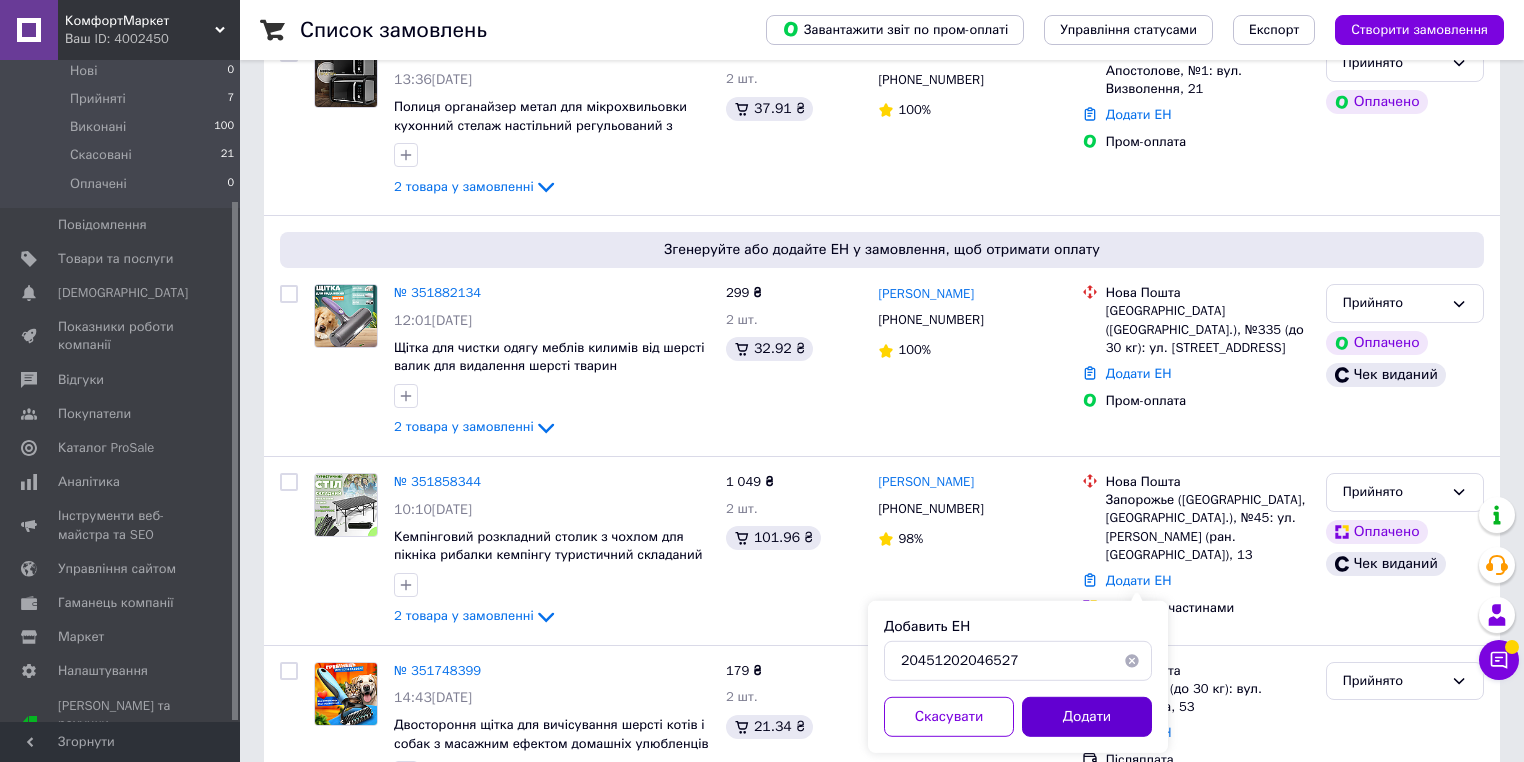 click on "Додати" at bounding box center [1087, 717] 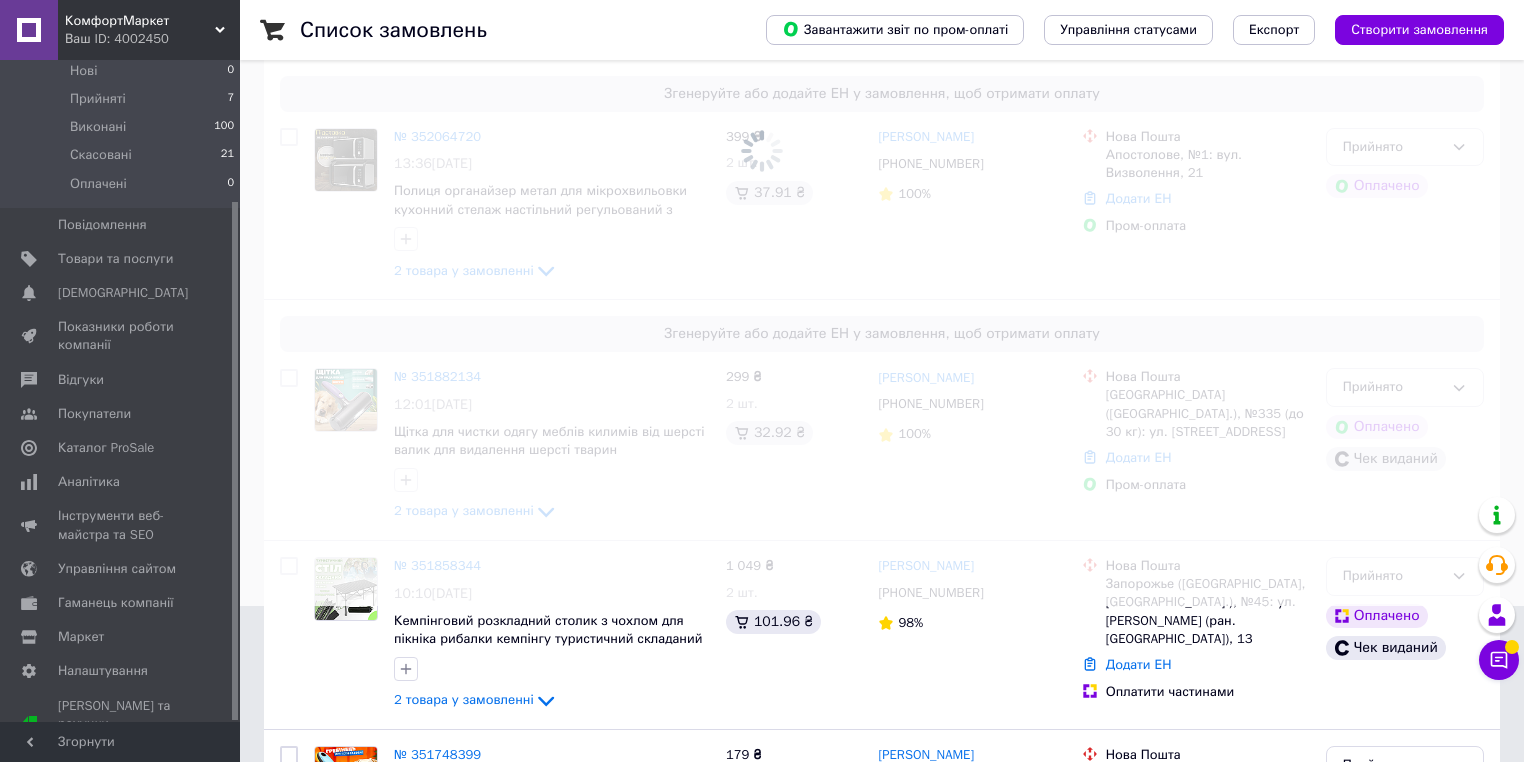 scroll, scrollTop: 160, scrollLeft: 0, axis: vertical 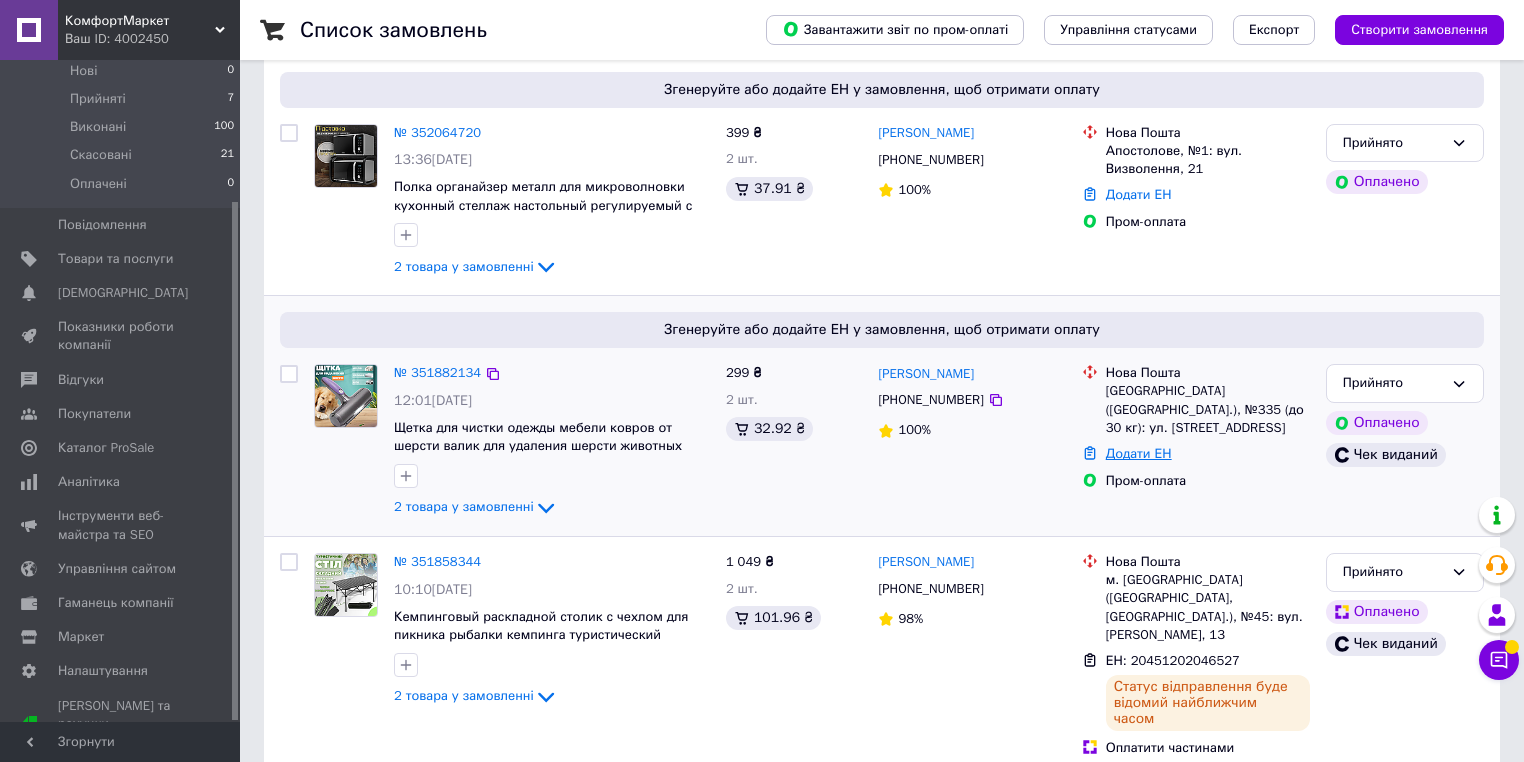 click on "Нова Пошта Киев (Киевская обл.), №335 (до 30 кг): ул. Ирпенская, 76 Додати ЕН Пром-оплата" at bounding box center (1196, 427) 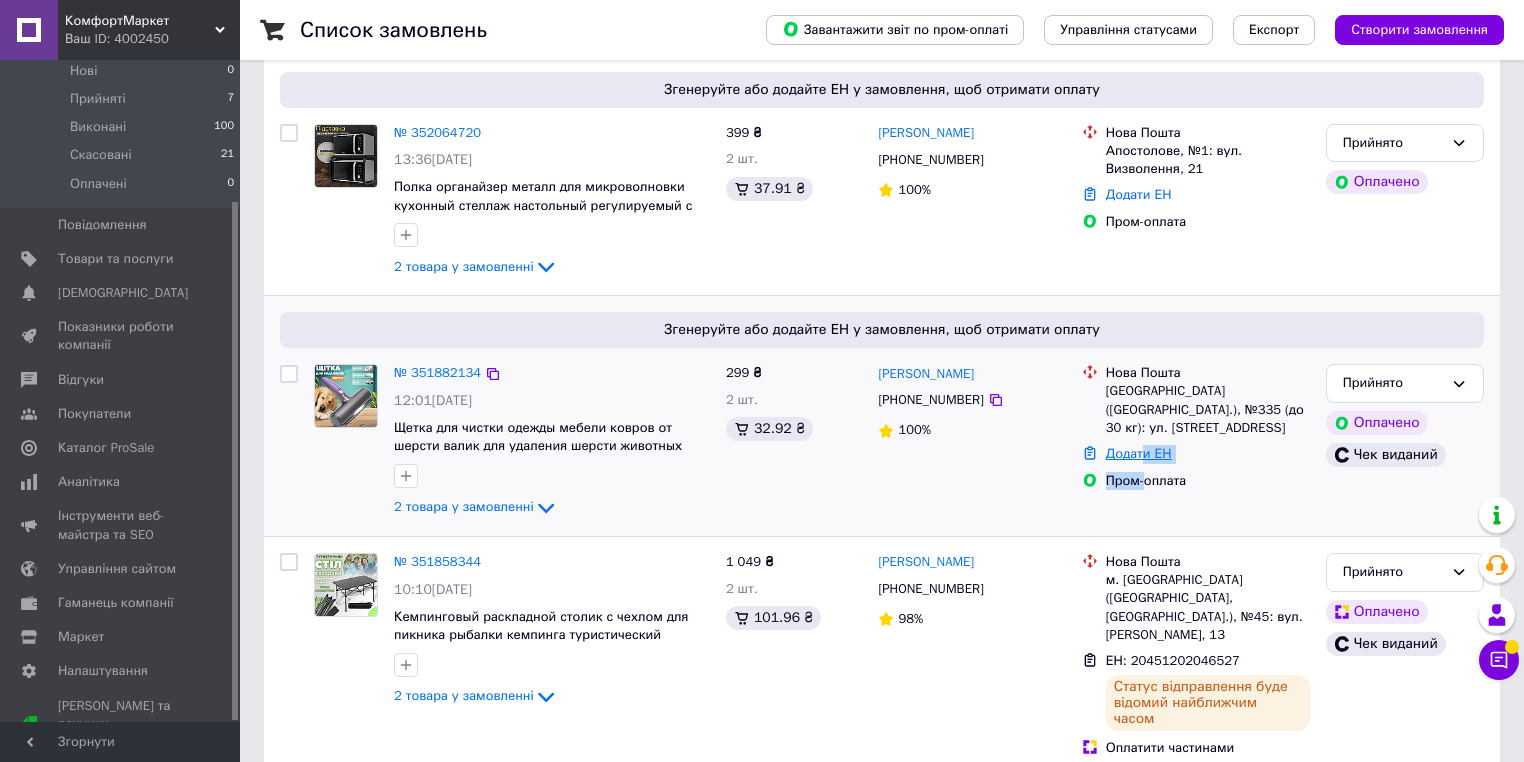 click on "Додати ЕН" at bounding box center [1139, 453] 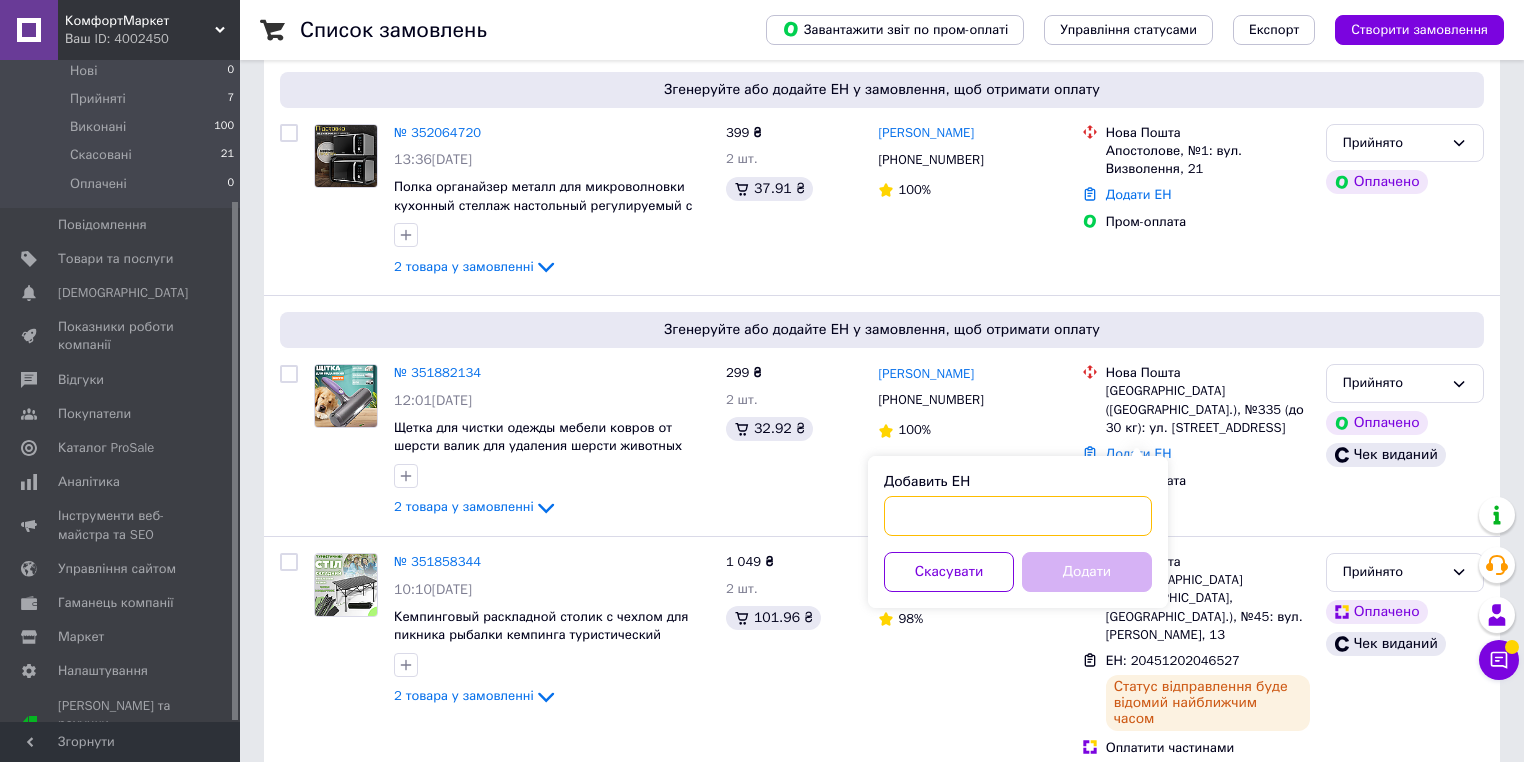 click on "Добавить ЕН" at bounding box center [1018, 516] 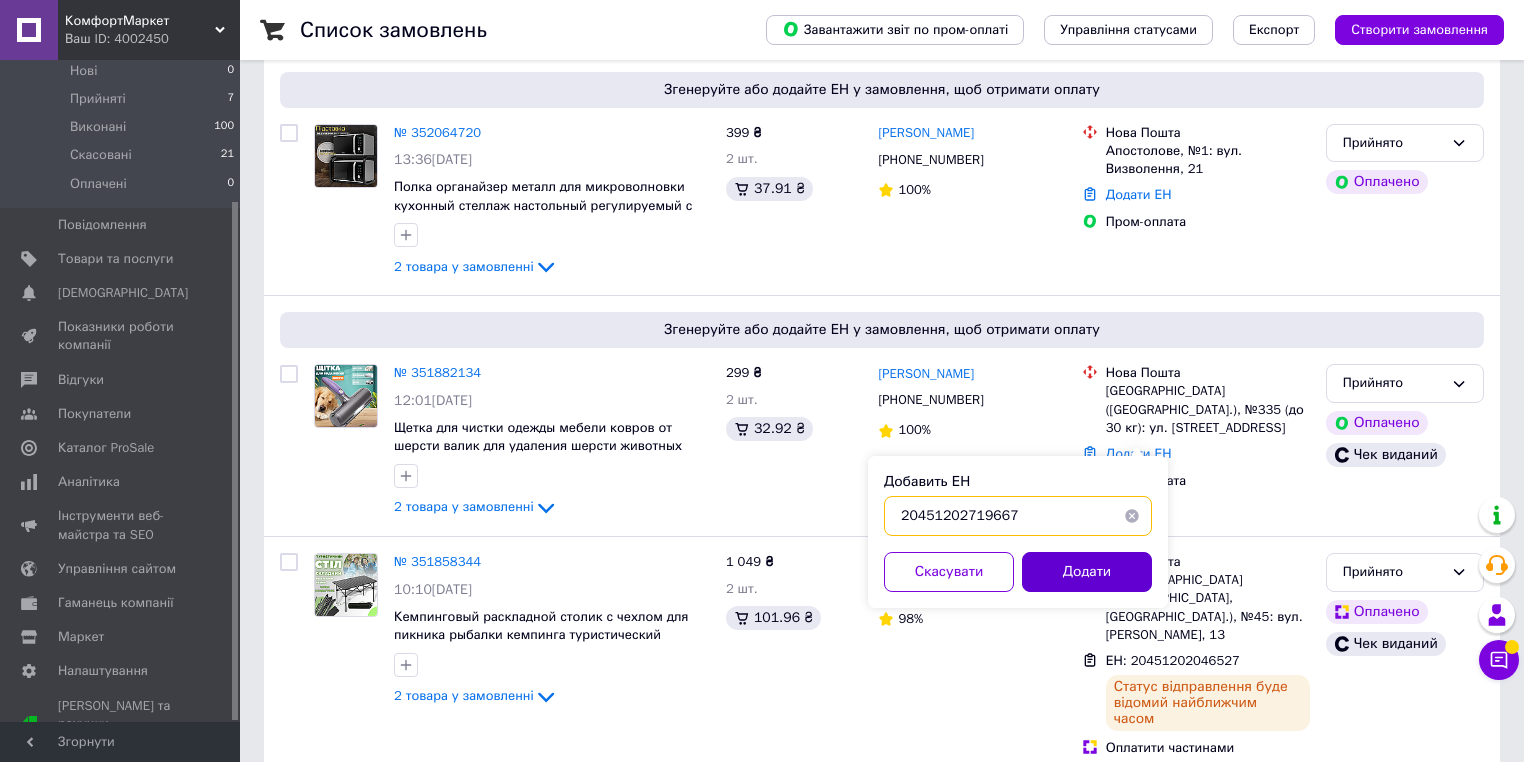 type on "20451202719667" 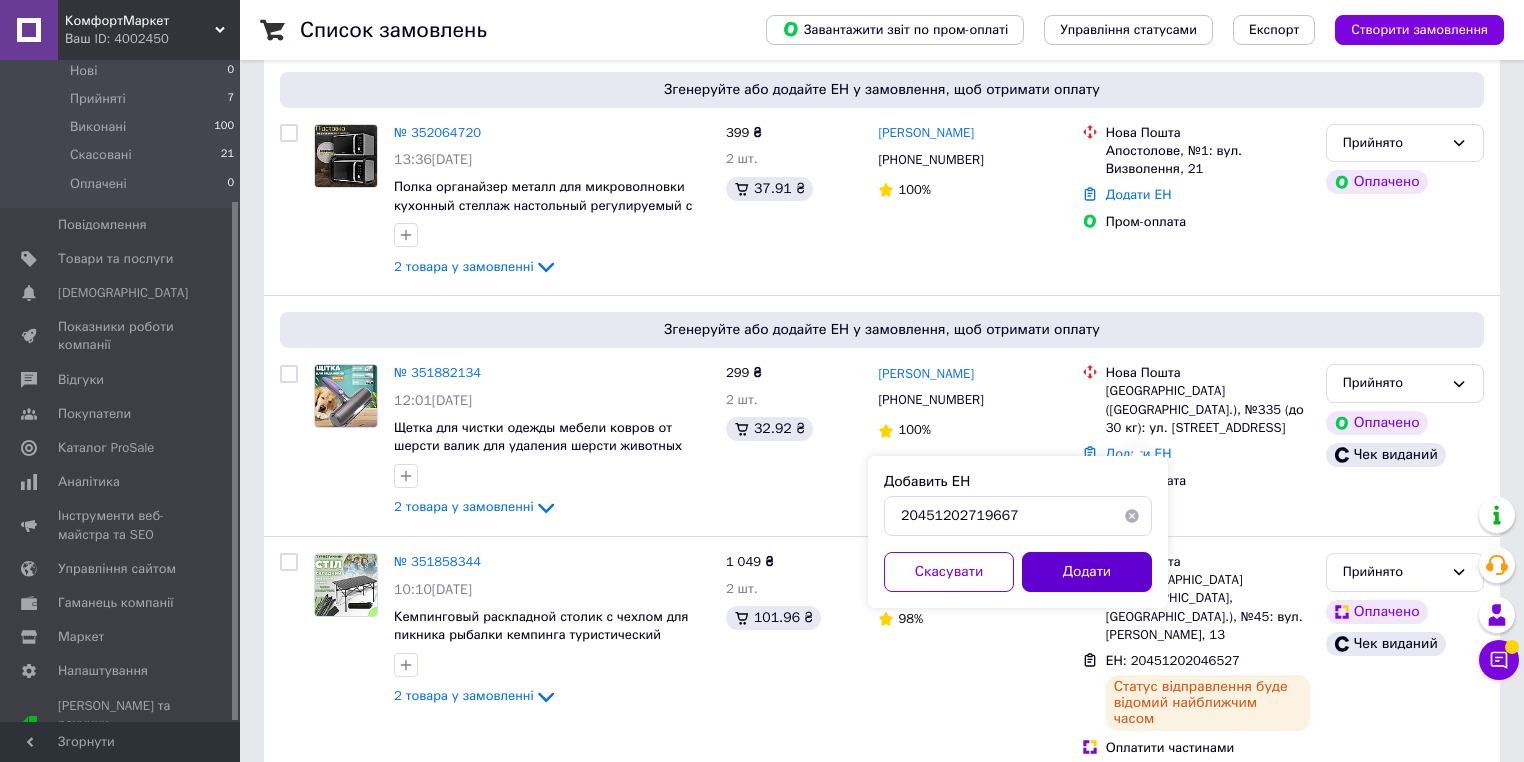 click on "Додати" at bounding box center (1087, 572) 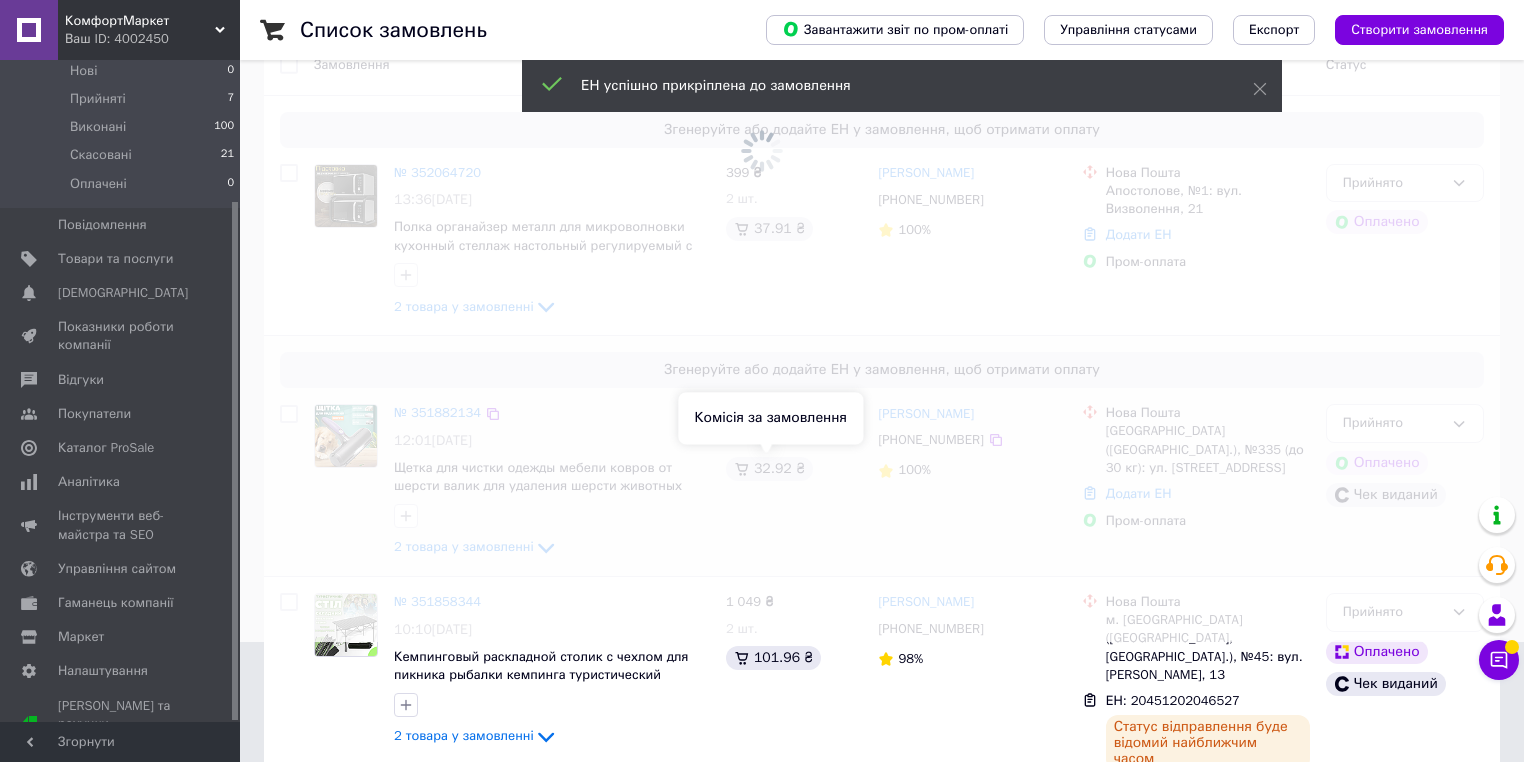 scroll, scrollTop: 80, scrollLeft: 0, axis: vertical 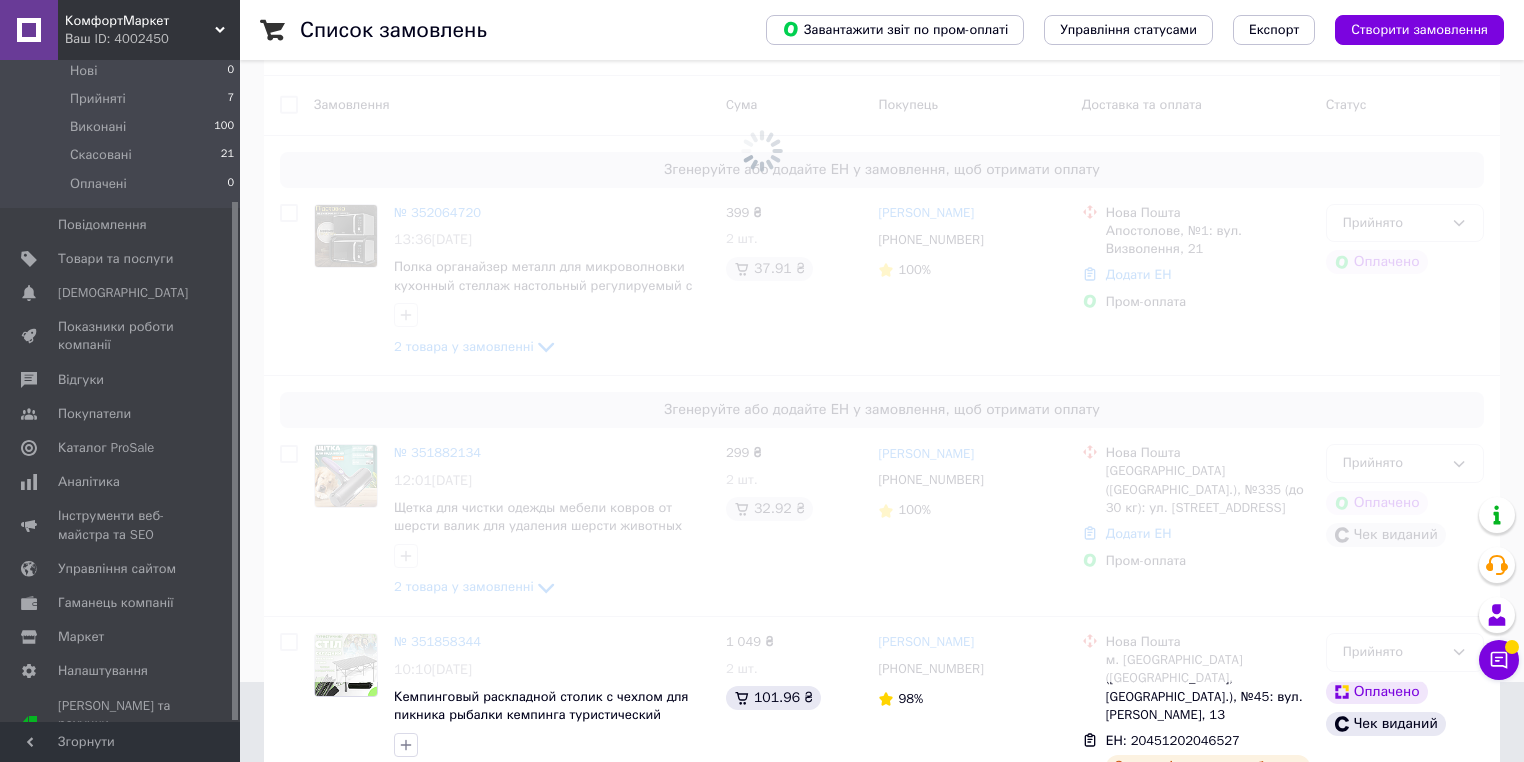 click on "Ваш ID: 4002450" at bounding box center [152, 39] 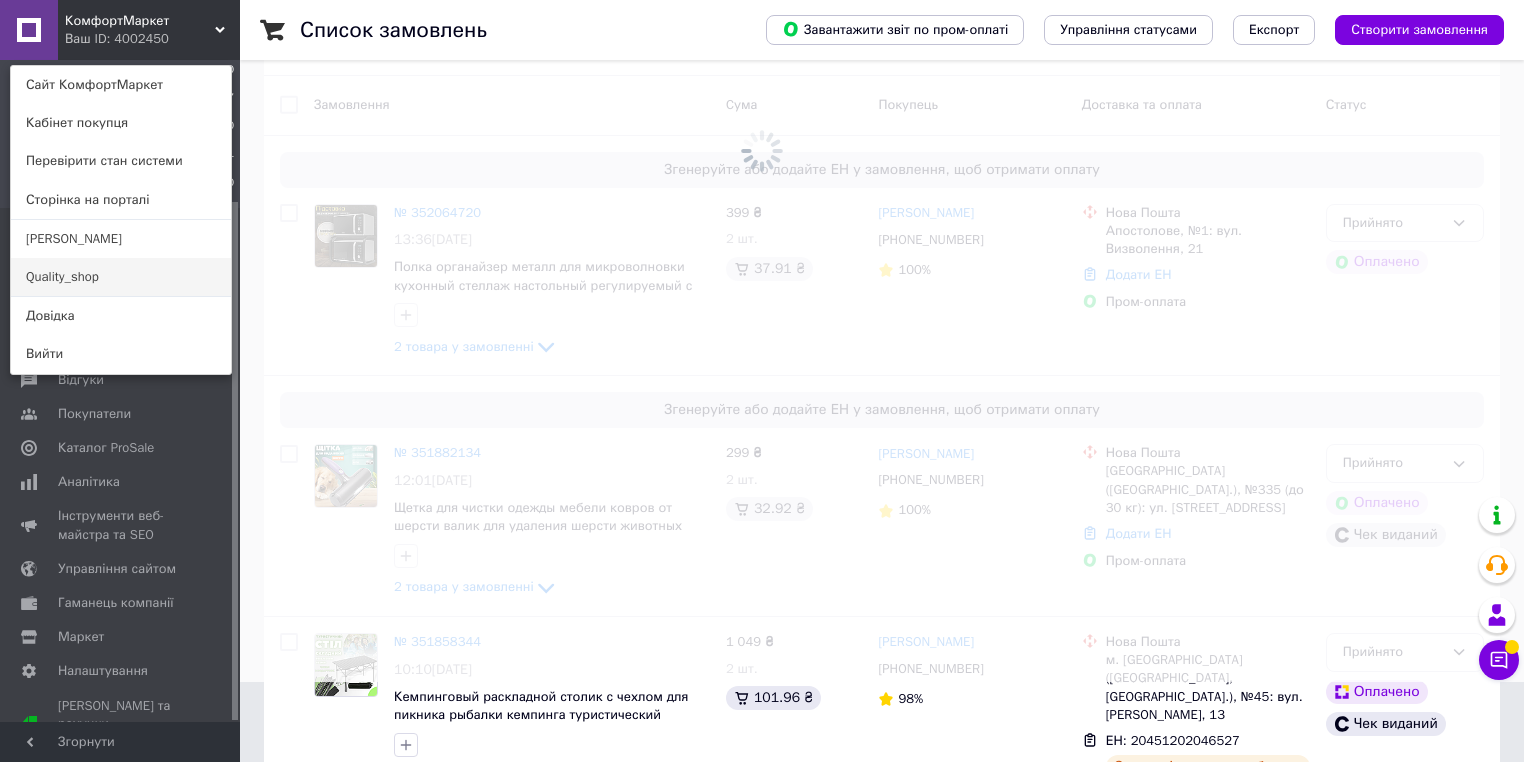 click on "Quality_shop" at bounding box center (121, 277) 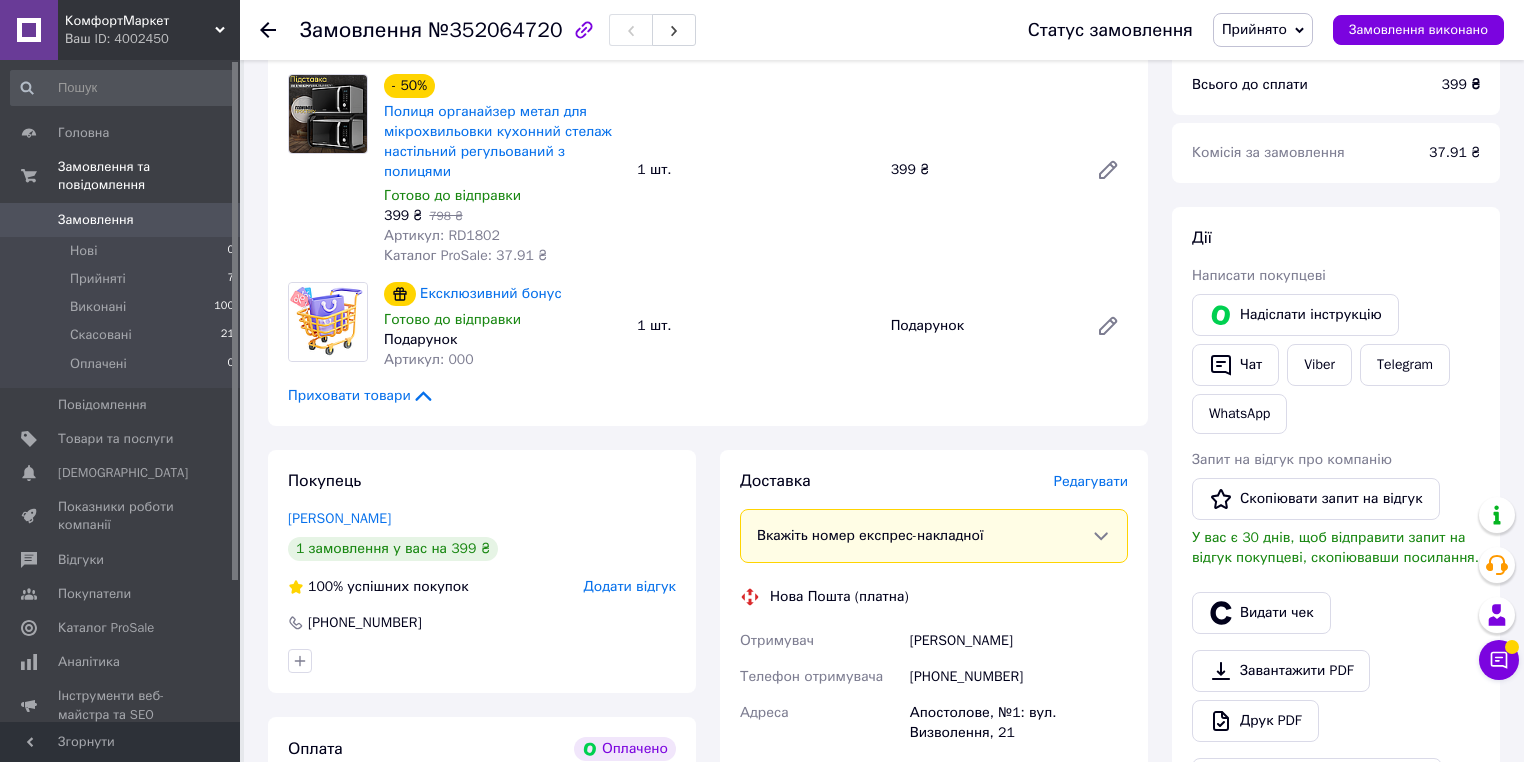 scroll, scrollTop: 320, scrollLeft: 0, axis: vertical 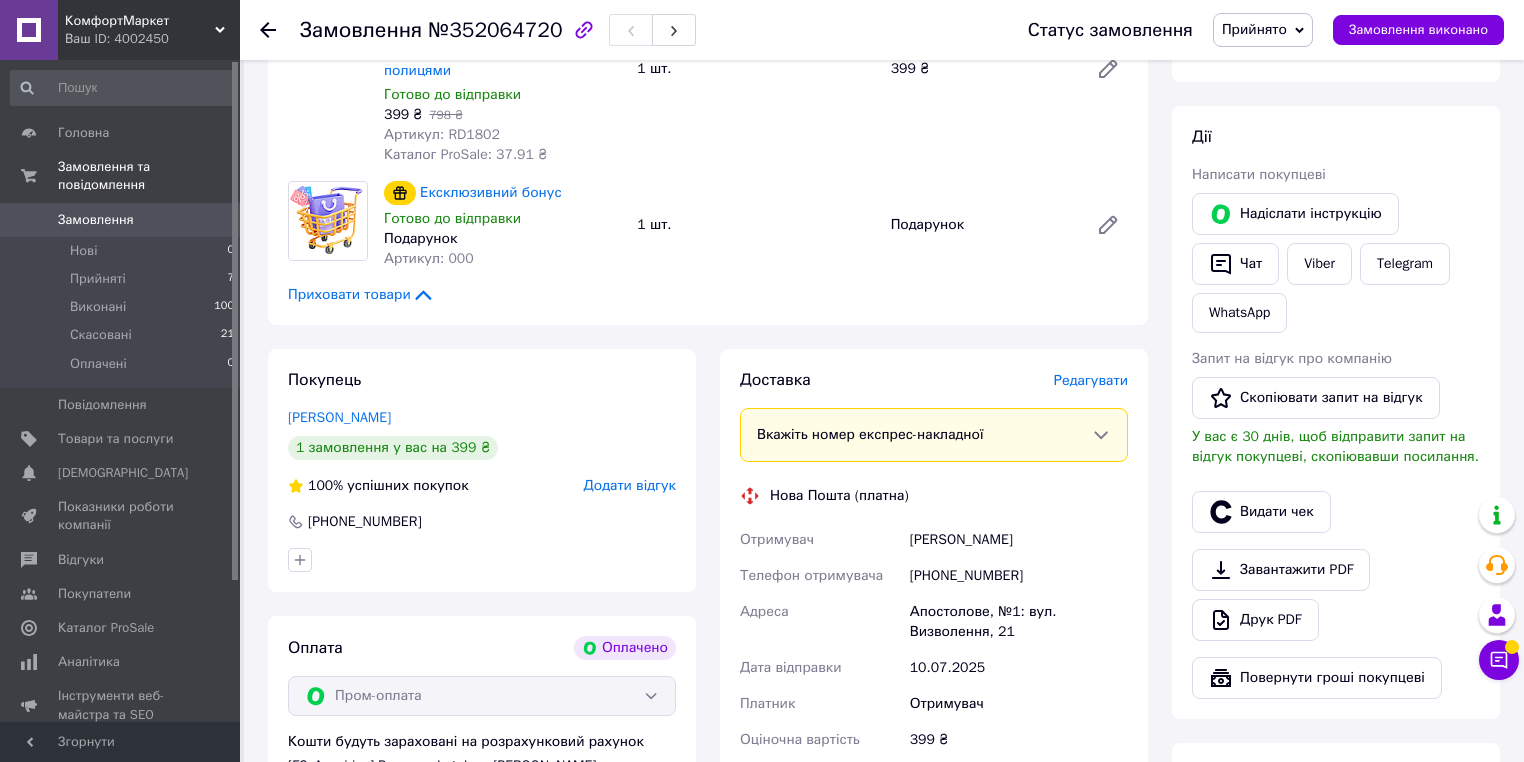 click on "[PERSON_NAME]" at bounding box center [1019, 540] 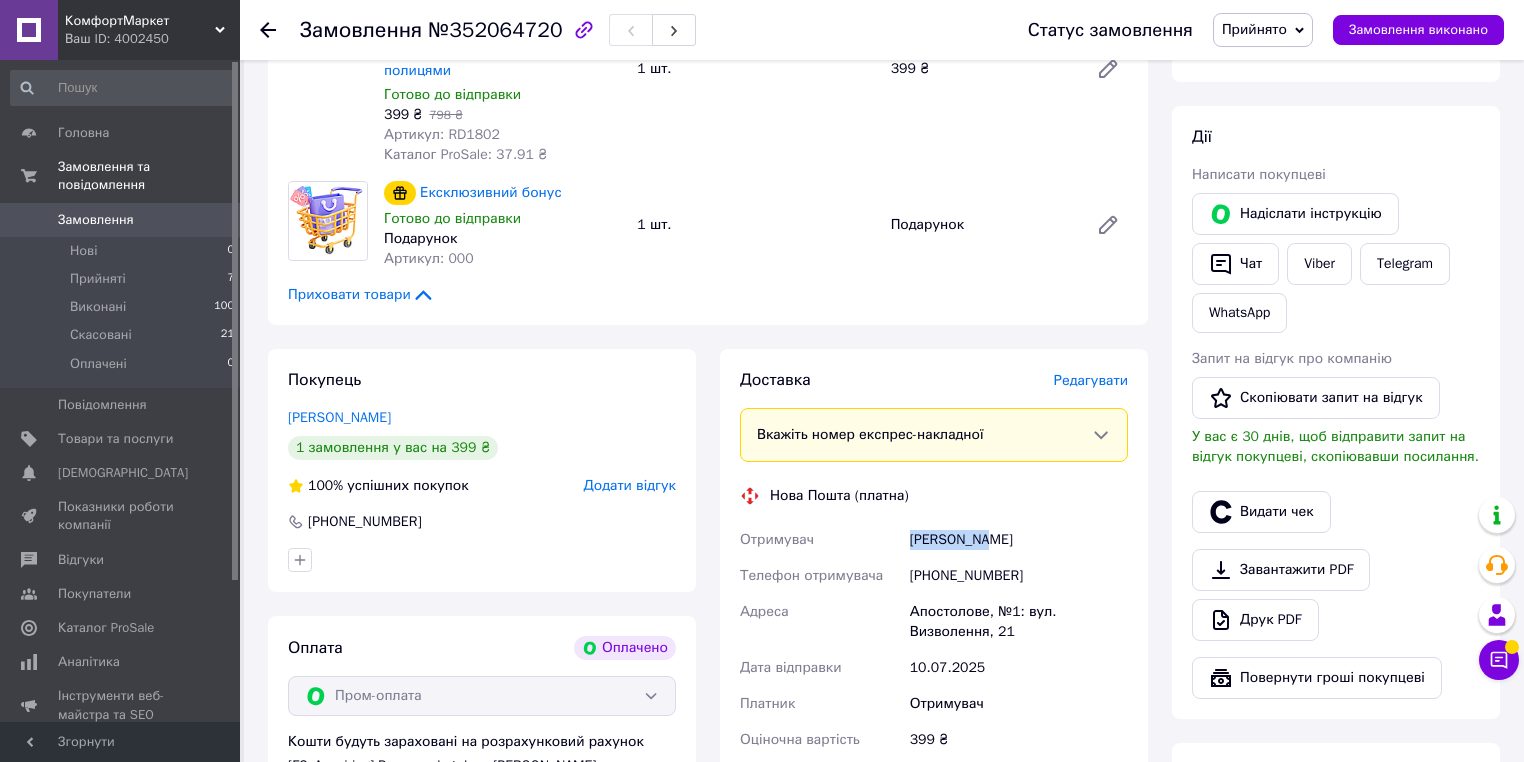 click on "[PERSON_NAME]" at bounding box center [1019, 540] 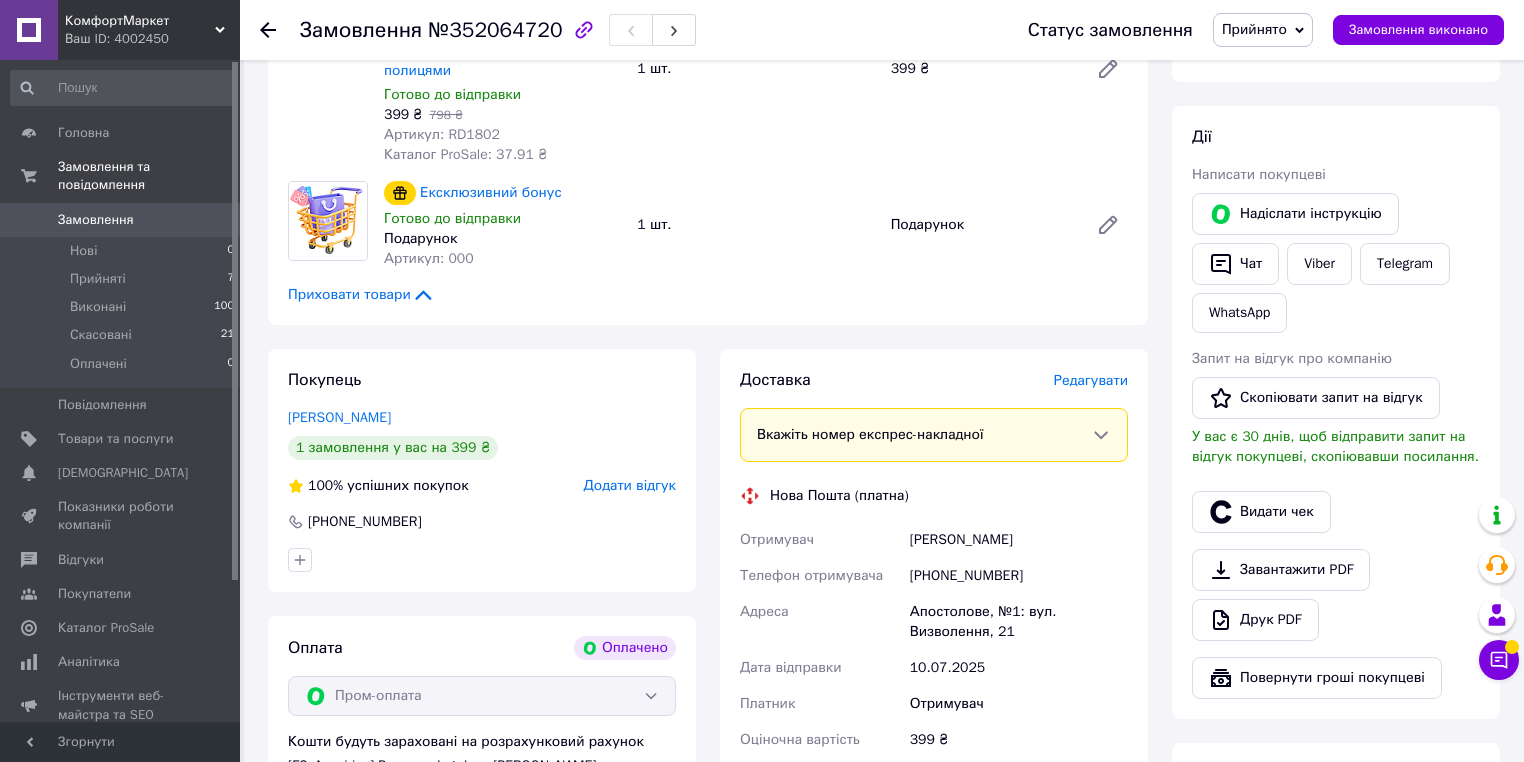 click on "[PERSON_NAME]" at bounding box center (1019, 540) 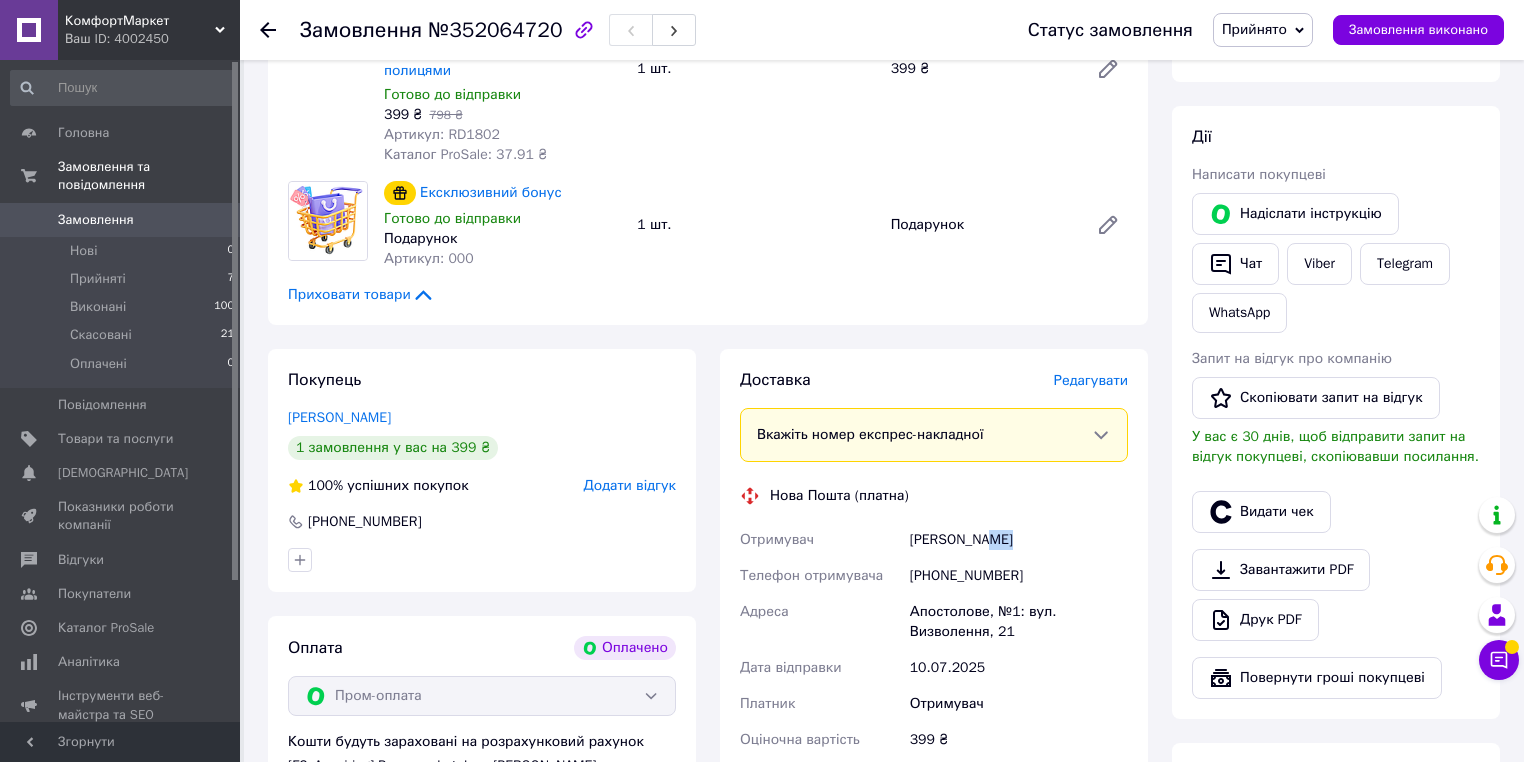 click on "[PERSON_NAME]" at bounding box center [1019, 540] 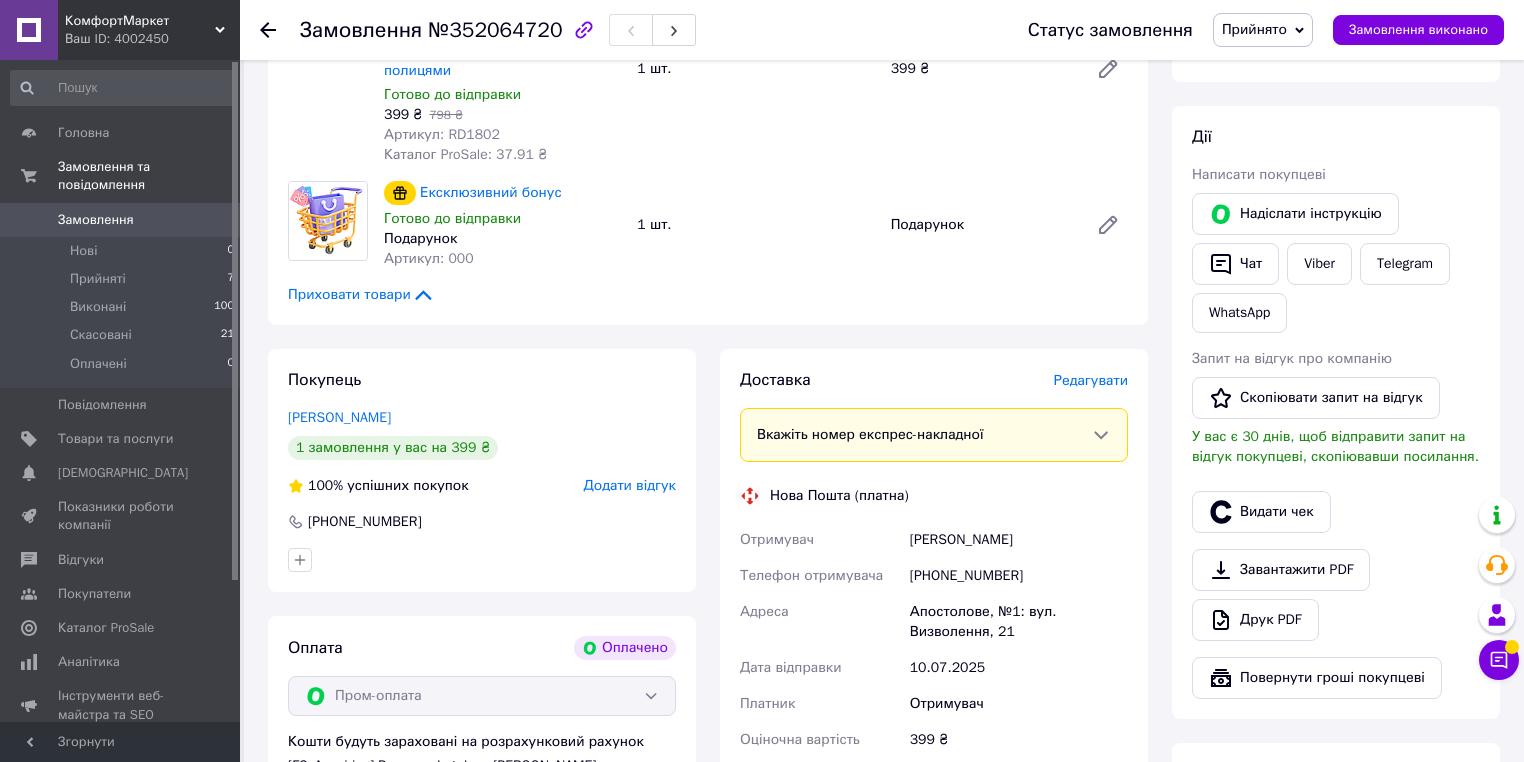 click on "[PHONE_NUMBER]" at bounding box center (1019, 576) 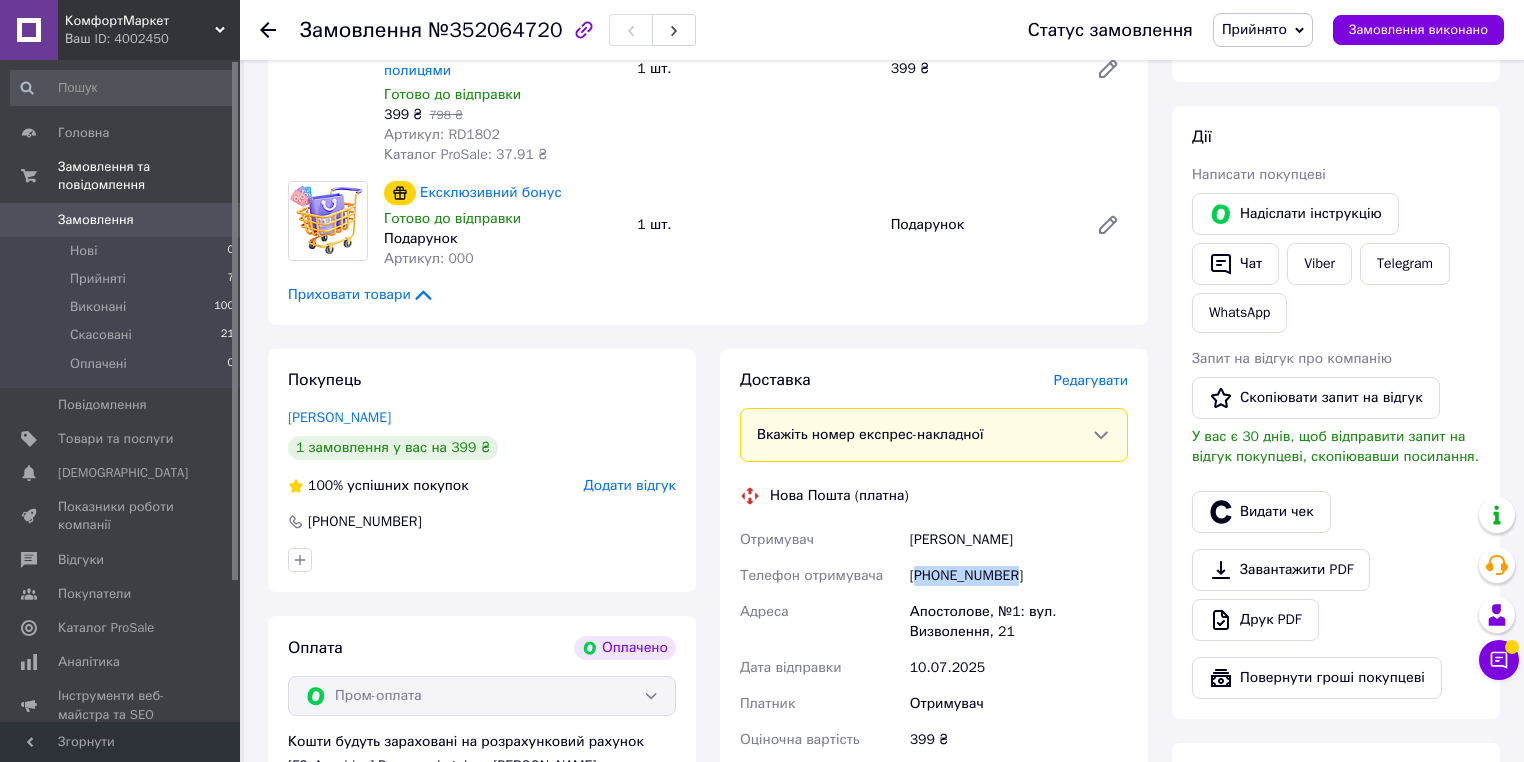 click on "+380960983669" at bounding box center (1019, 576) 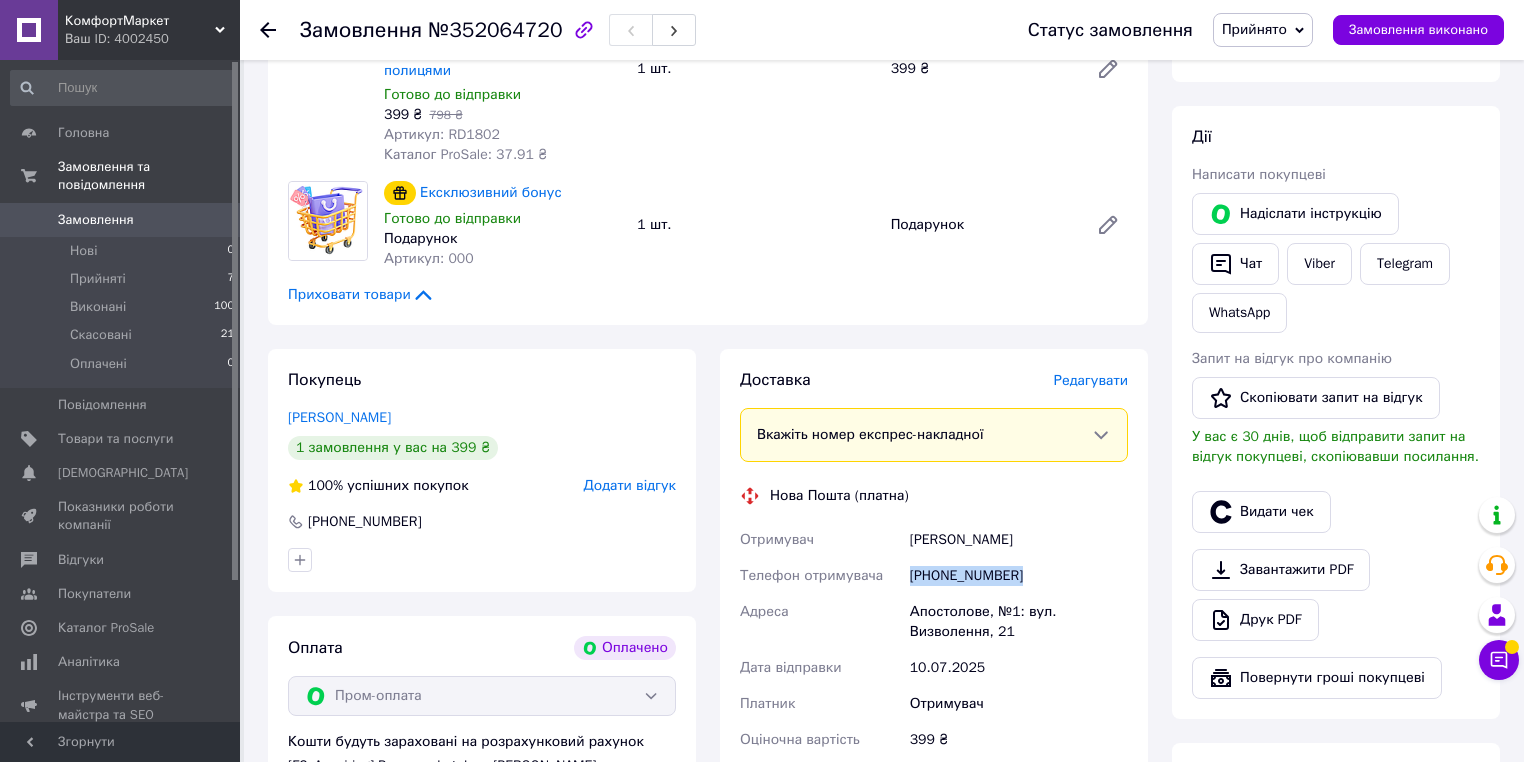 click on "+380960983669" at bounding box center (1019, 576) 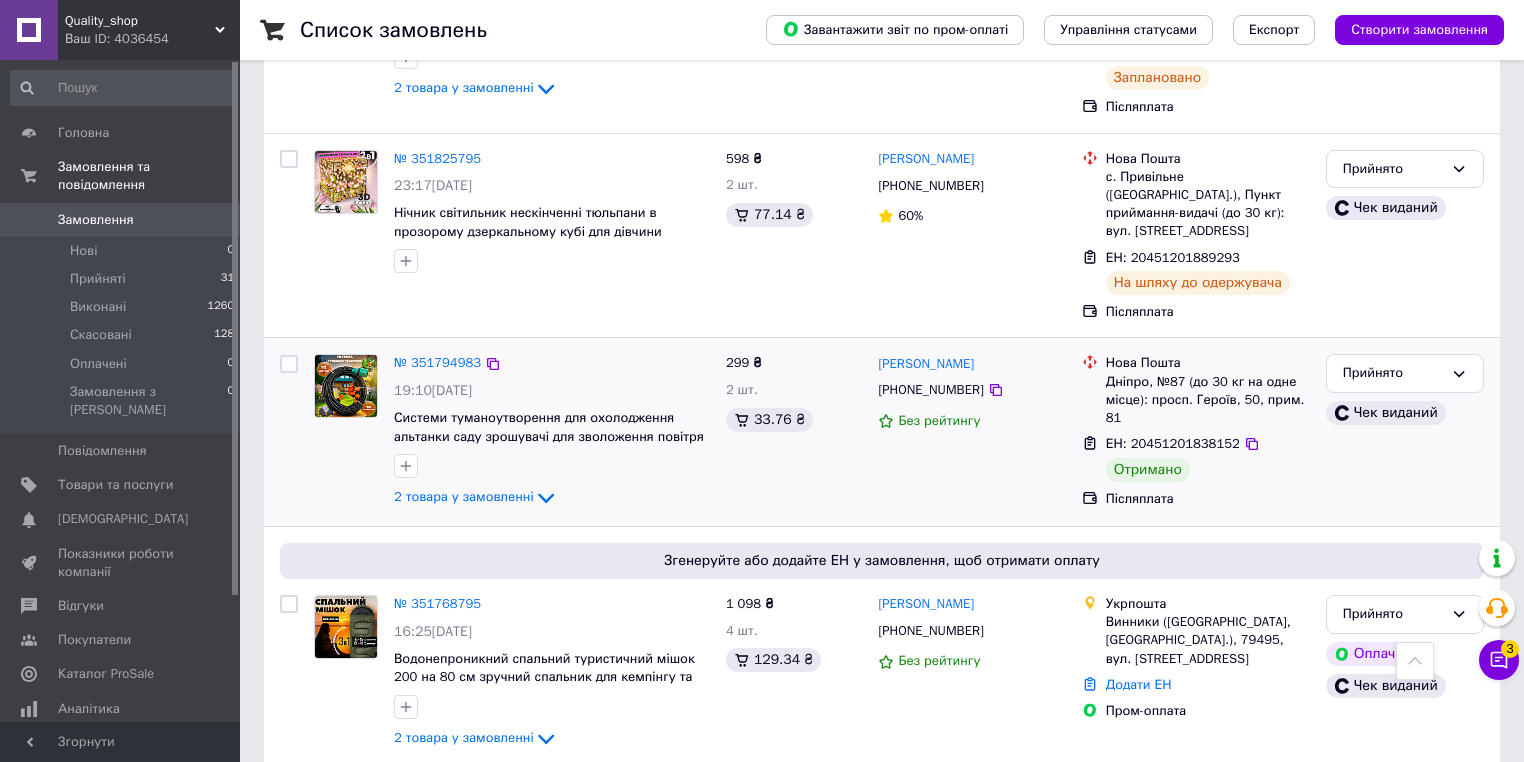 scroll, scrollTop: 2320, scrollLeft: 0, axis: vertical 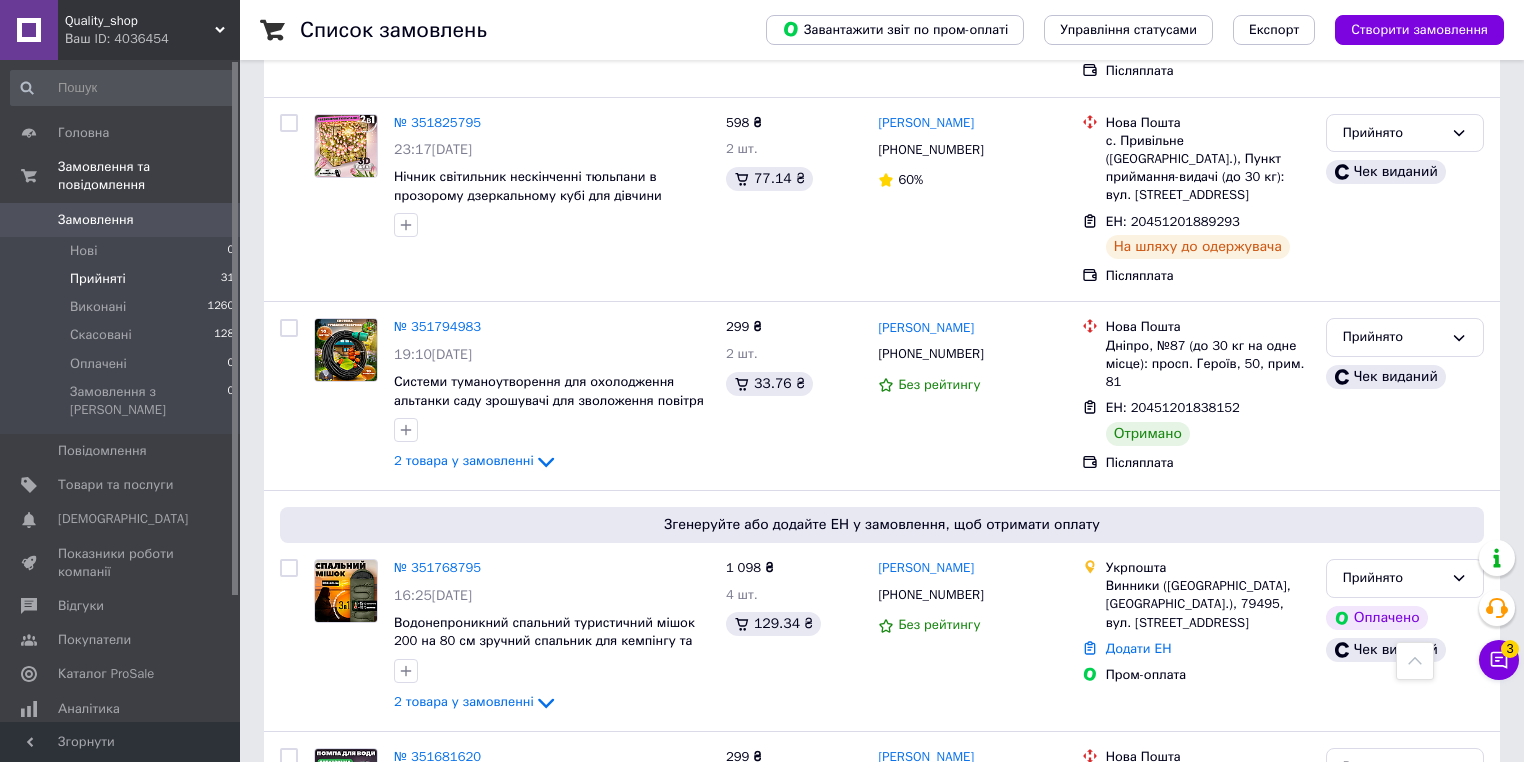 click on "Прийняті 31" at bounding box center (123, 279) 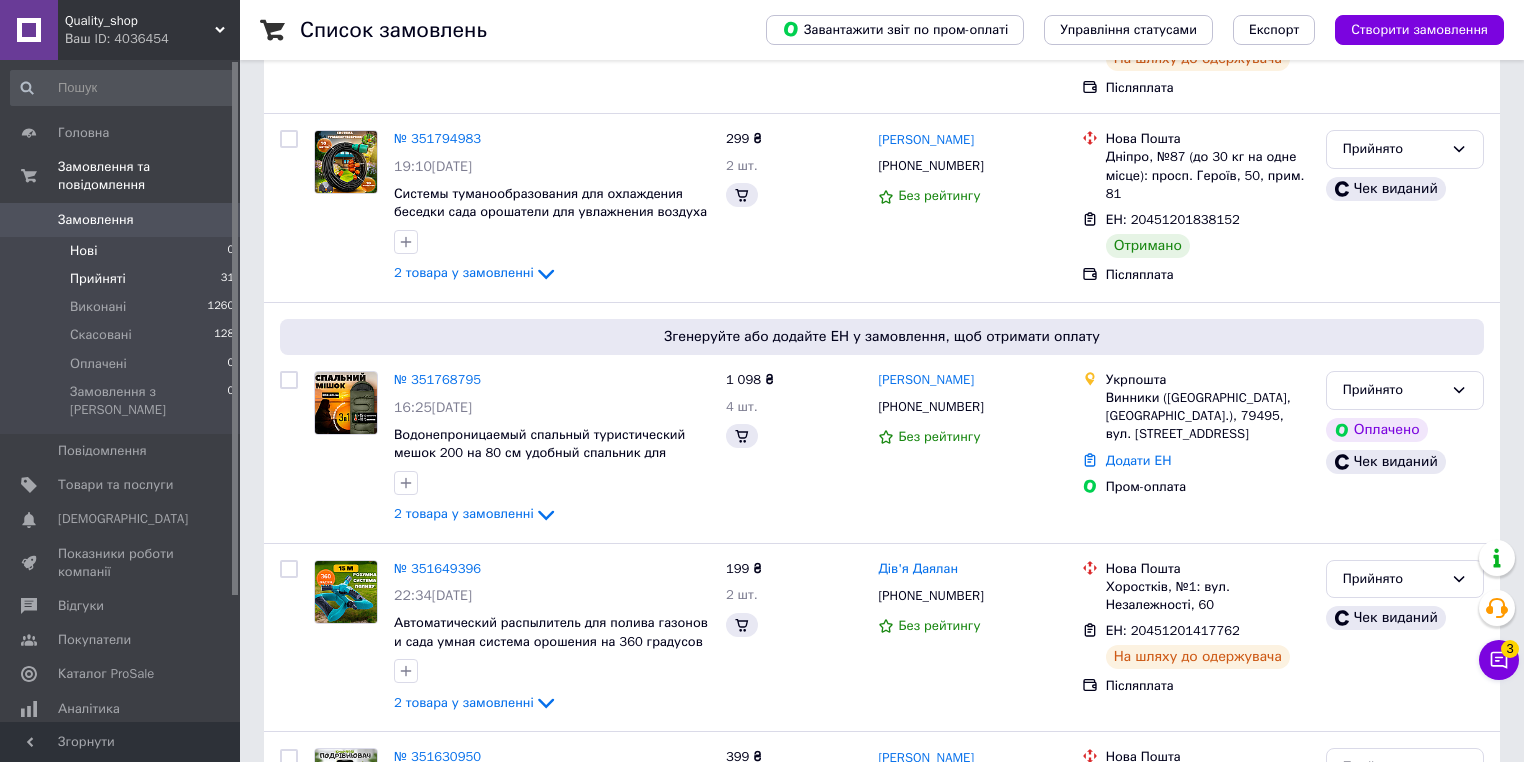 scroll, scrollTop: 0, scrollLeft: 0, axis: both 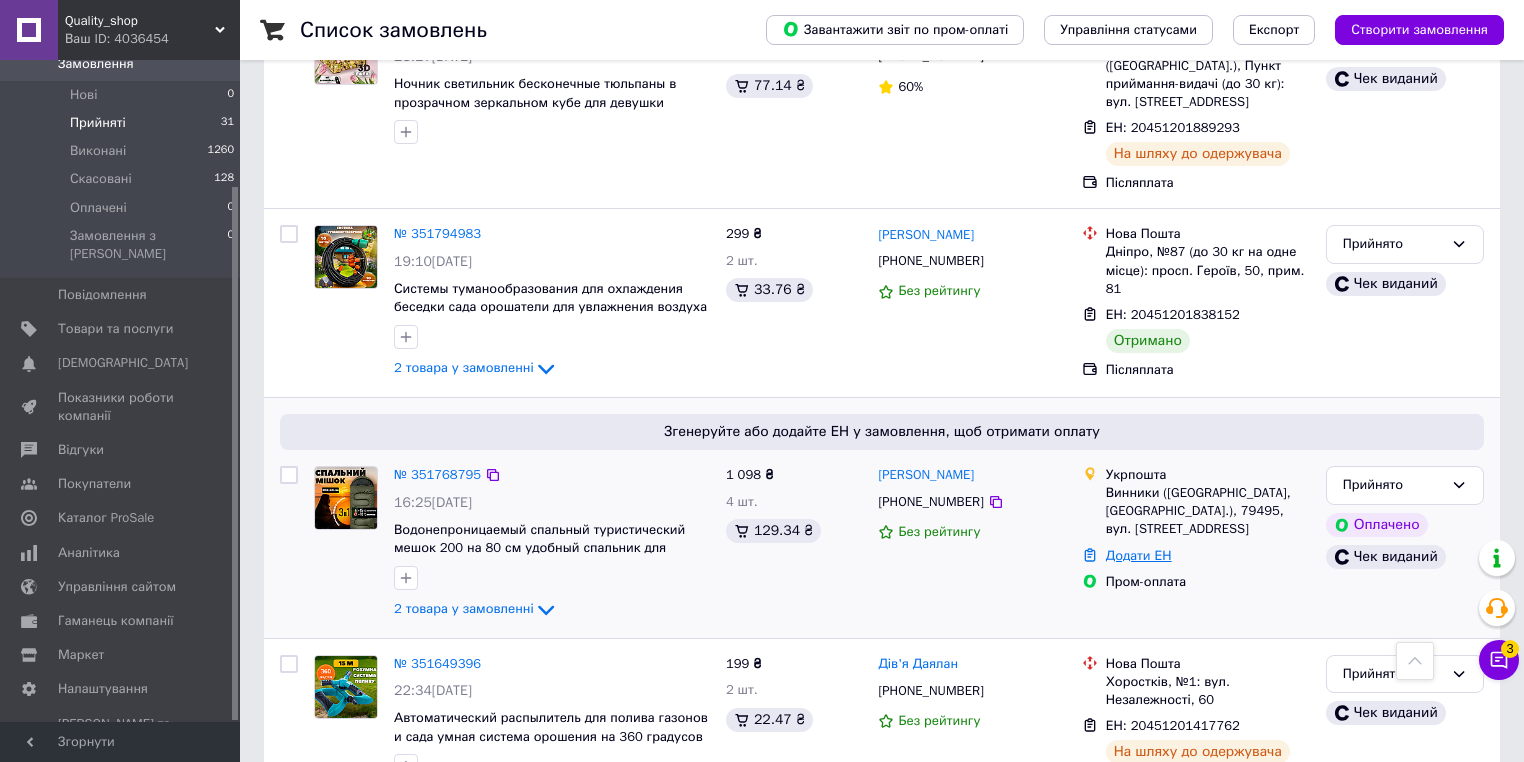 click on "Додати ЕН" at bounding box center [1139, 555] 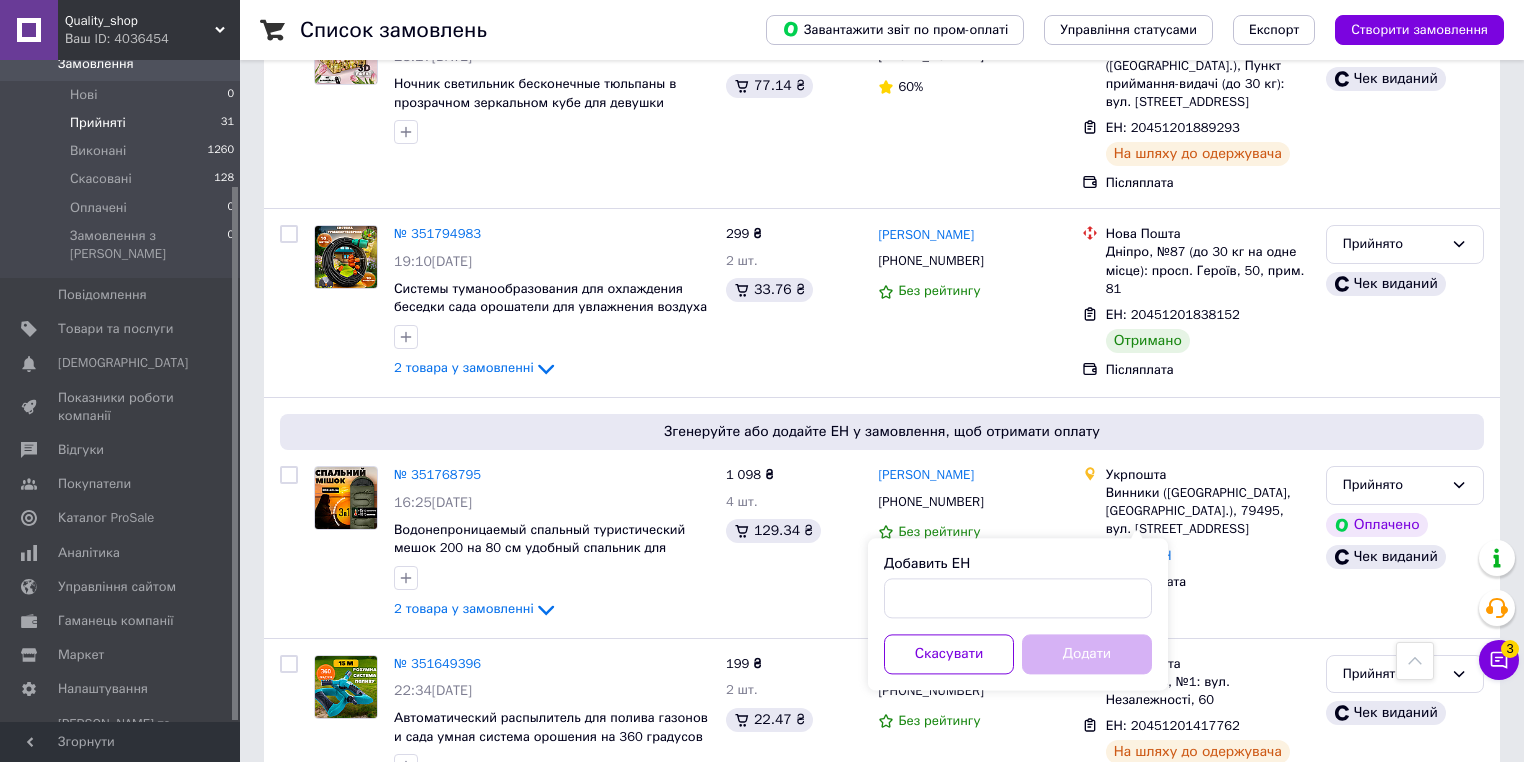 click on "Добавить ЕН" at bounding box center [1018, 586] 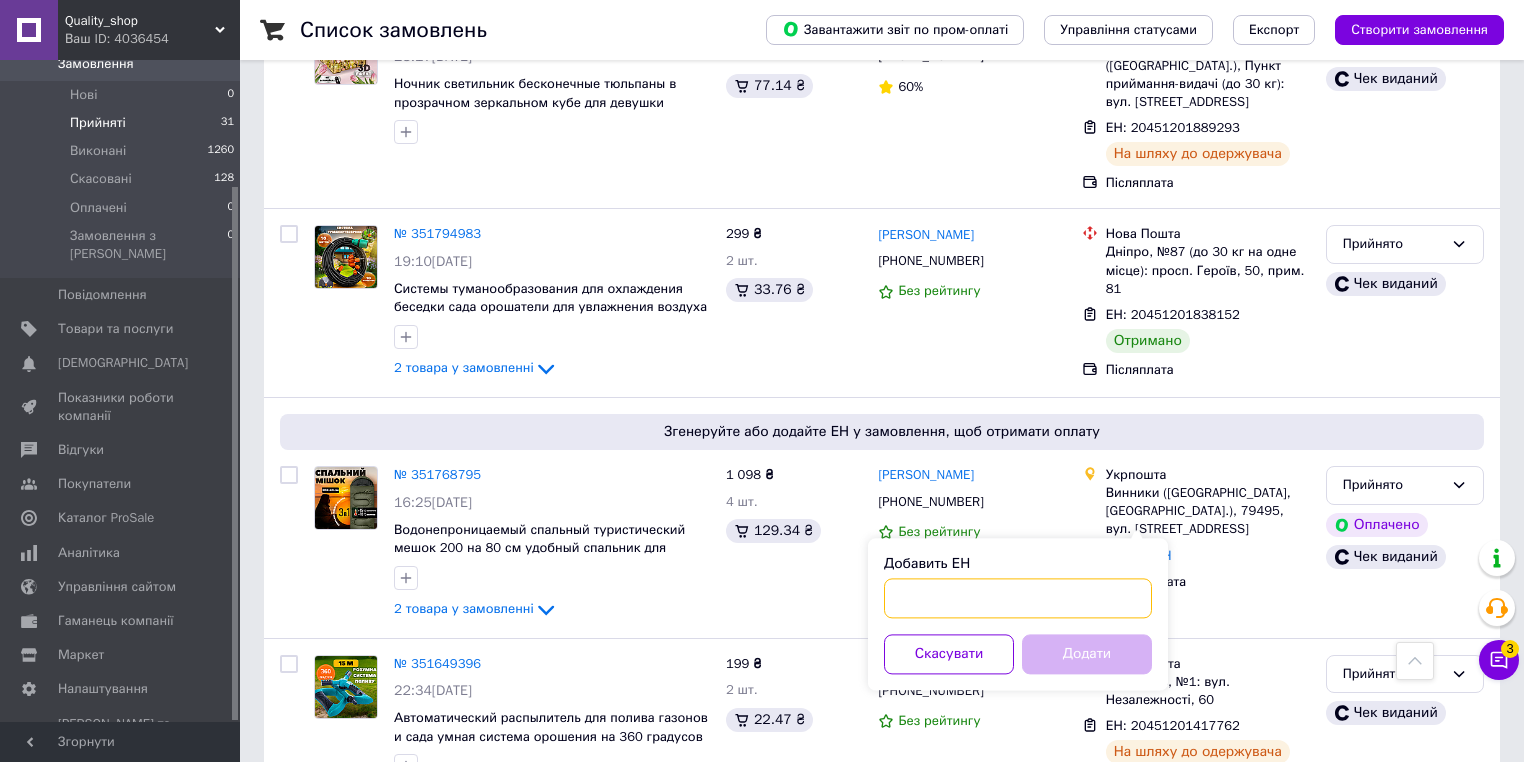 click on "Добавить ЕН" at bounding box center (1018, 598) 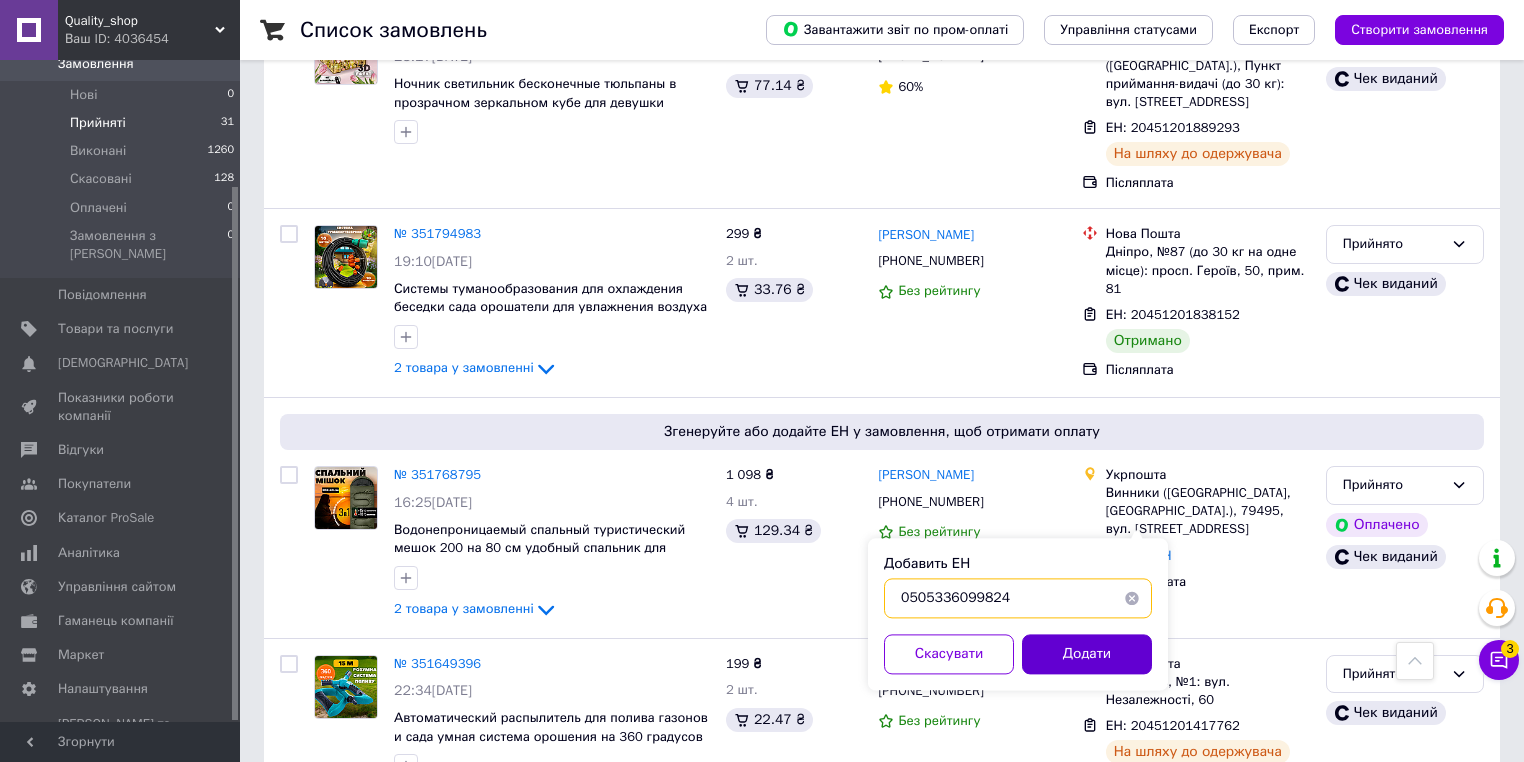 type on "0505336099824" 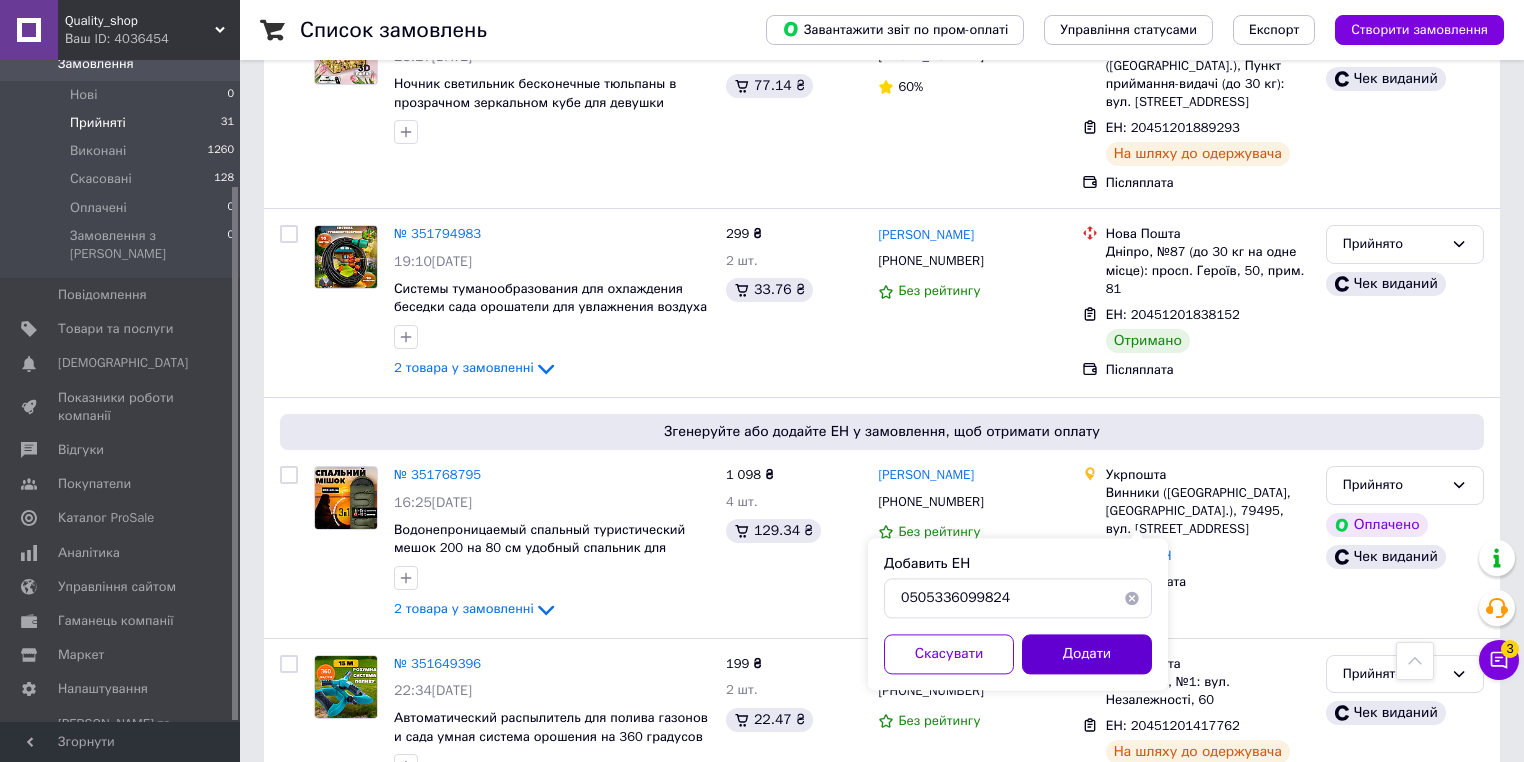 click on "Додати" at bounding box center [1087, 654] 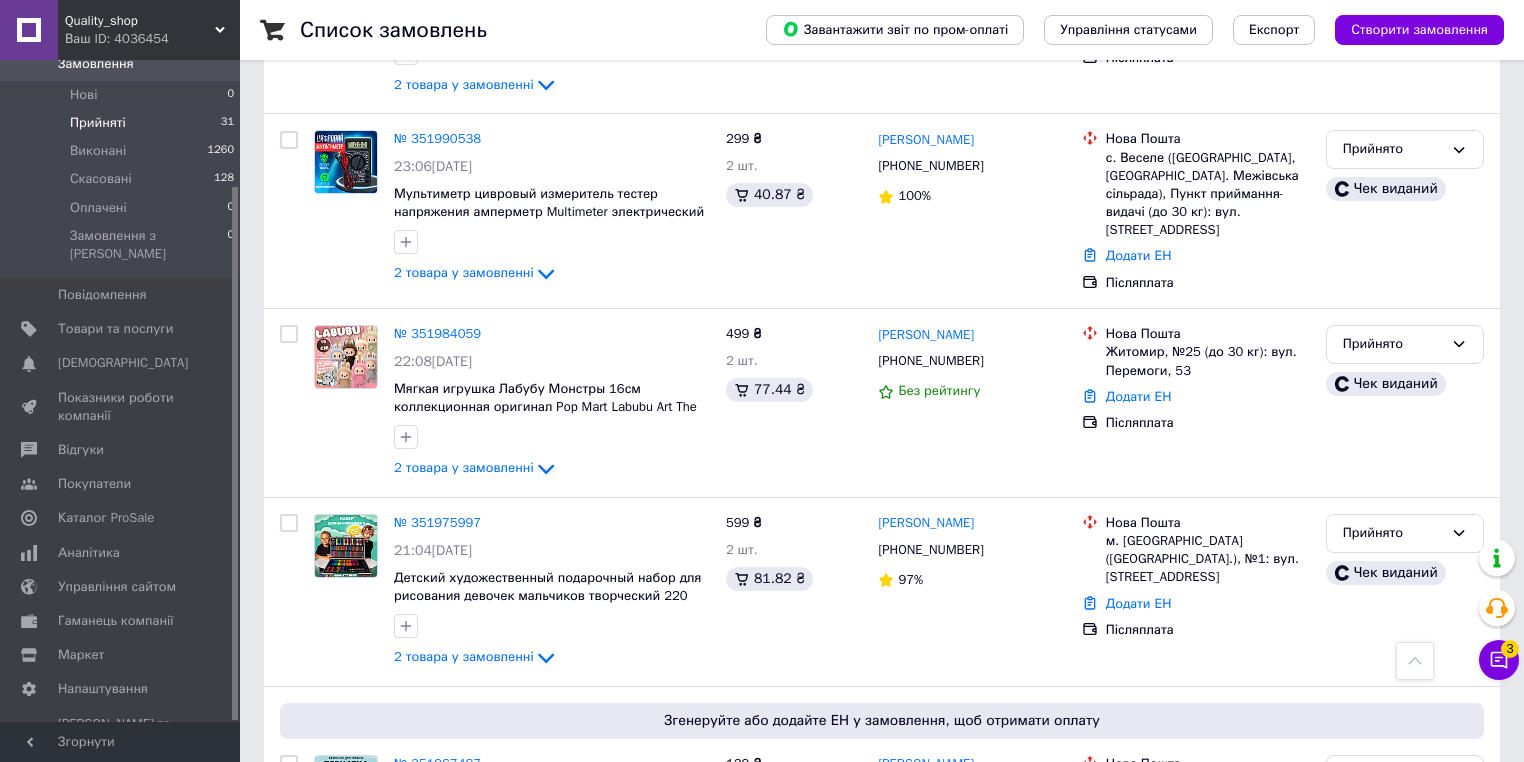 scroll, scrollTop: 776, scrollLeft: 0, axis: vertical 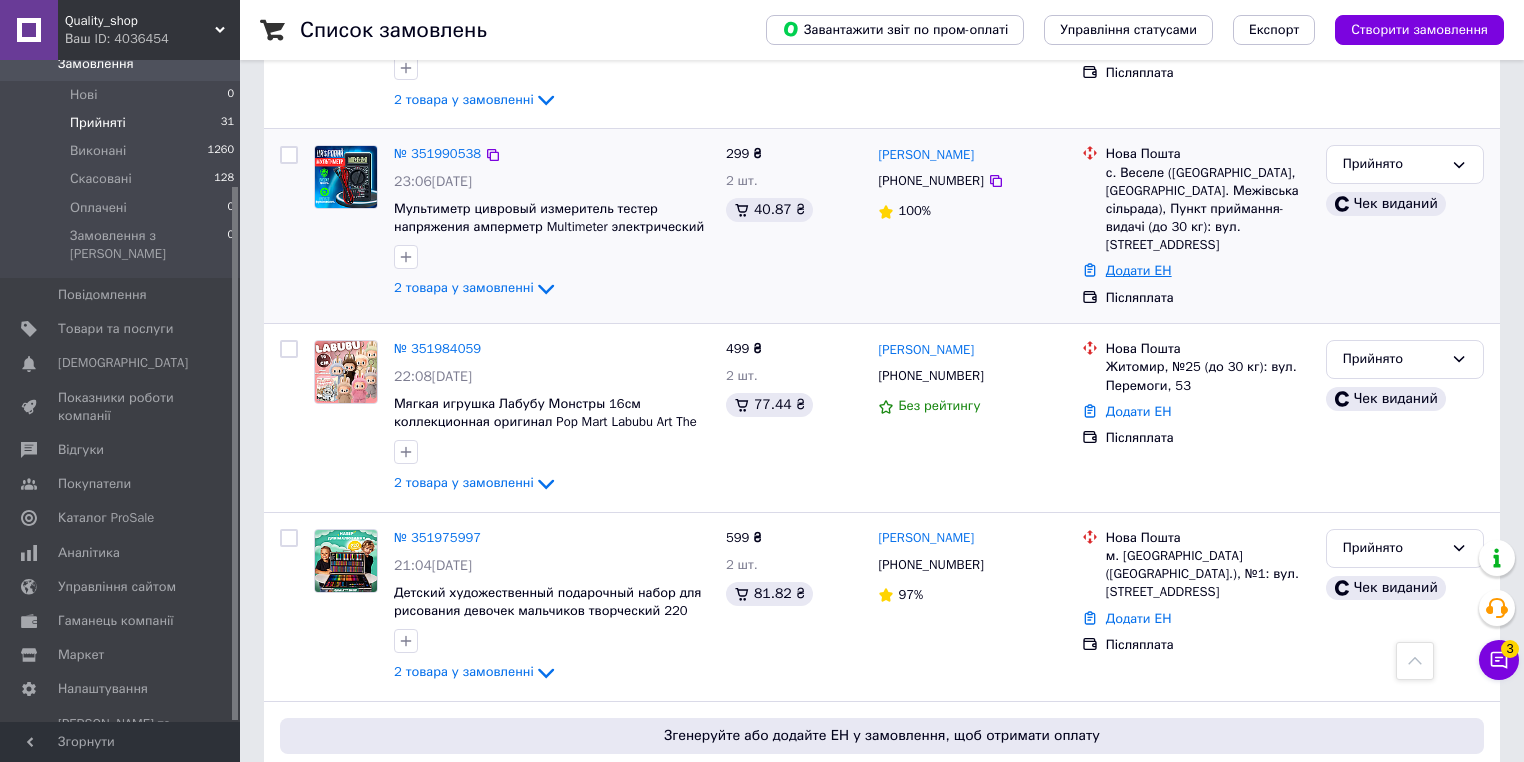click on "Додати ЕН" at bounding box center [1139, 270] 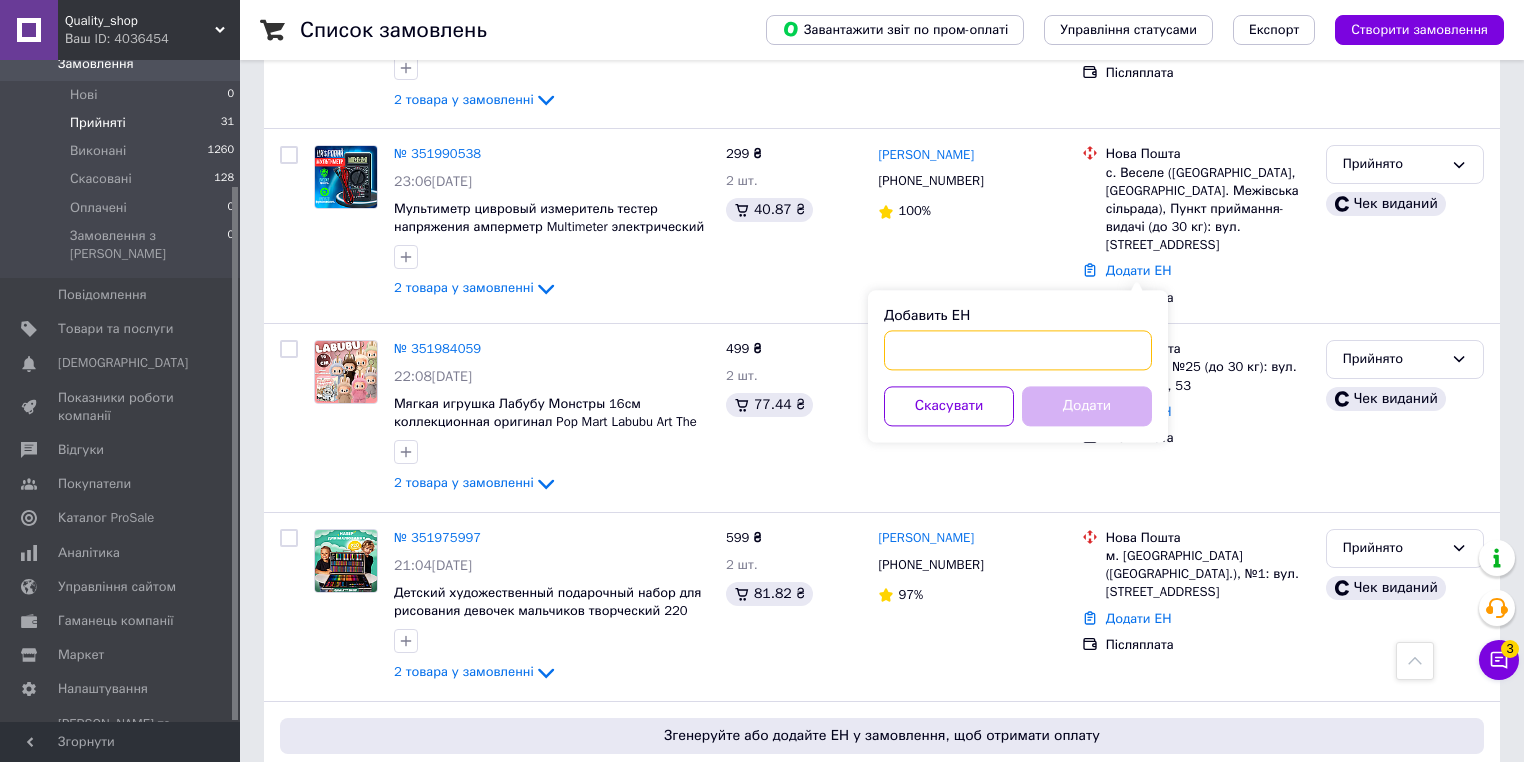 click on "Добавить ЕН" at bounding box center [1018, 350] 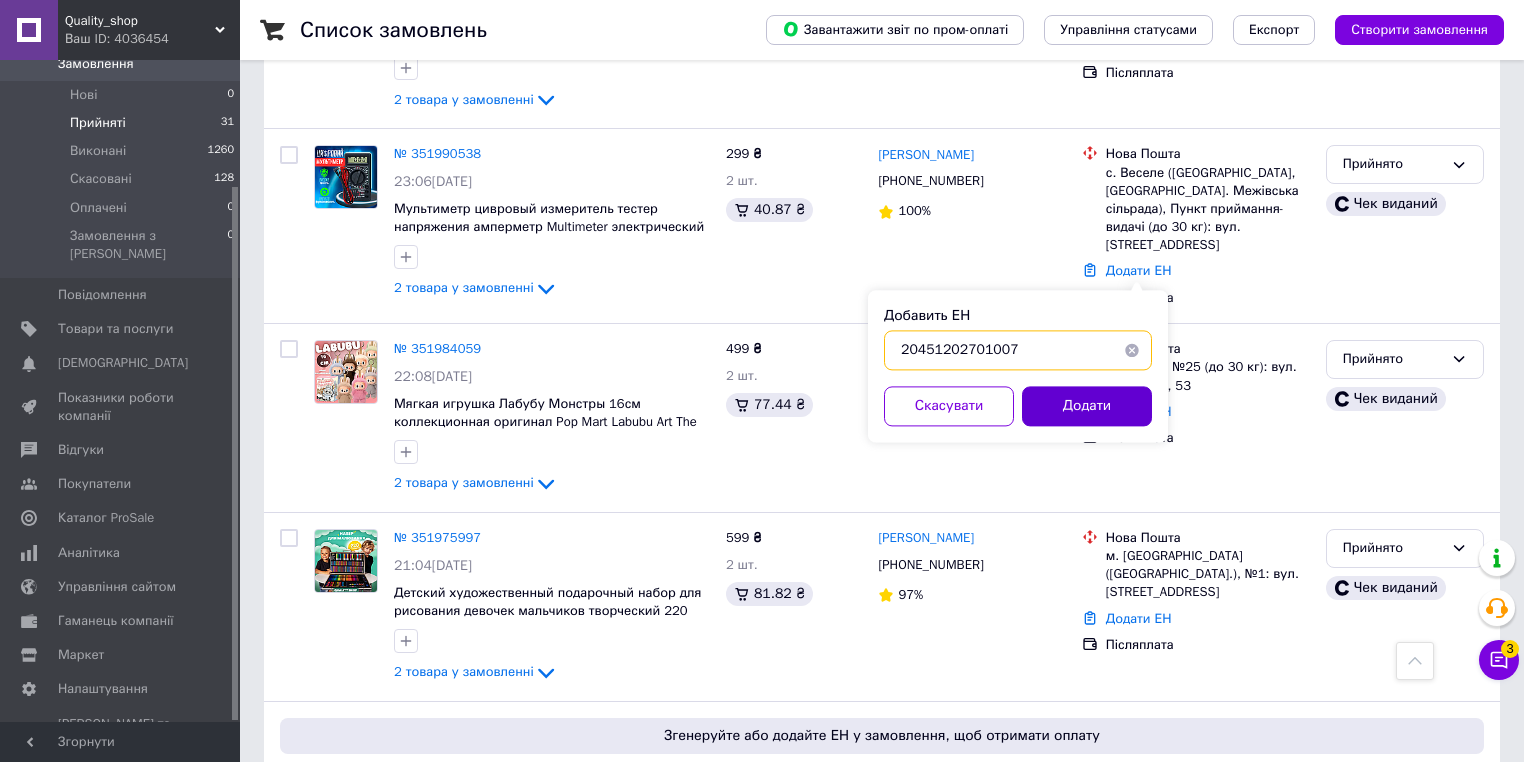 type on "20451202701007" 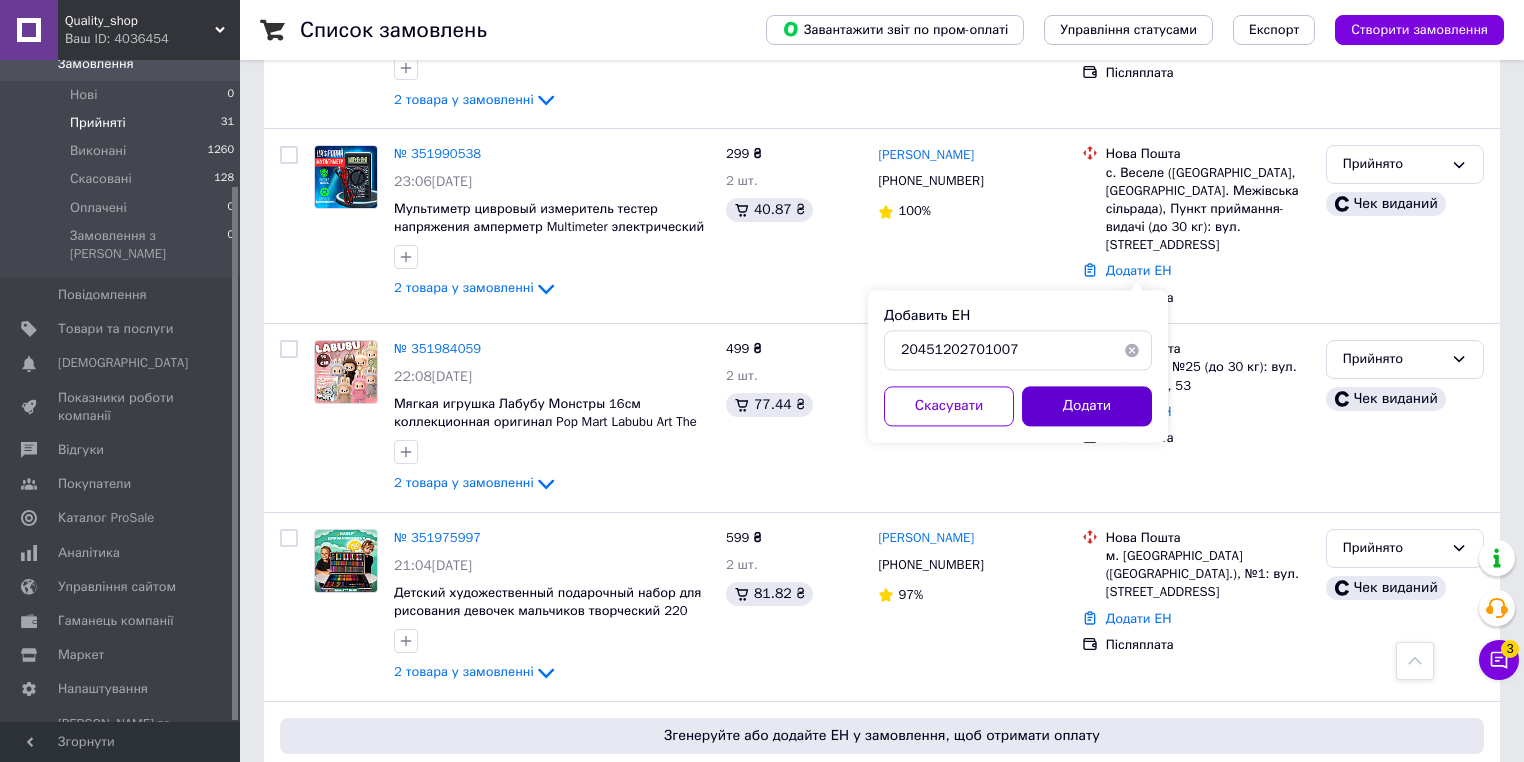 click on "Додати" at bounding box center (1087, 406) 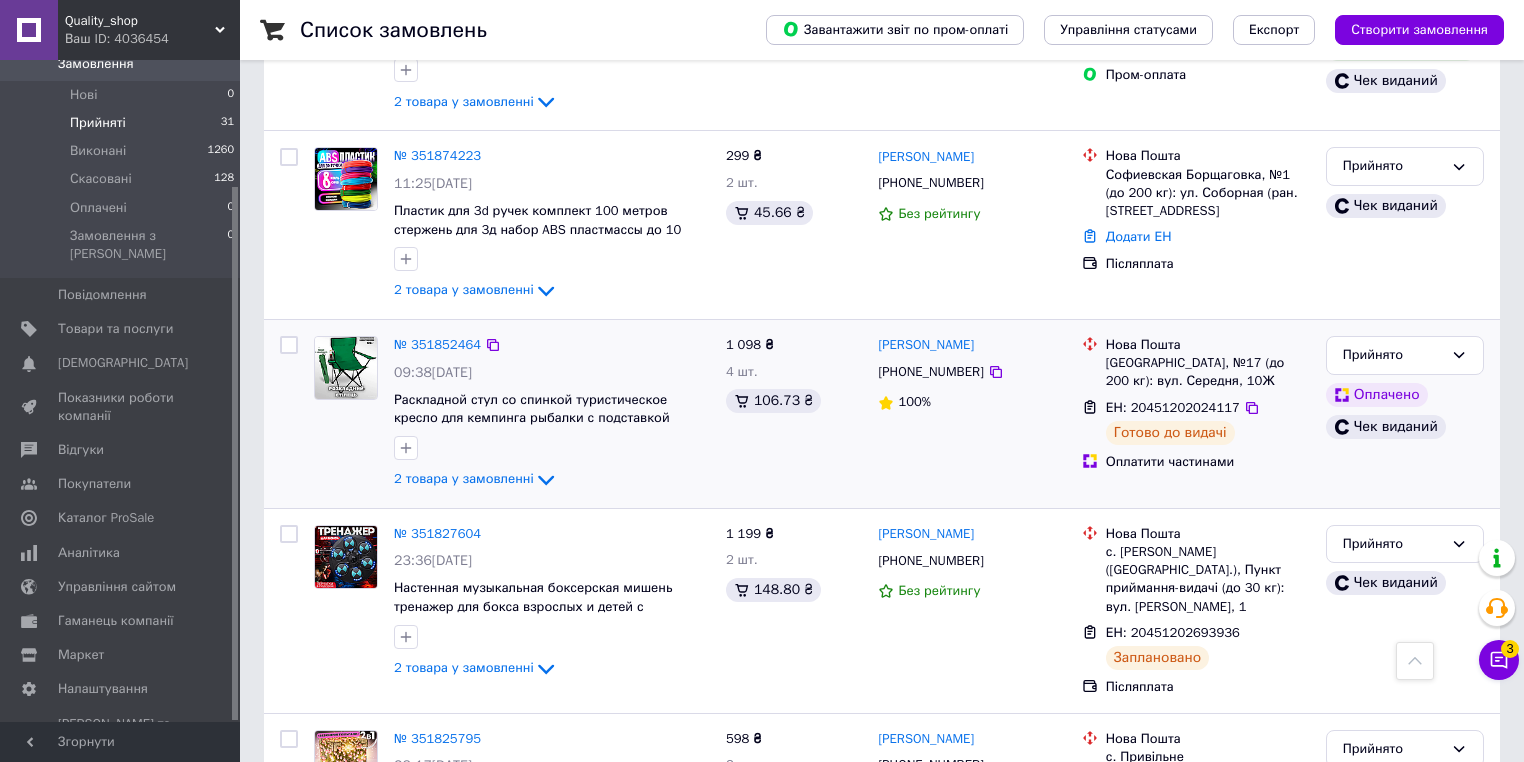 scroll, scrollTop: 1656, scrollLeft: 0, axis: vertical 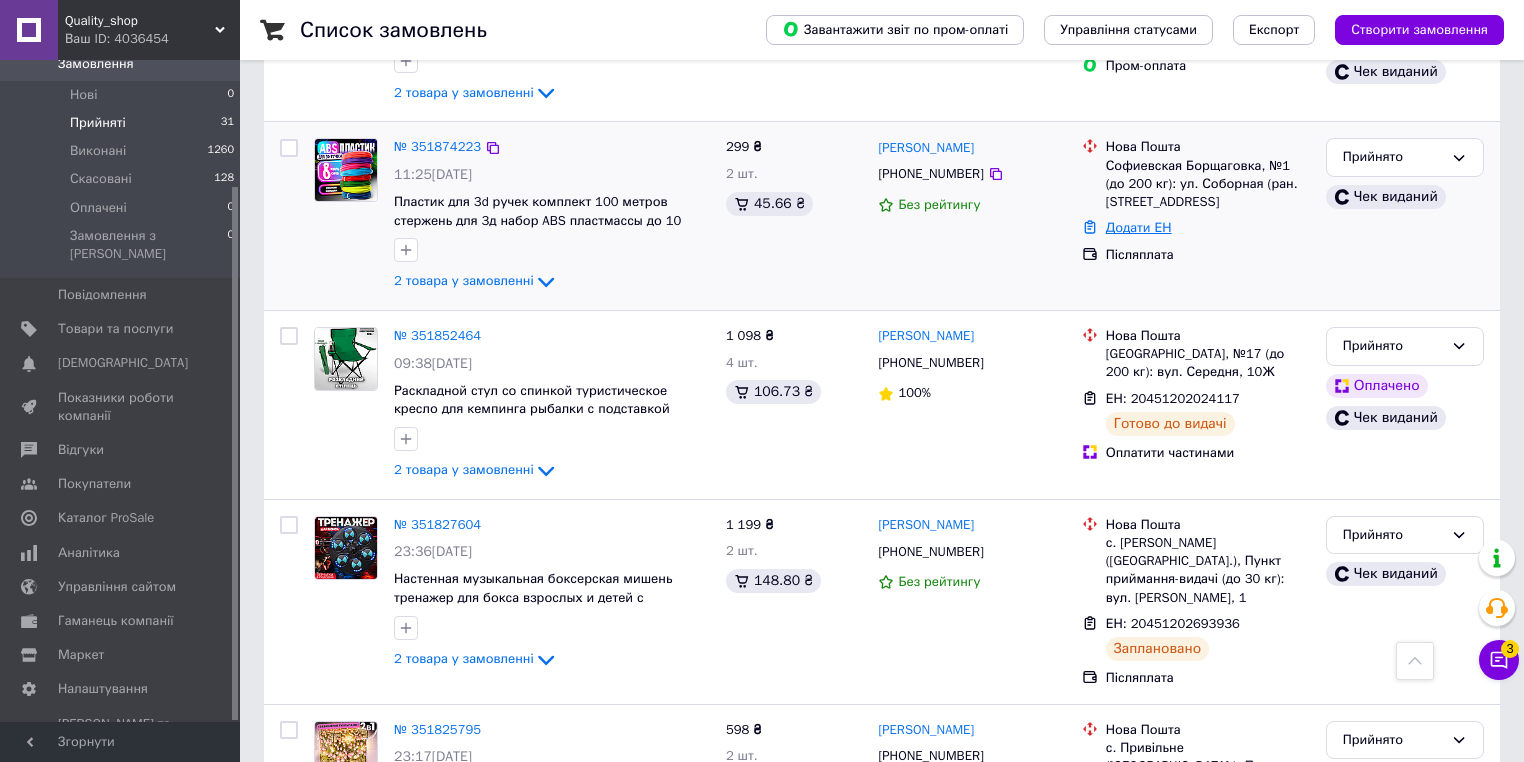 click on "Додати ЕН" at bounding box center [1139, 227] 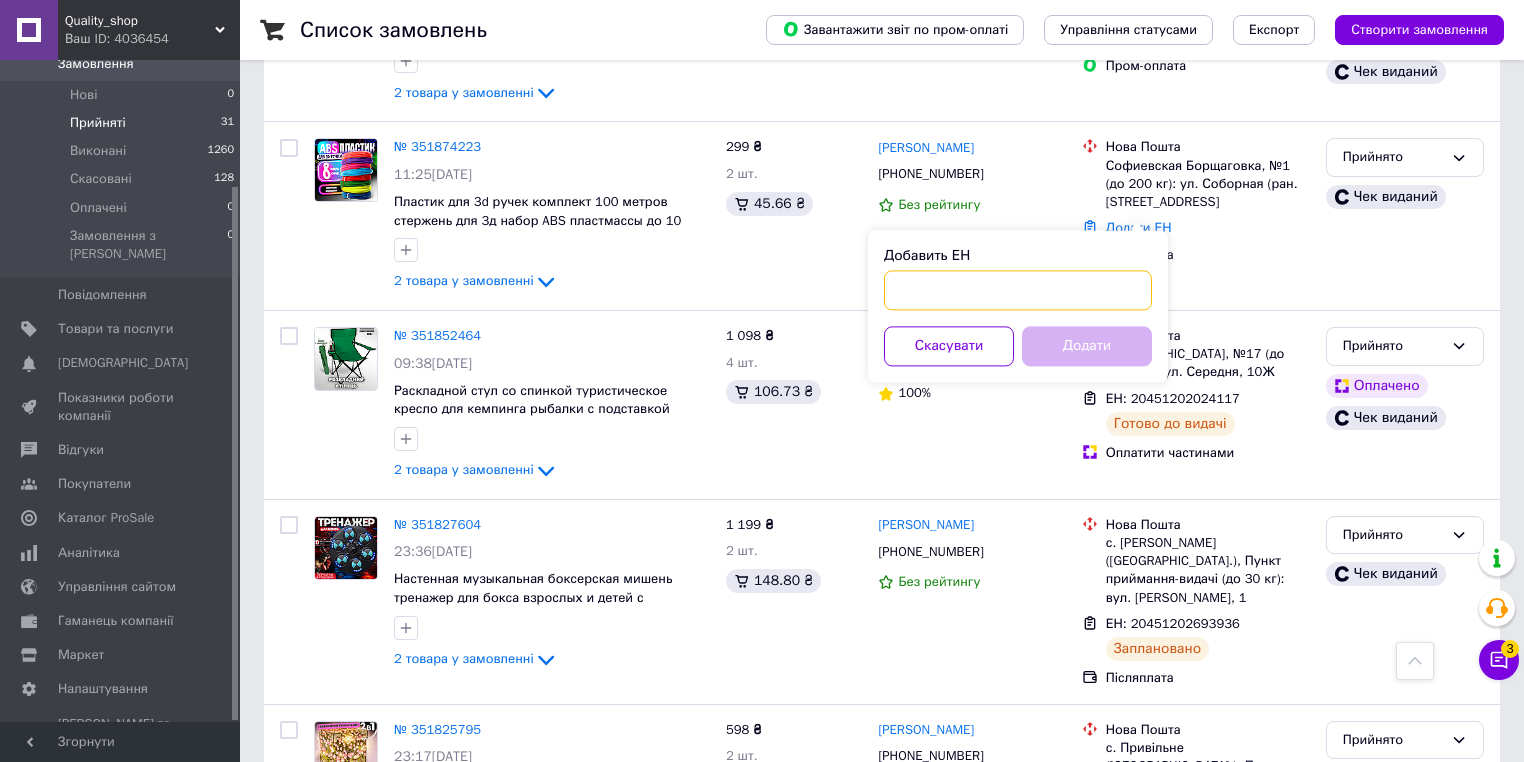 click on "Добавить ЕН" at bounding box center (1018, 290) 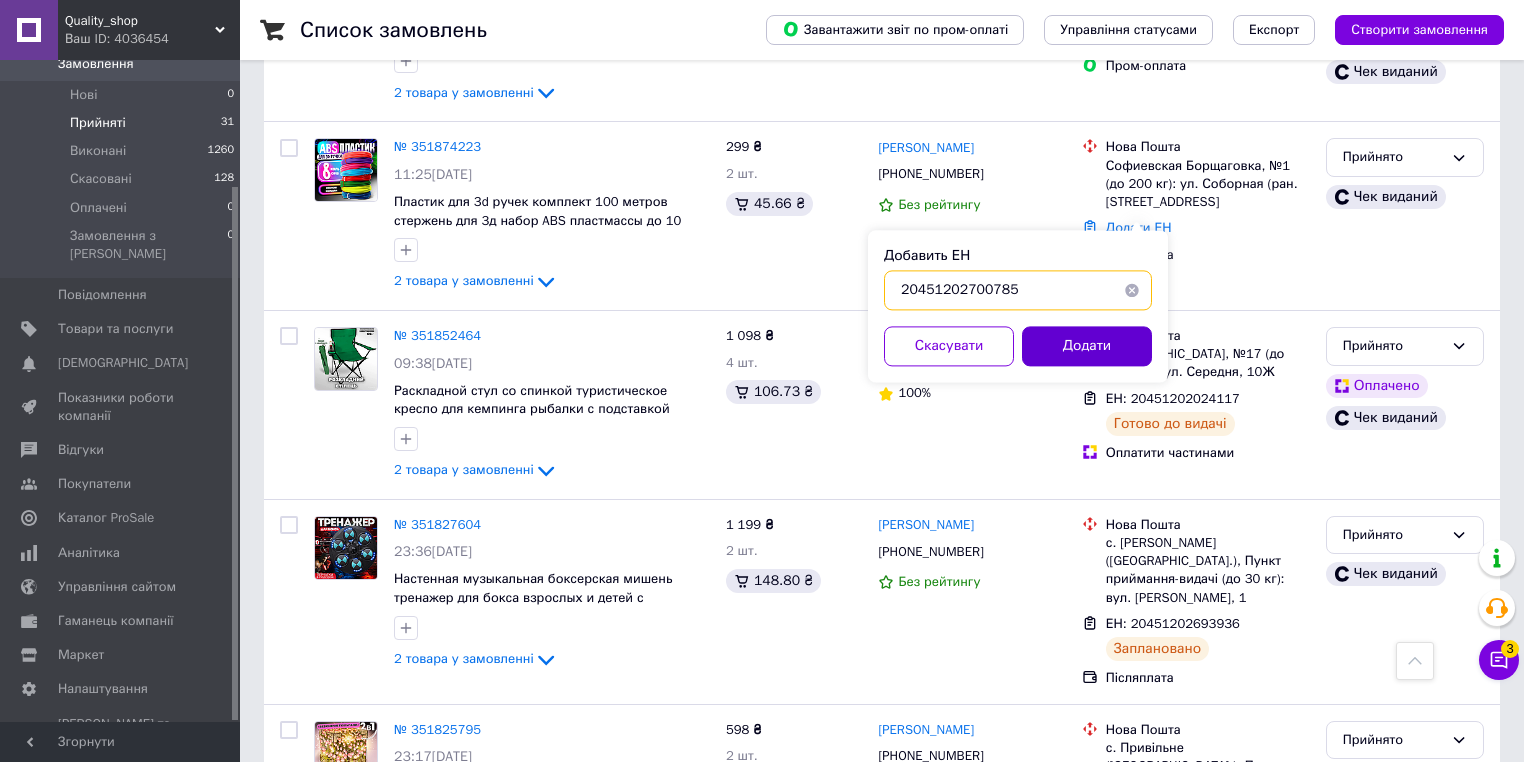 type on "20451202700785" 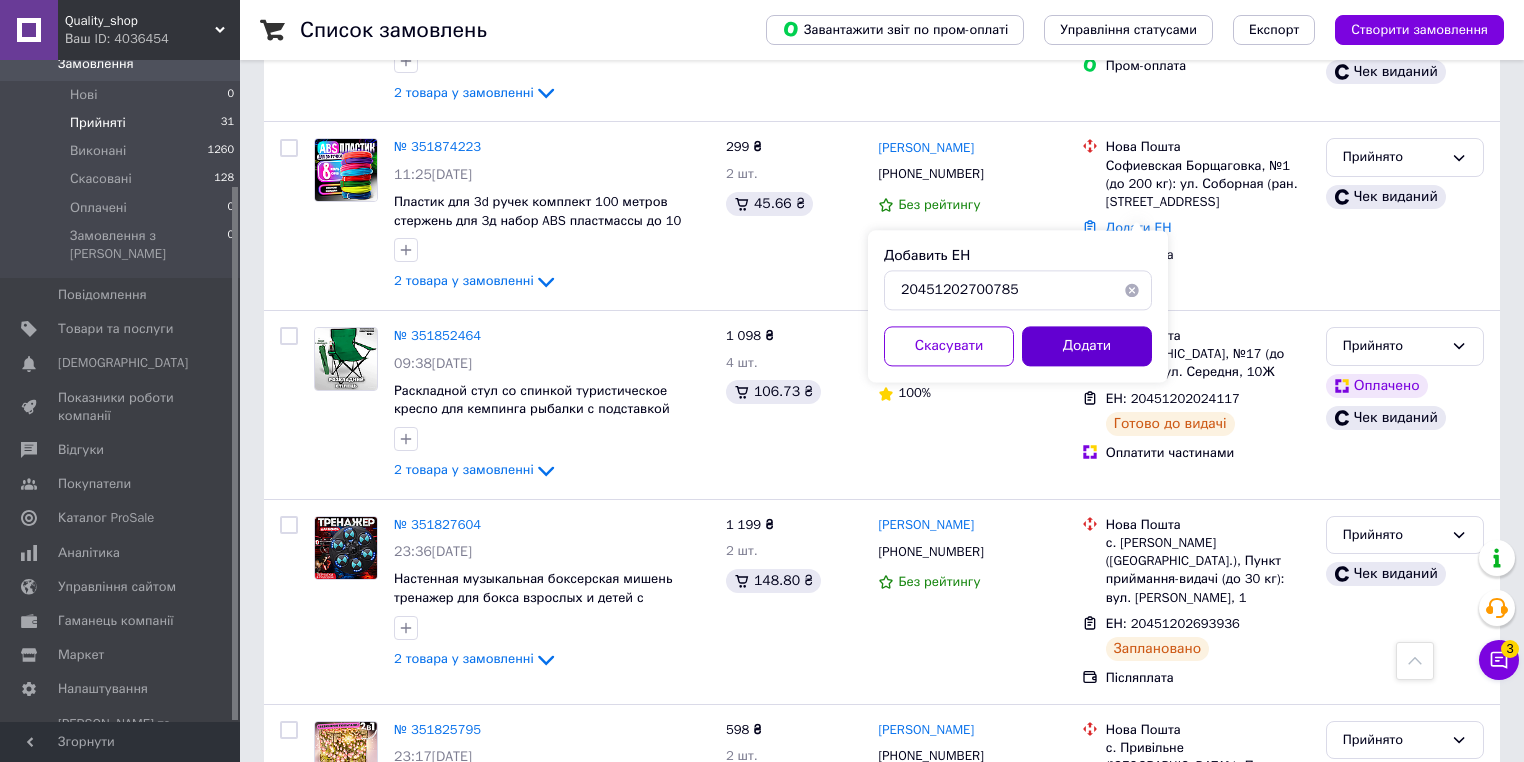 click on "Додати" at bounding box center [1087, 346] 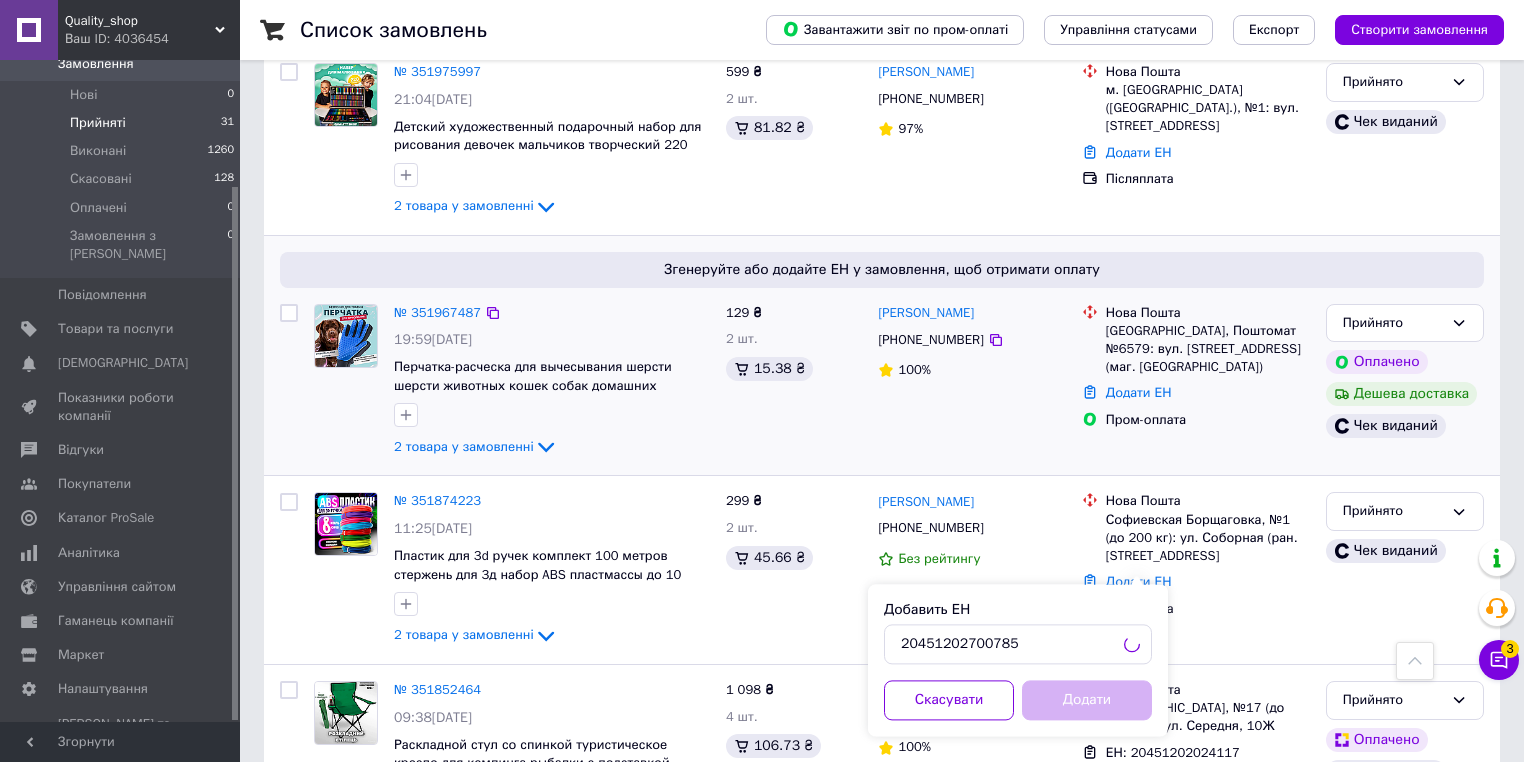 scroll, scrollTop: 1256, scrollLeft: 0, axis: vertical 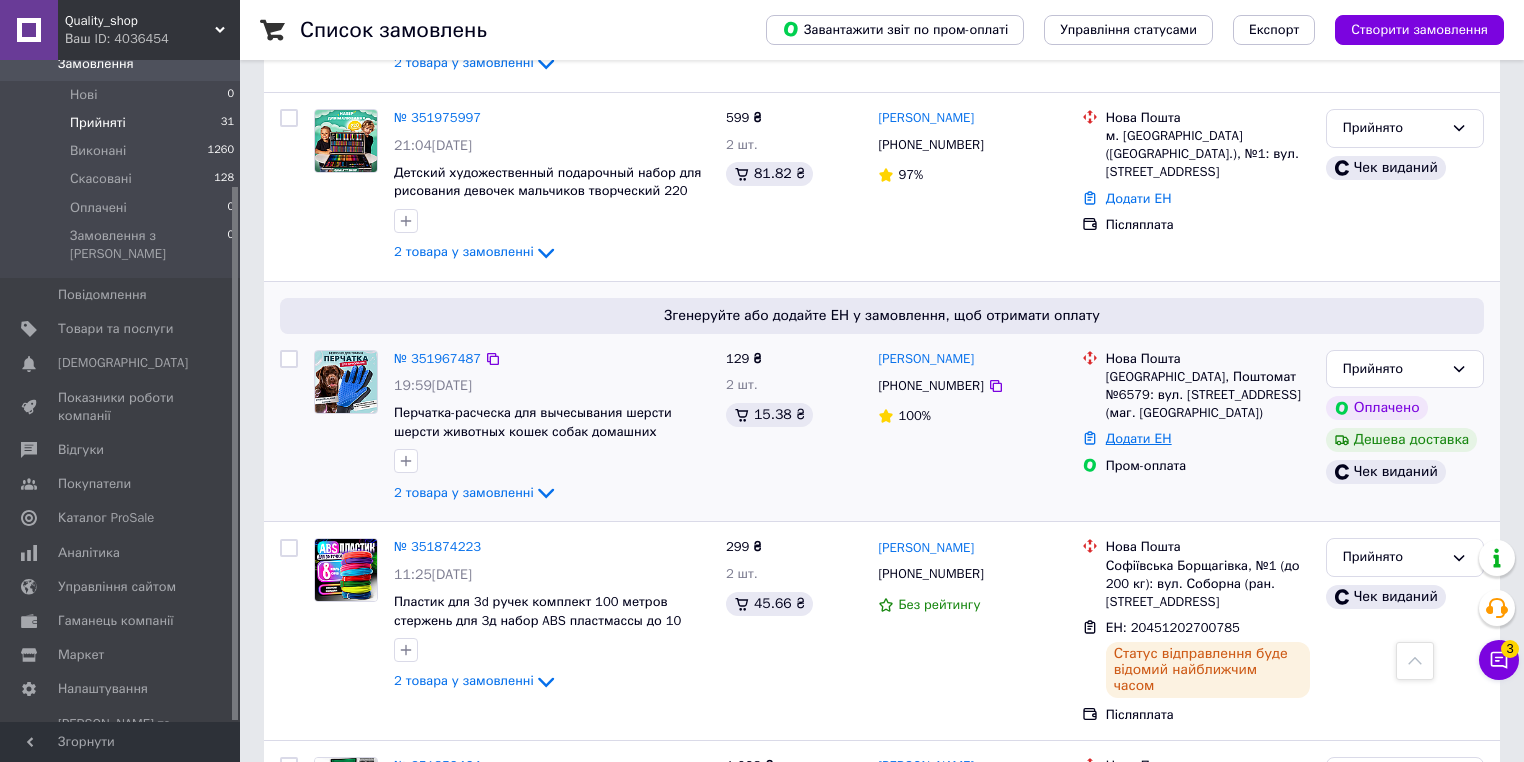 click on "Додати ЕН" at bounding box center (1139, 438) 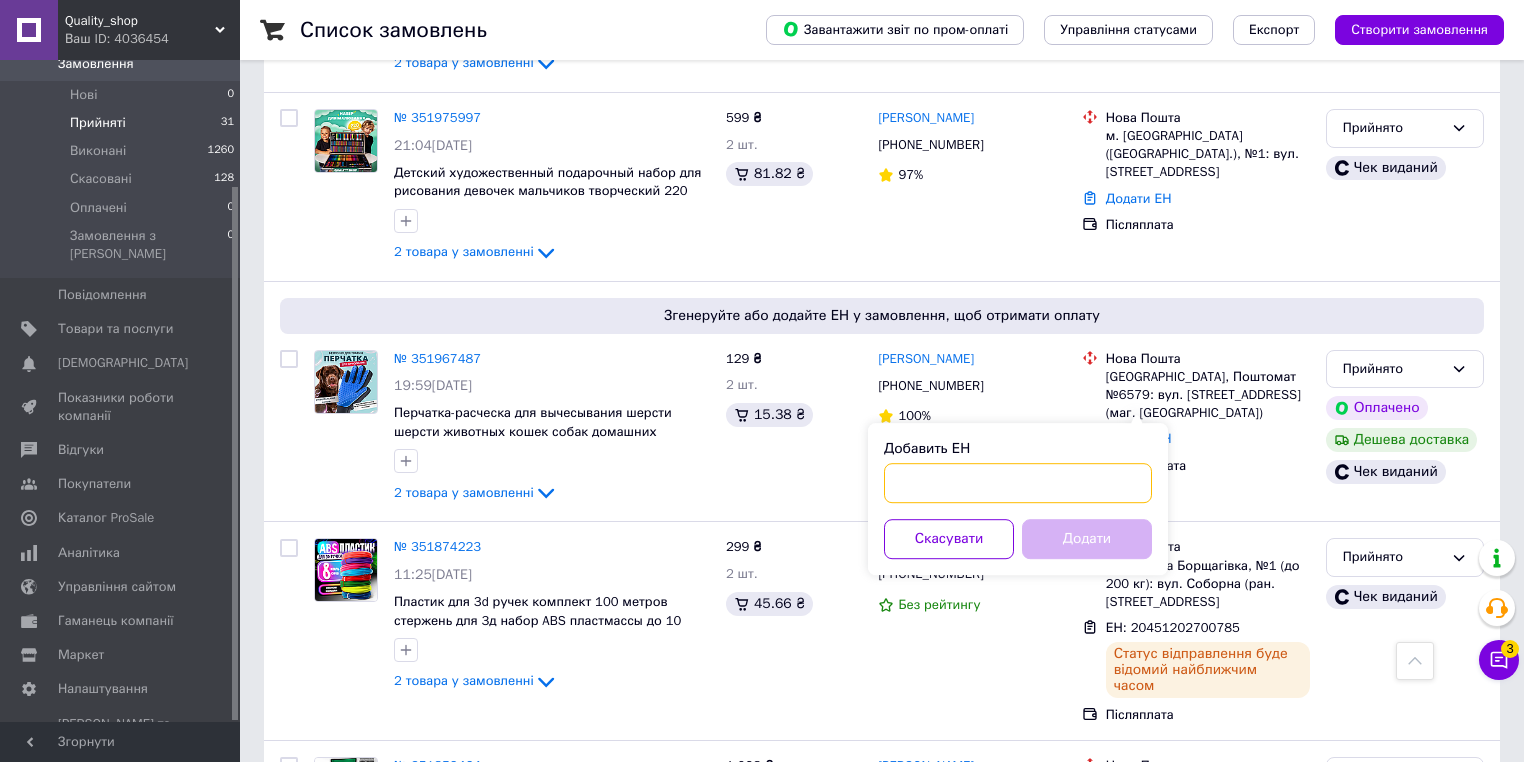click on "Добавить ЕН" at bounding box center [1018, 483] 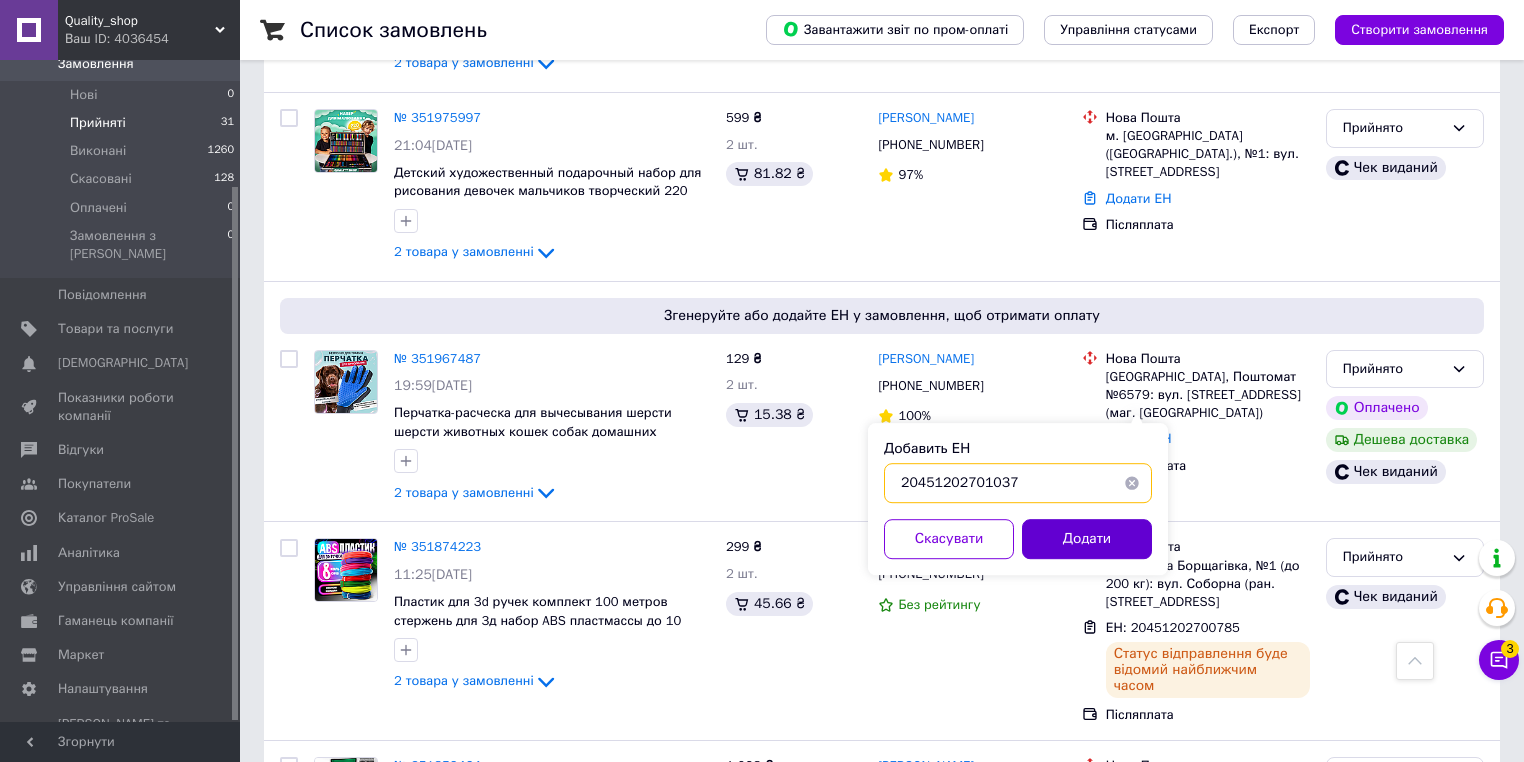 type on "20451202701037" 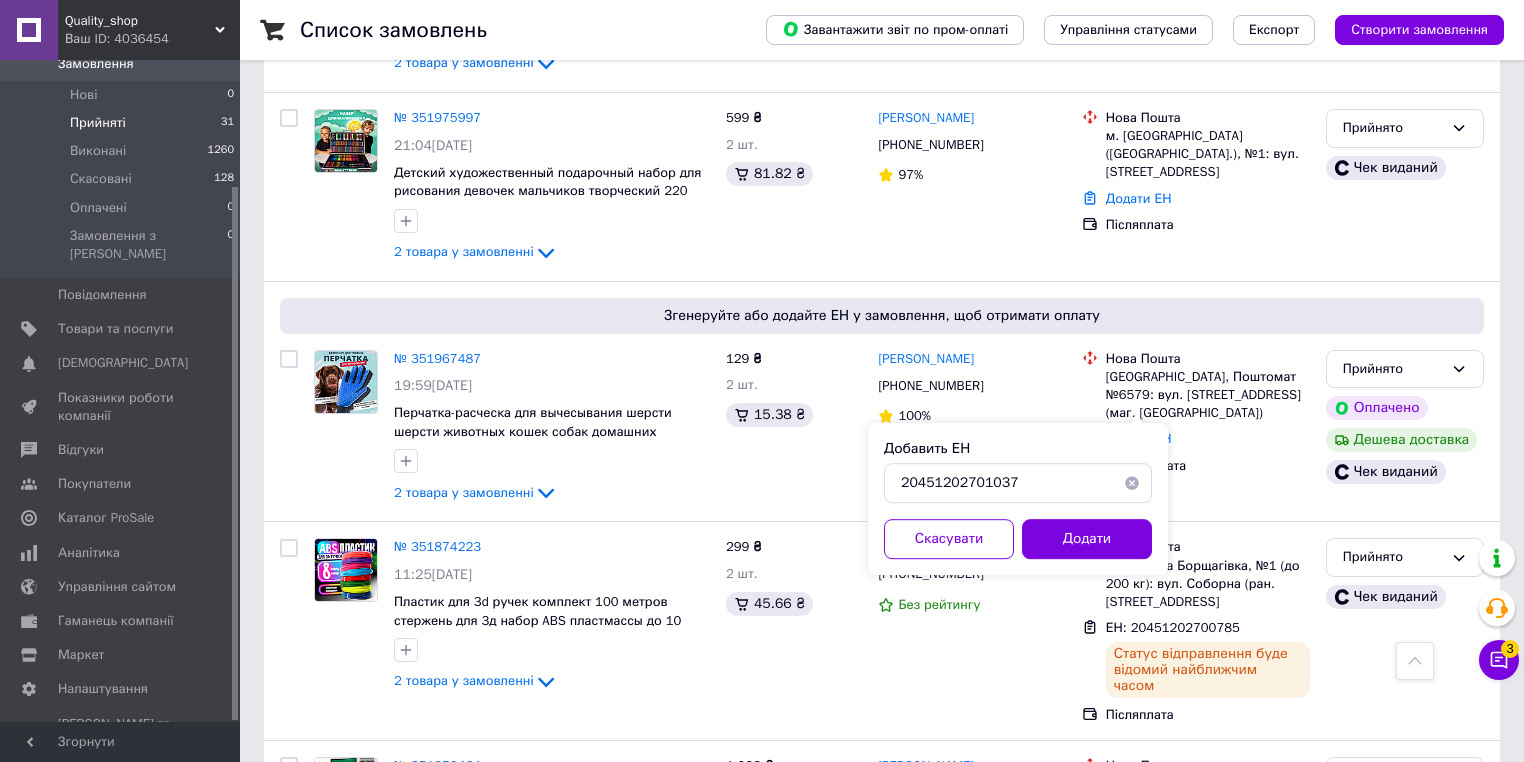 click on "Додати" at bounding box center [1087, 539] 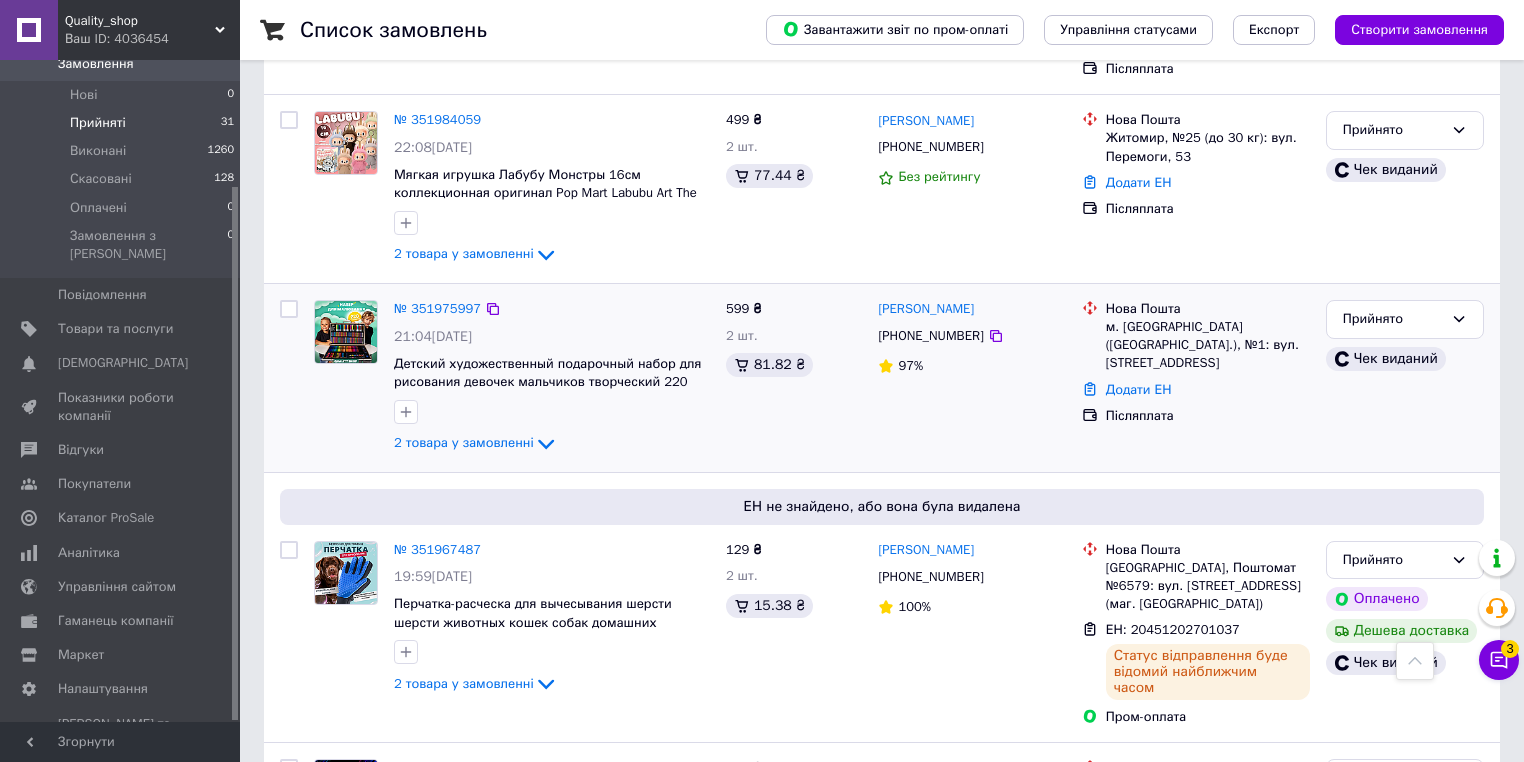 scroll, scrollTop: 1016, scrollLeft: 0, axis: vertical 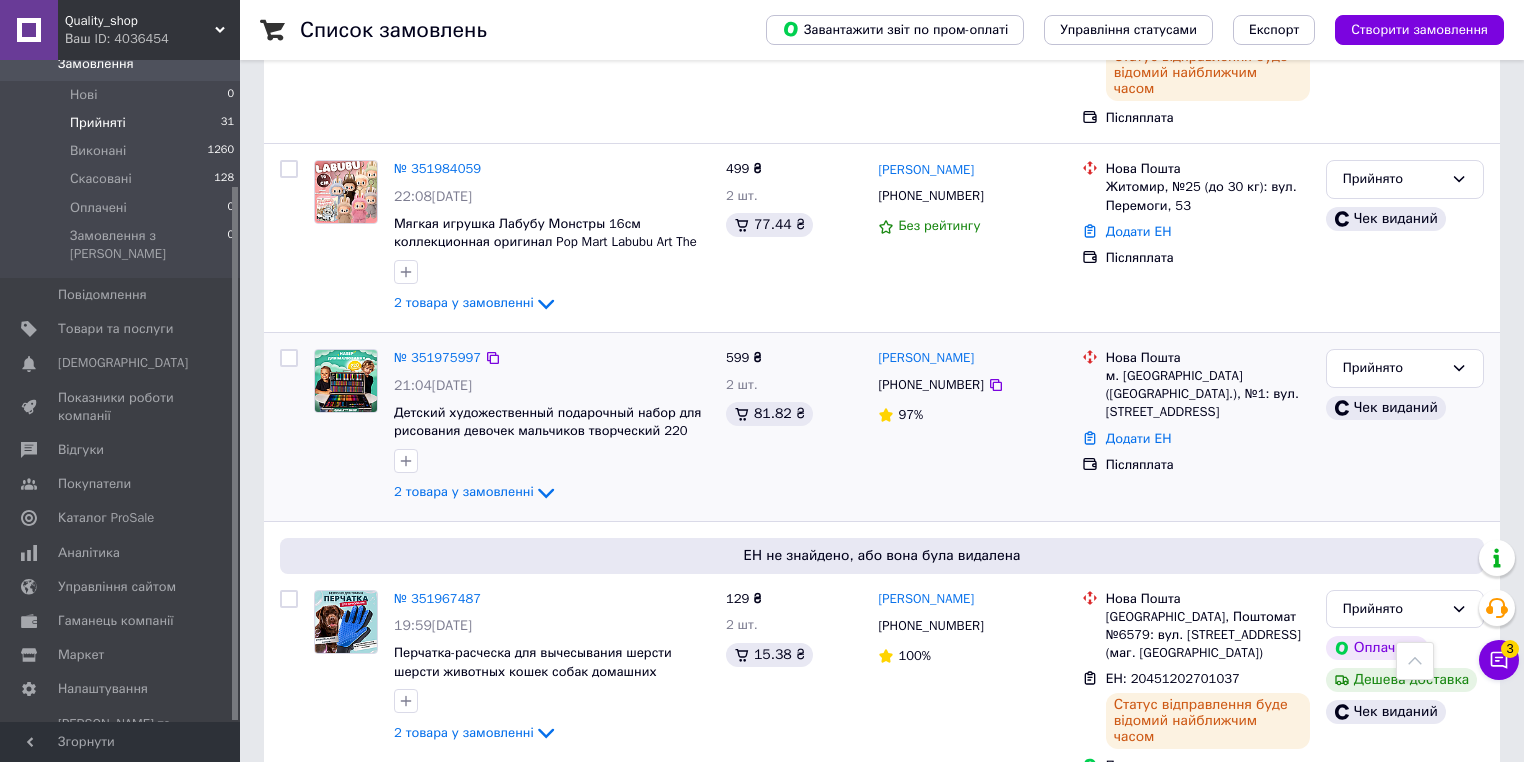 click on "Додати ЕН" at bounding box center (1208, 439) 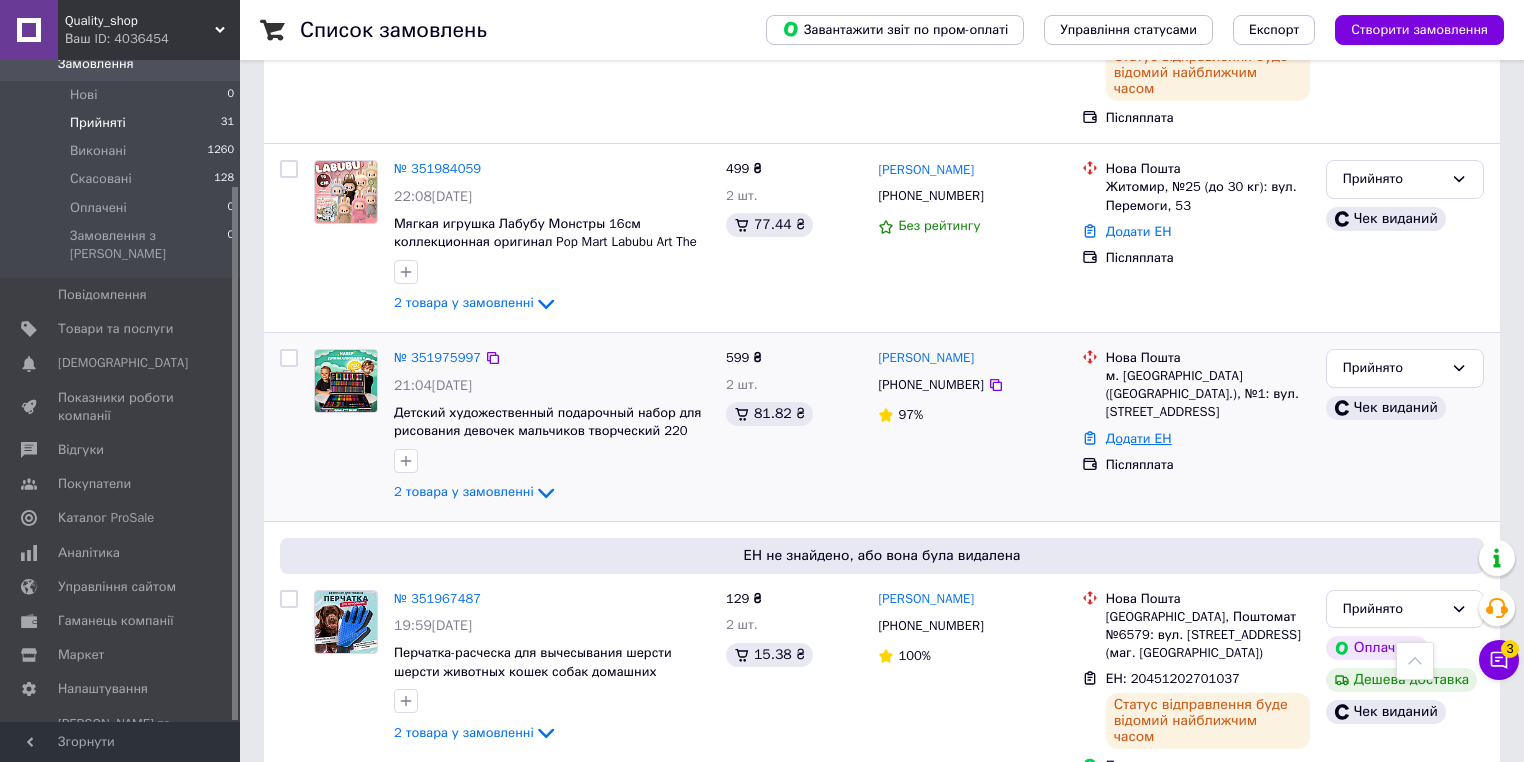 click on "Додати ЕН" at bounding box center (1139, 438) 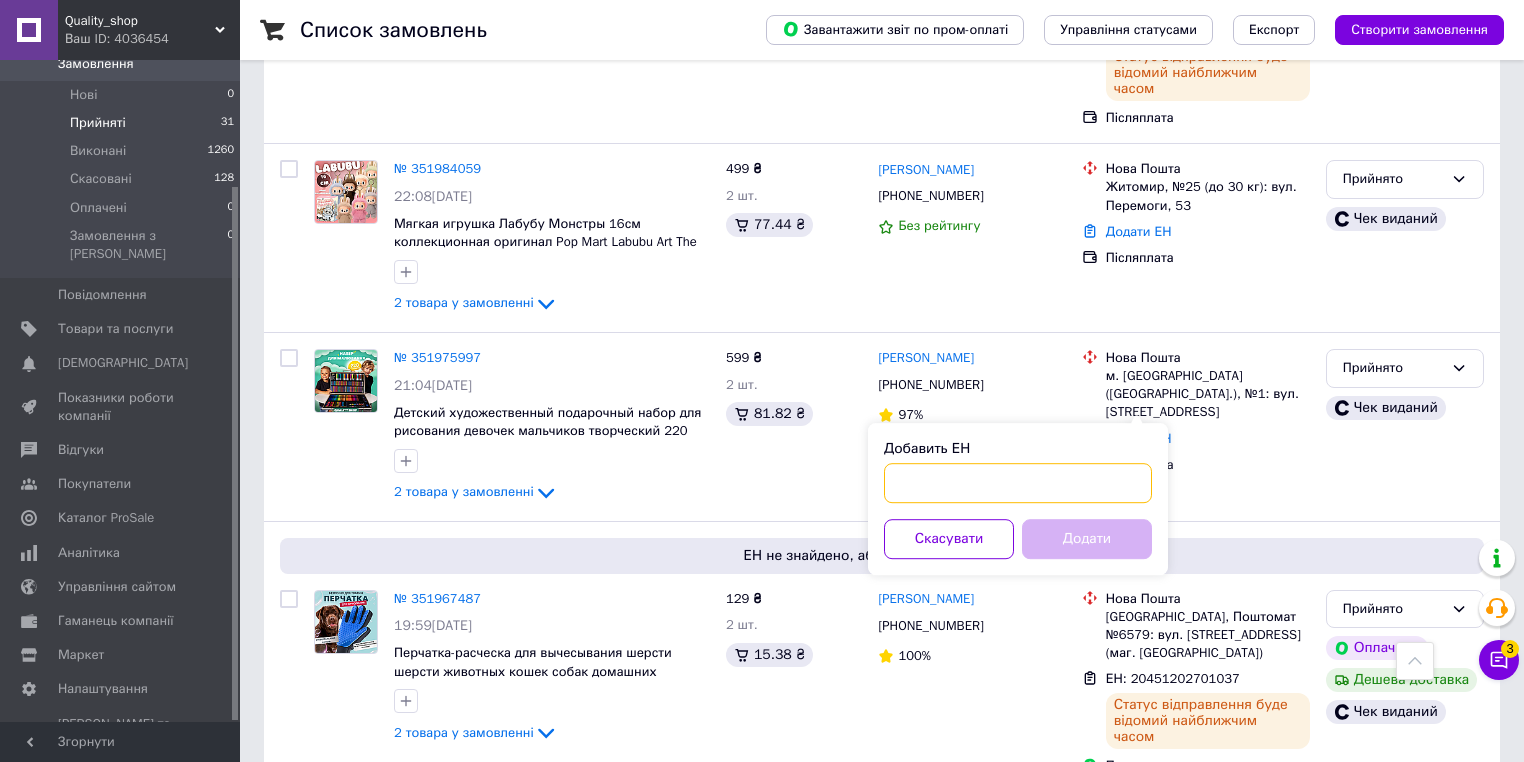 click on "Добавить ЕН" at bounding box center (1018, 483) 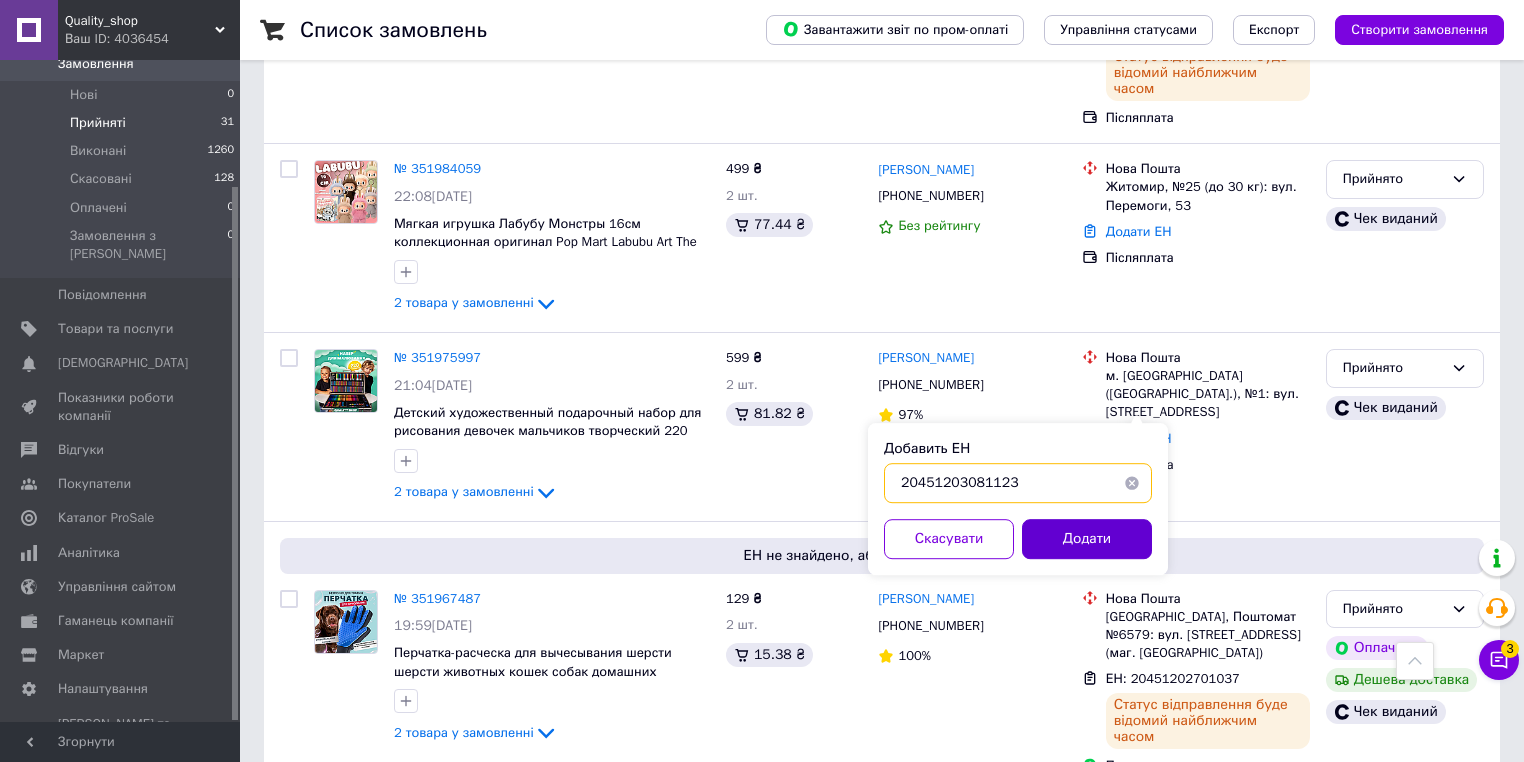 type on "20451203081123" 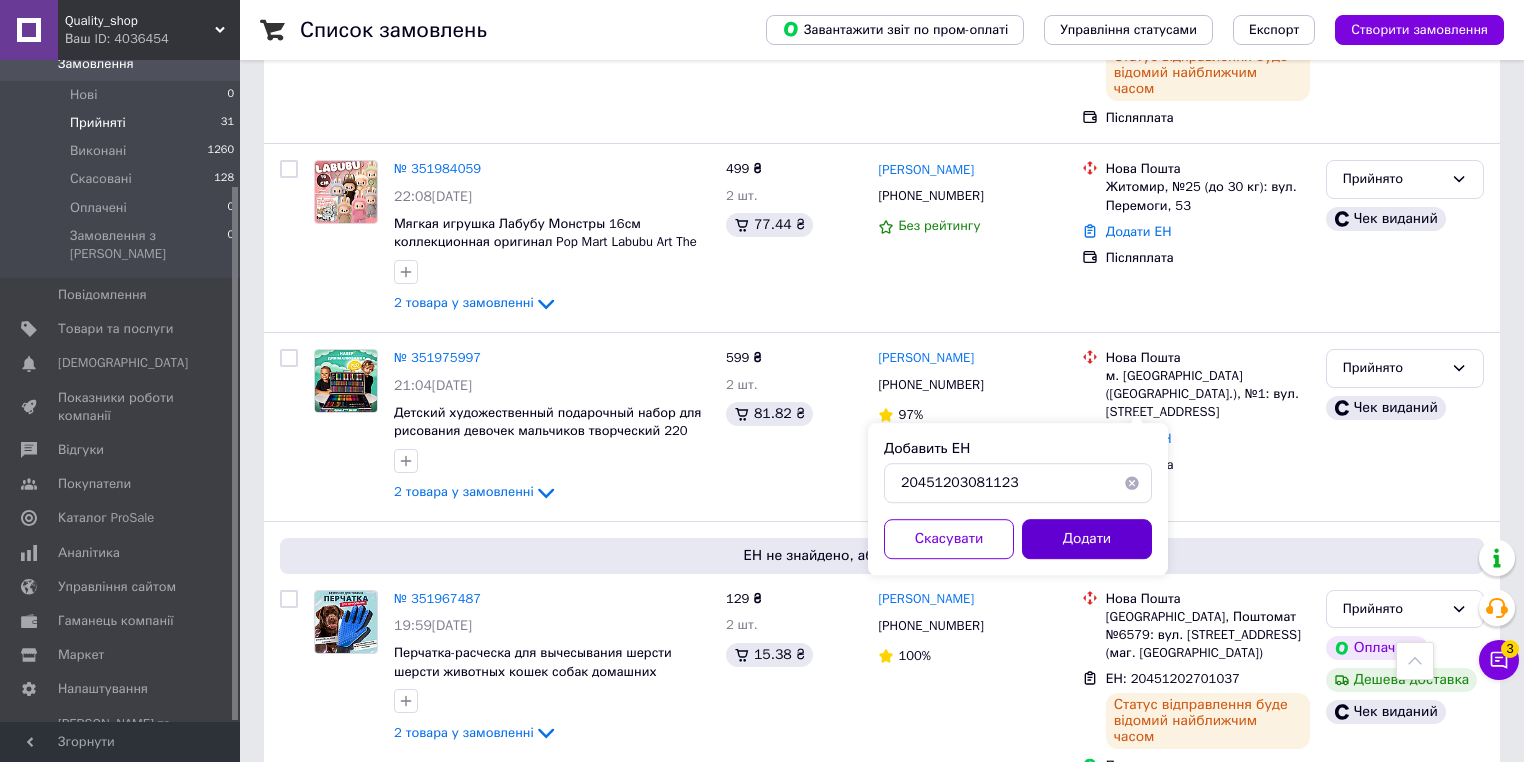 click on "Додати" at bounding box center [1087, 539] 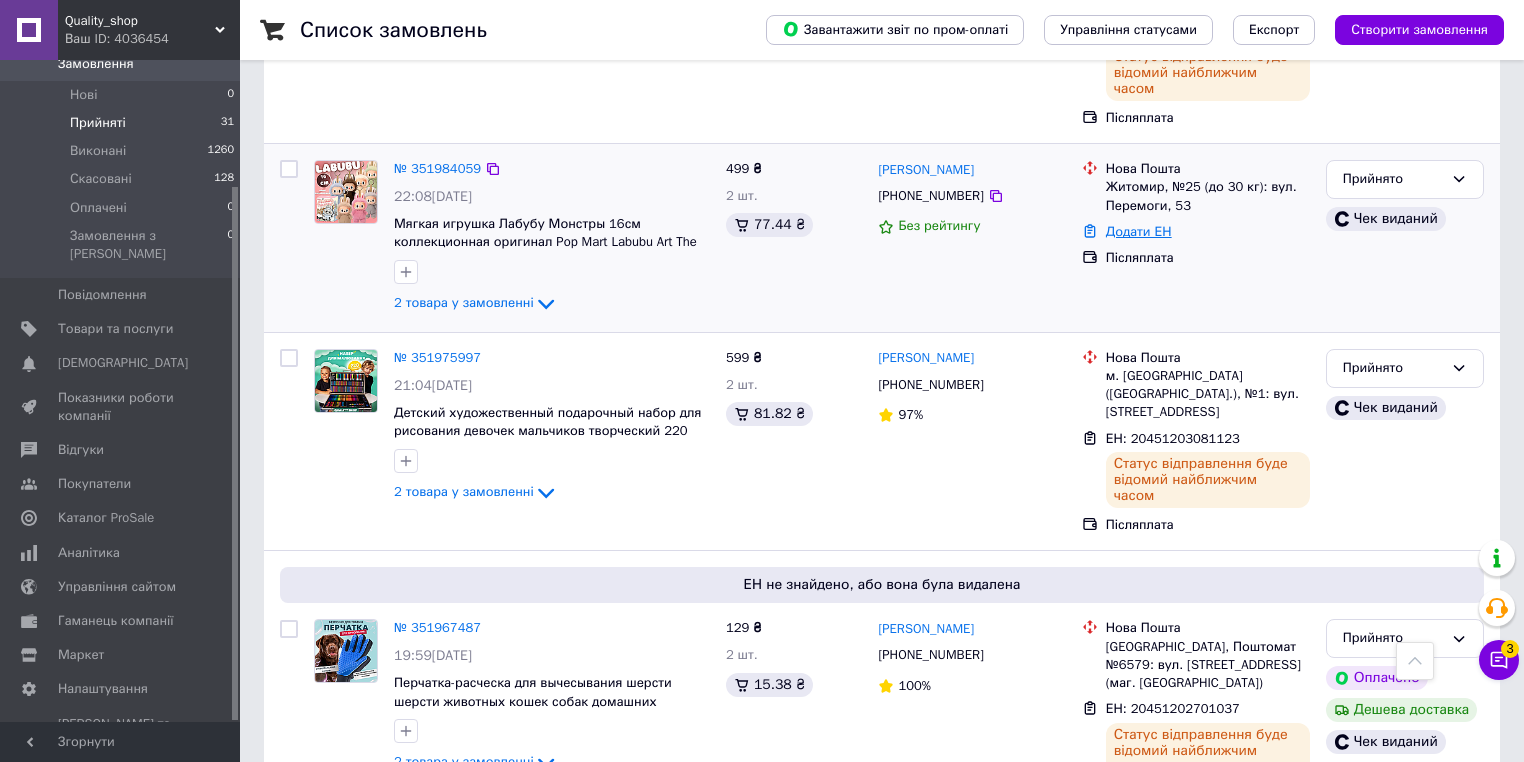 click on "Додати ЕН" at bounding box center (1139, 231) 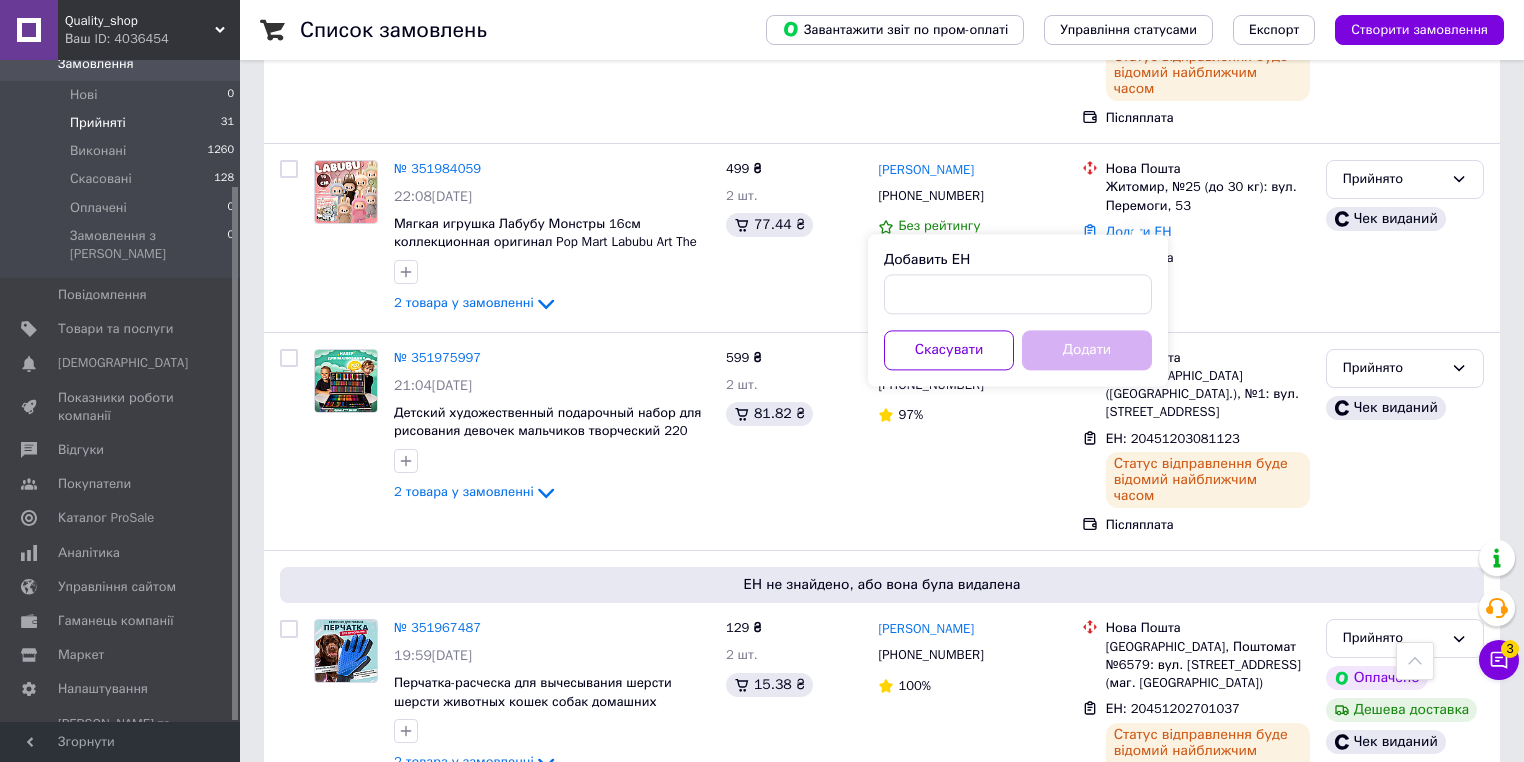 click on "Добавить ЕН Скасувати Додати" at bounding box center (1018, 310) 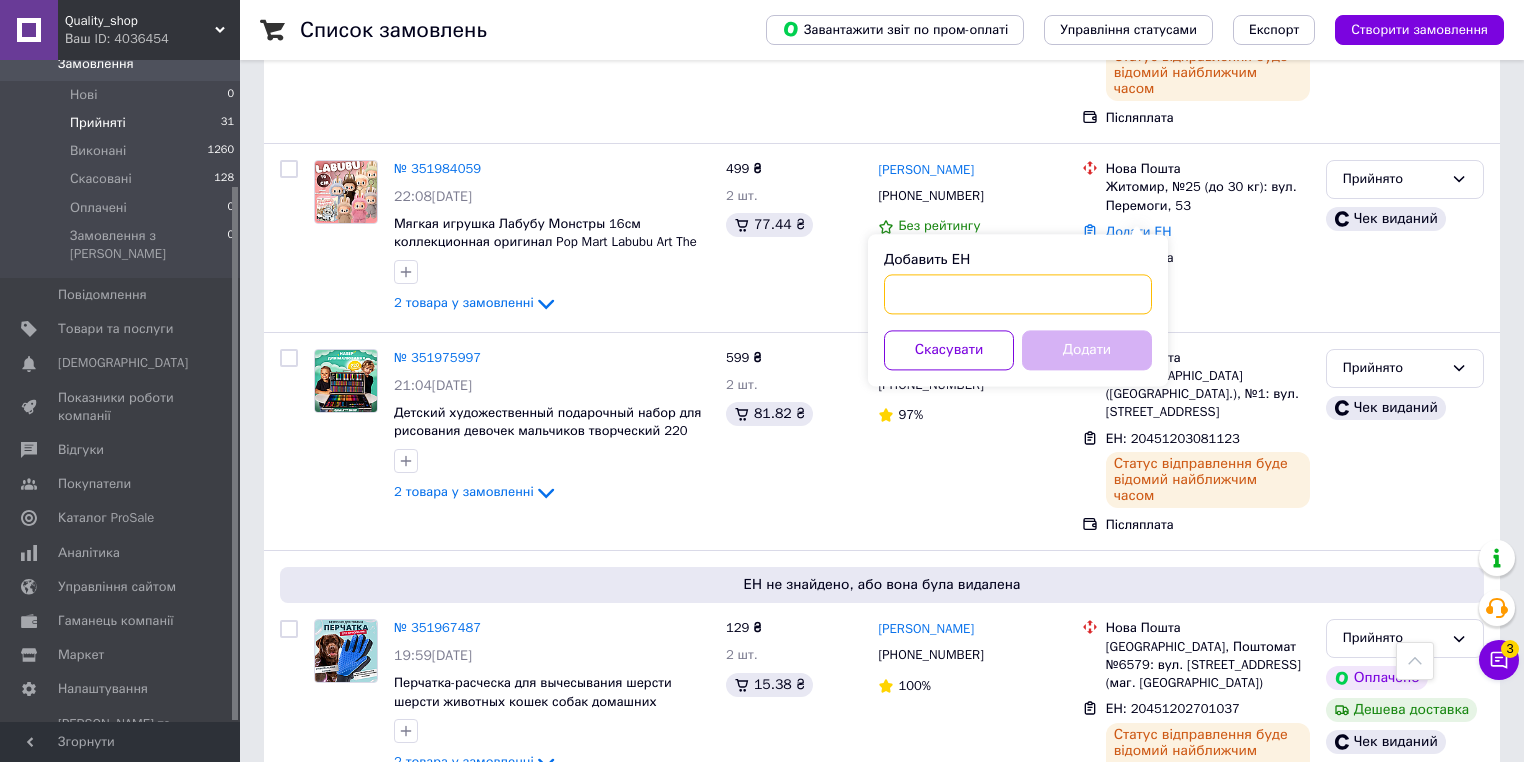 click on "Добавить ЕН" at bounding box center (1018, 294) 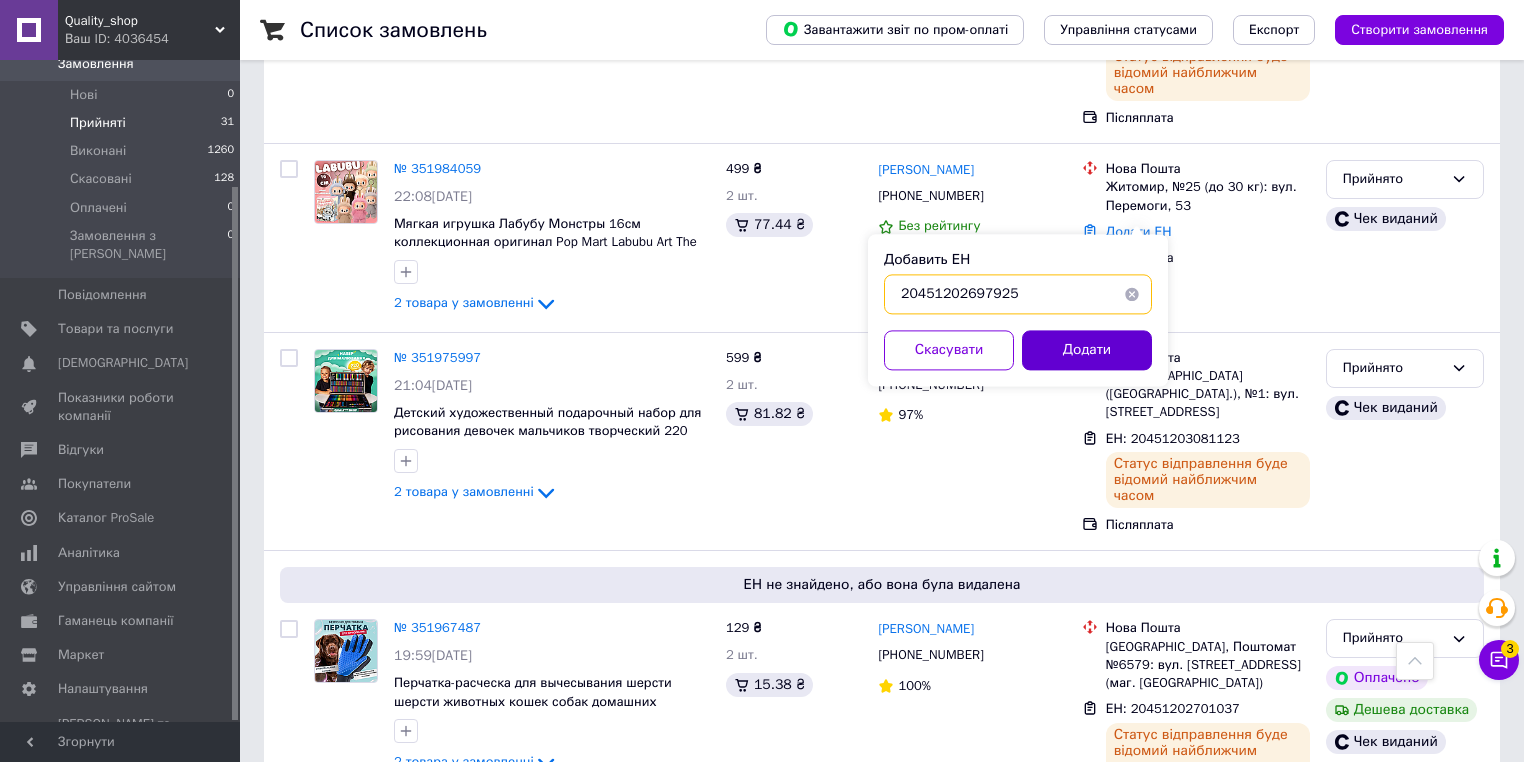 type on "20451202697925" 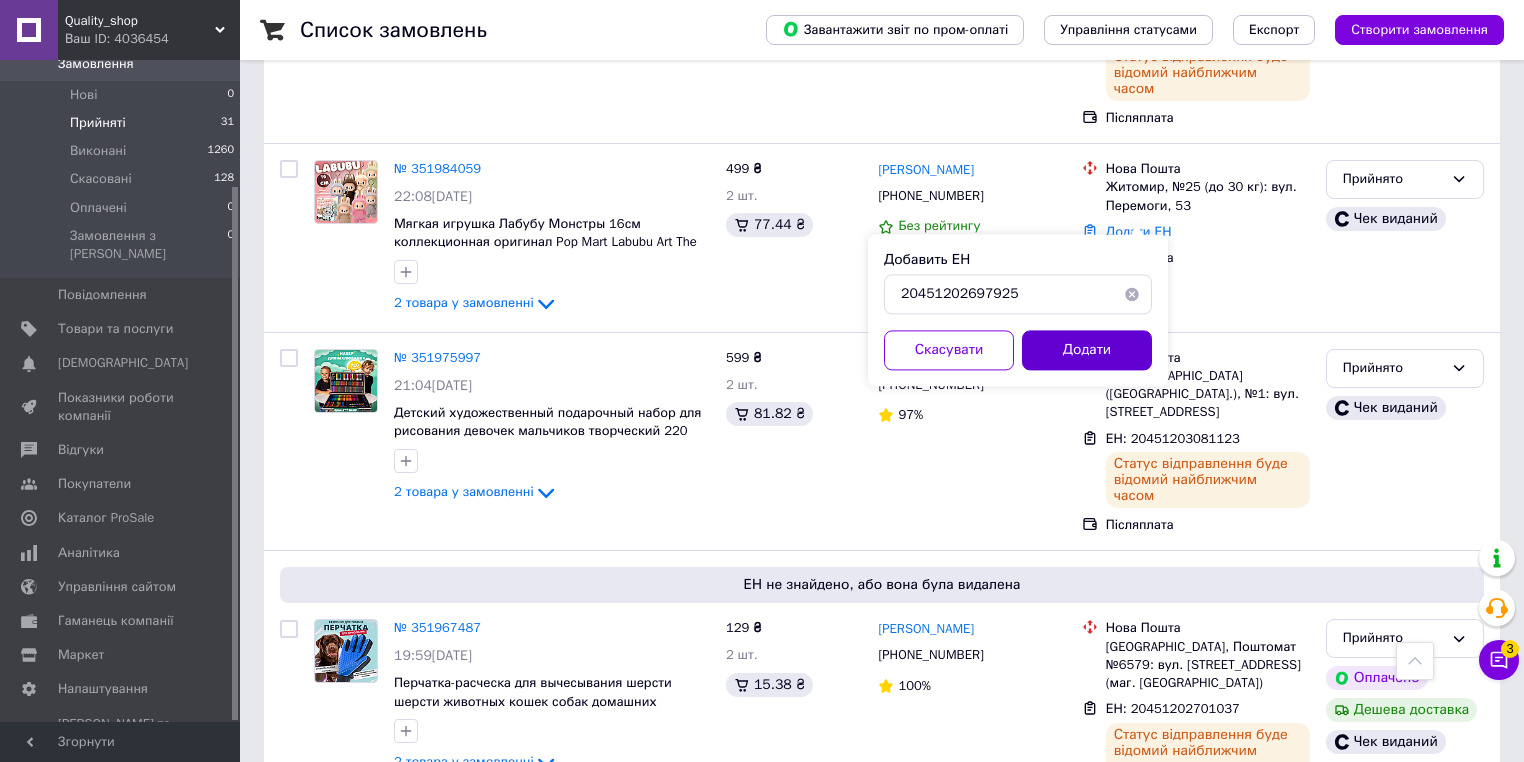 type 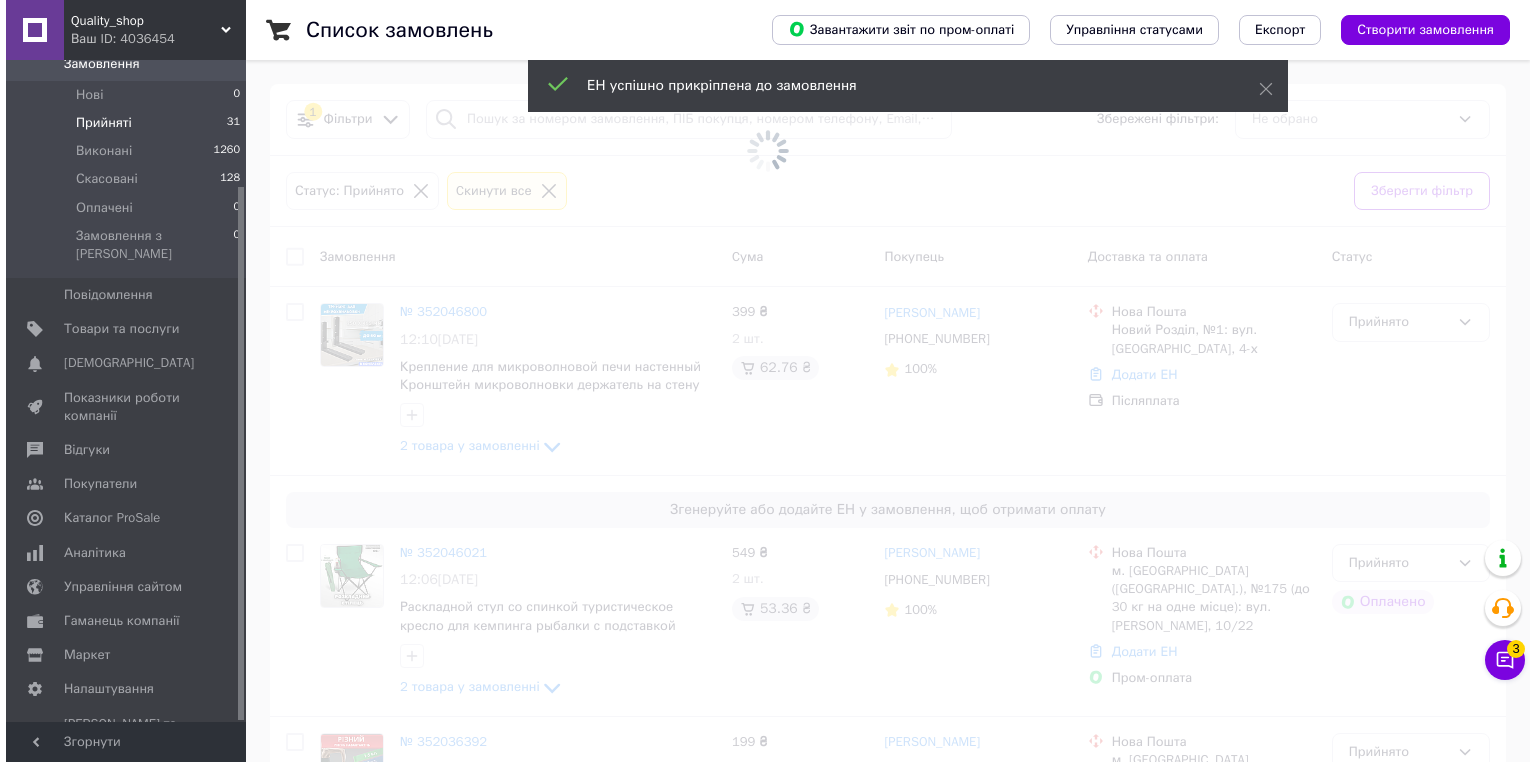 scroll, scrollTop: 0, scrollLeft: 0, axis: both 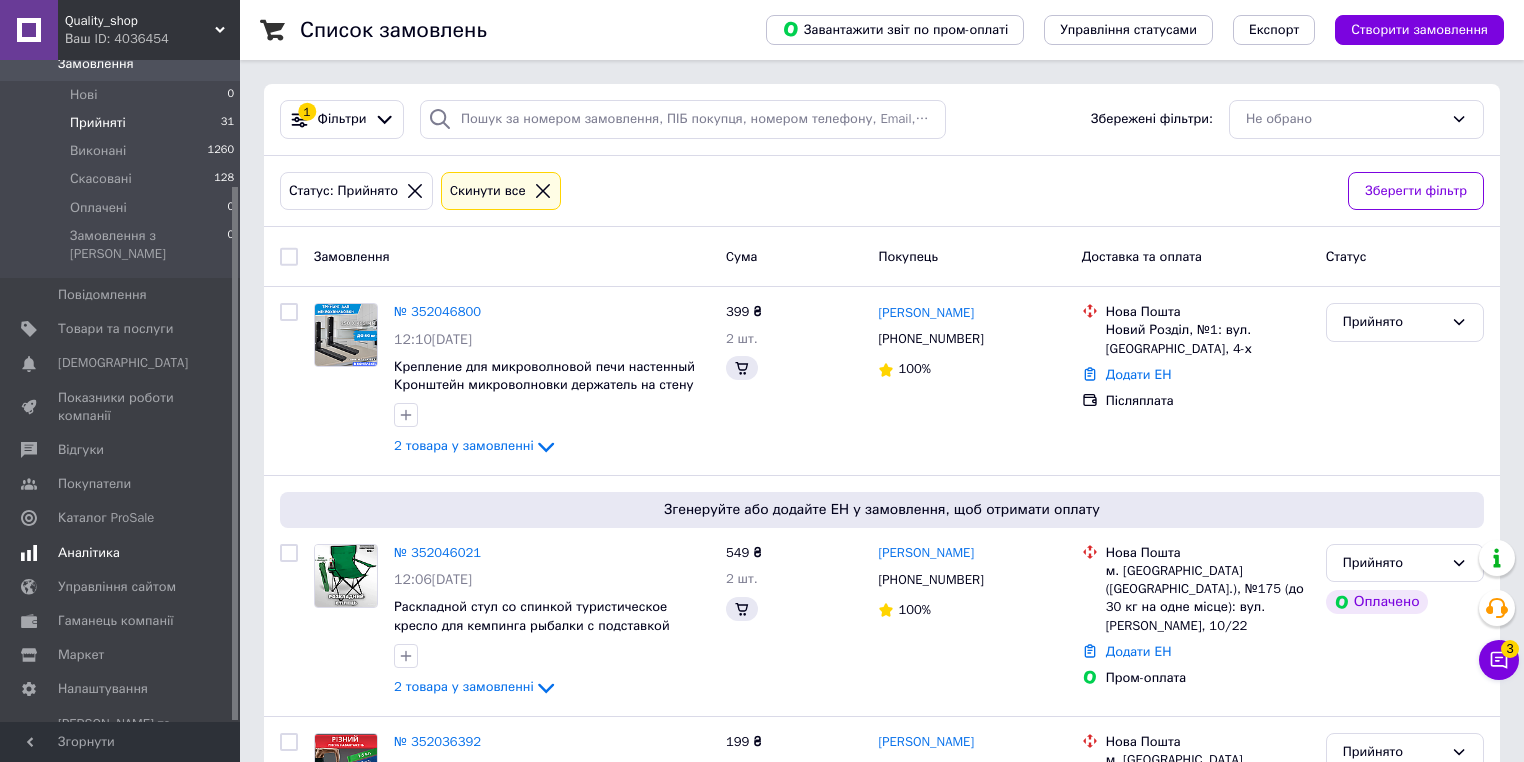 click on "Аналітика" at bounding box center [89, 553] 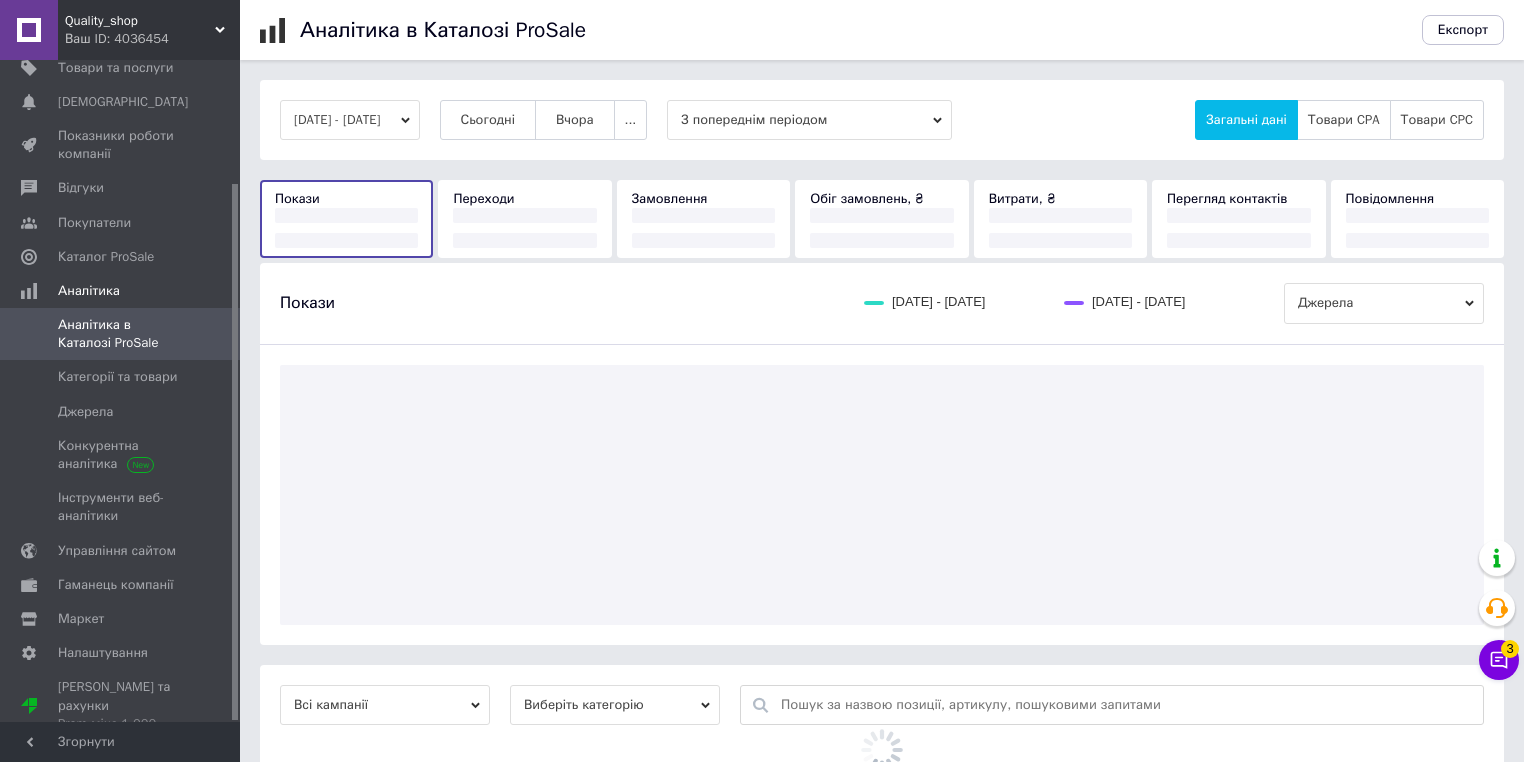 drag, startPoint x: 505, startPoint y: 94, endPoint x: 515, endPoint y: 129, distance: 36.40055 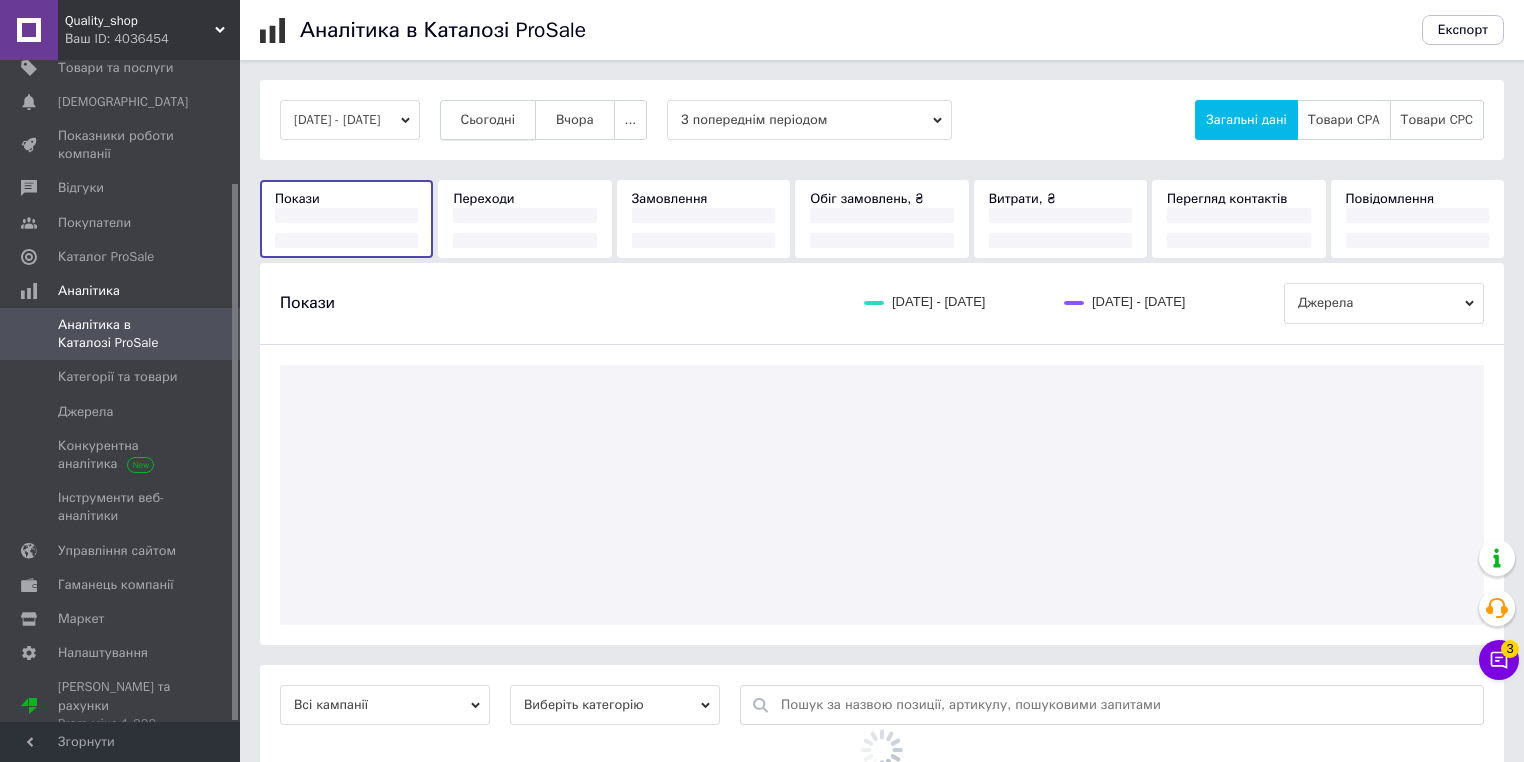 click on "[DATE] - [DATE] Сьогодні [GEOGRAPHIC_DATA] ... З попереднім періодом Загальні дані Товари CPA Товари CPC" at bounding box center (882, 120) 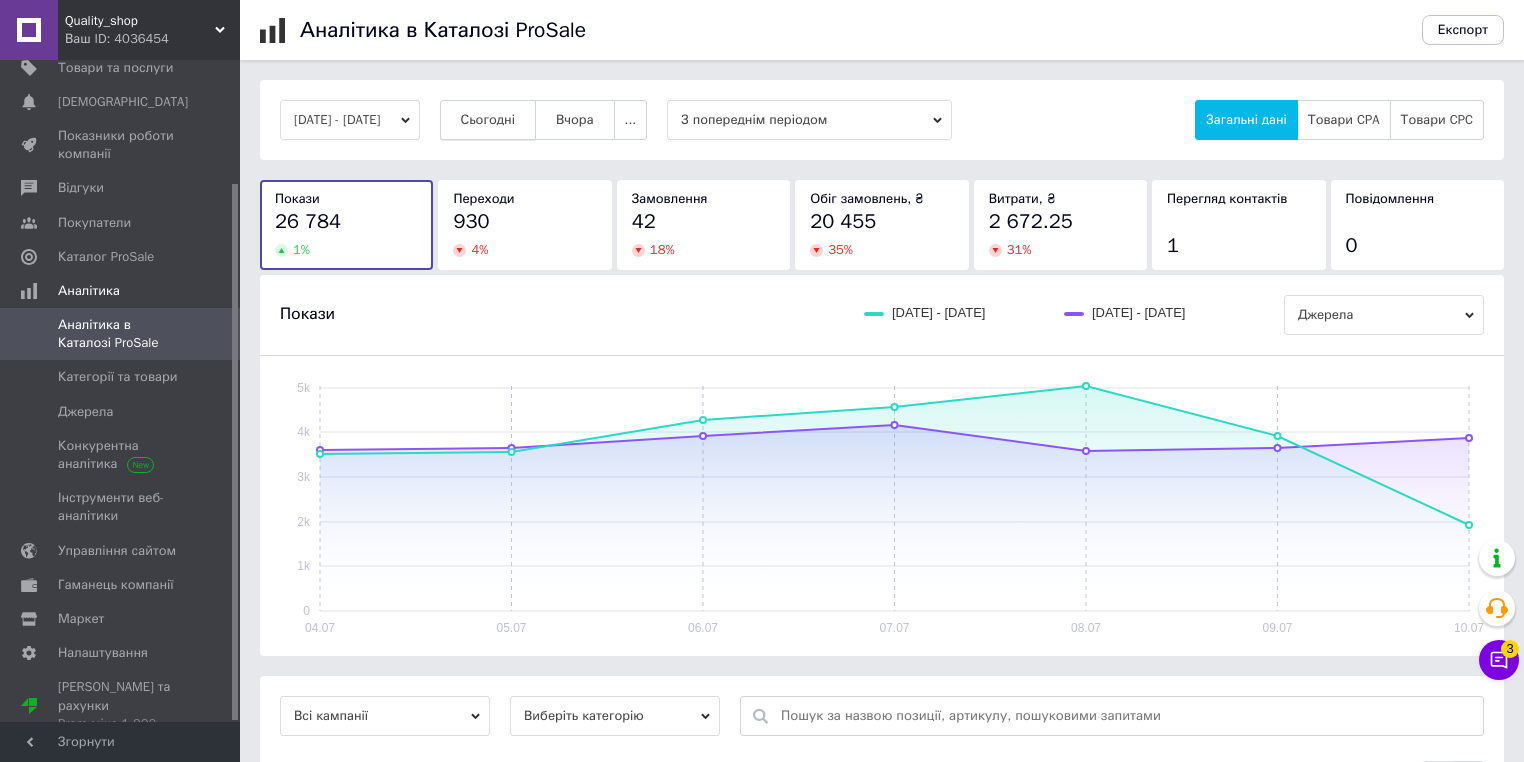click on "Сьогодні" at bounding box center (488, 120) 